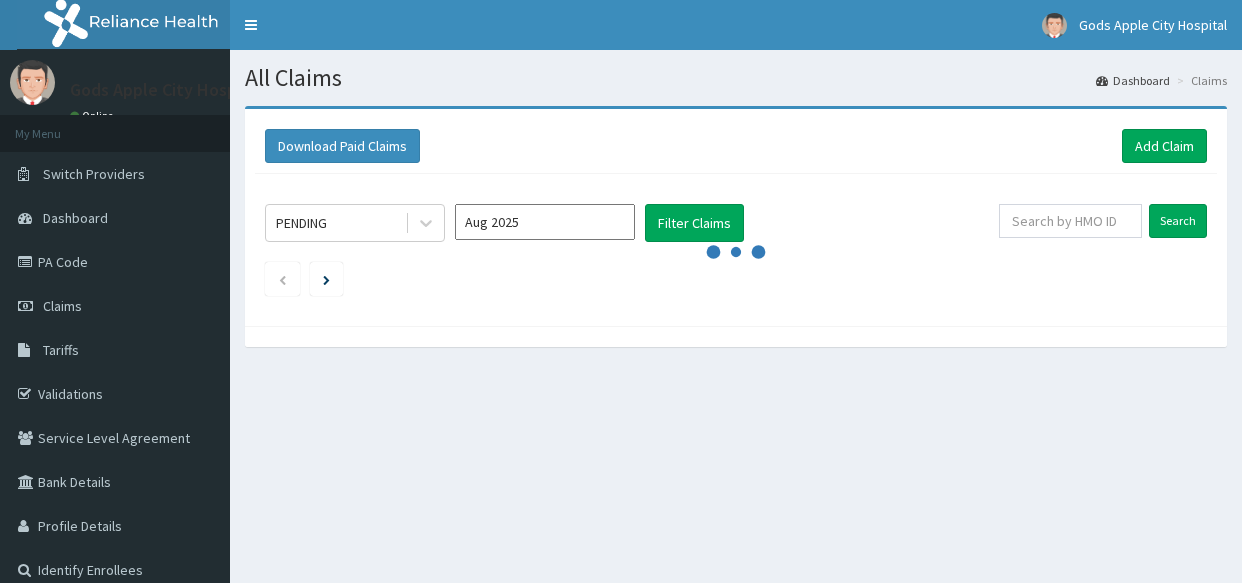 scroll, scrollTop: 0, scrollLeft: 0, axis: both 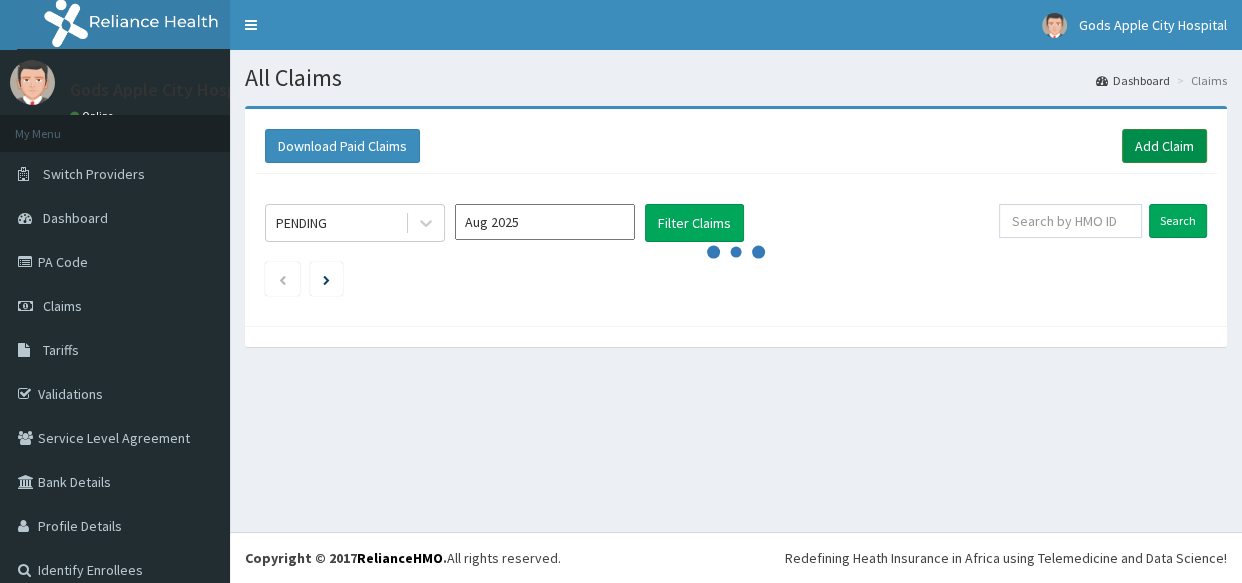 click on "Add Claim" at bounding box center [1164, 146] 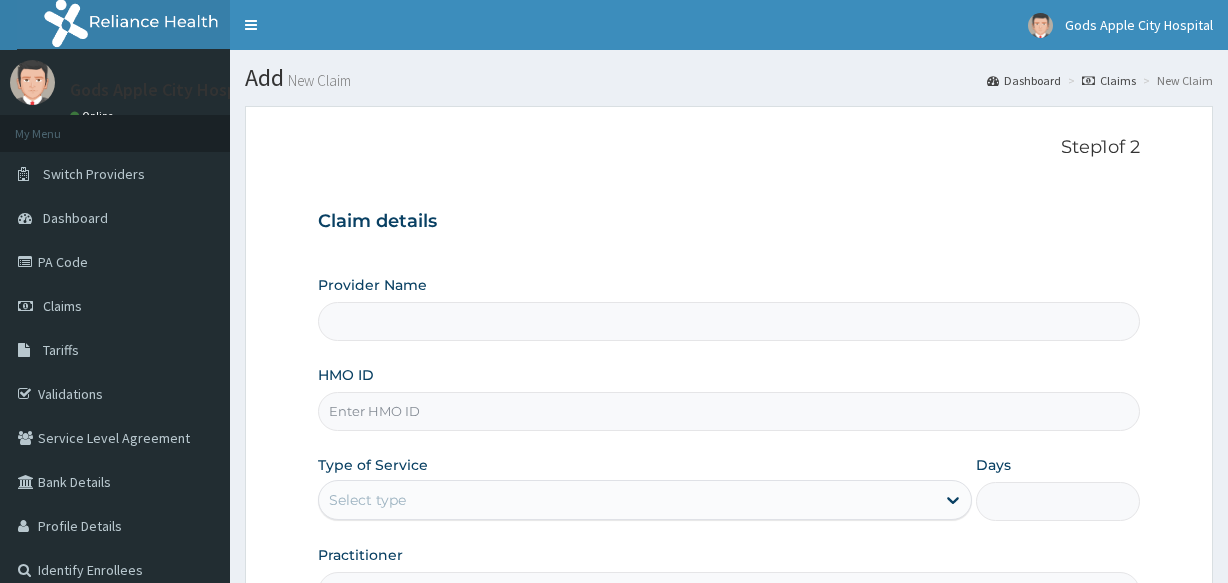 scroll, scrollTop: 0, scrollLeft: 0, axis: both 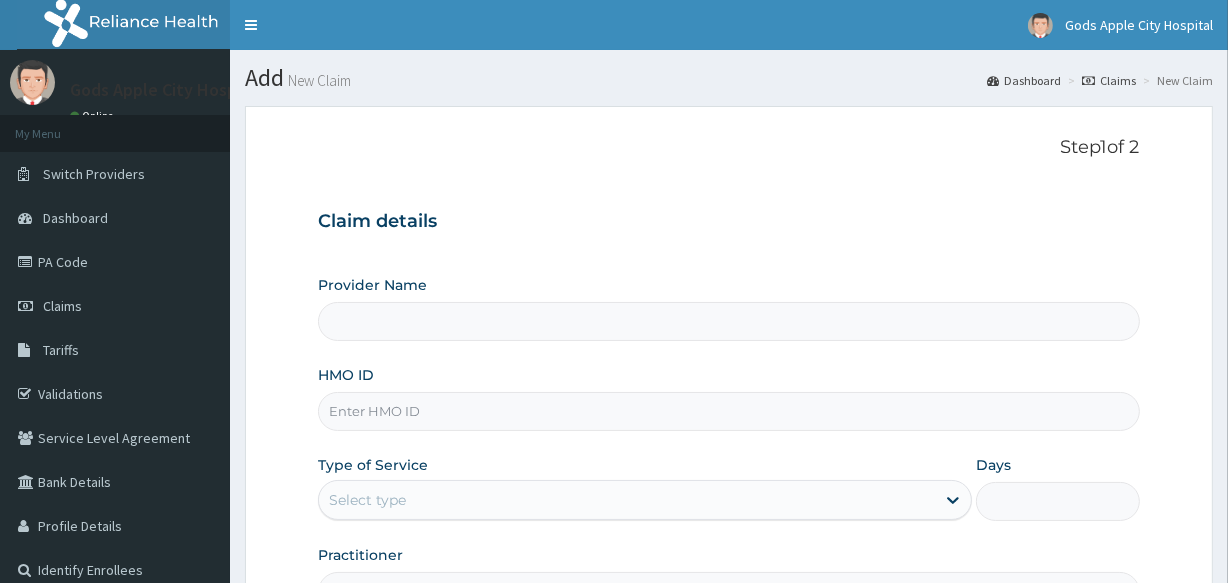 click on "HMO ID" at bounding box center (728, 411) 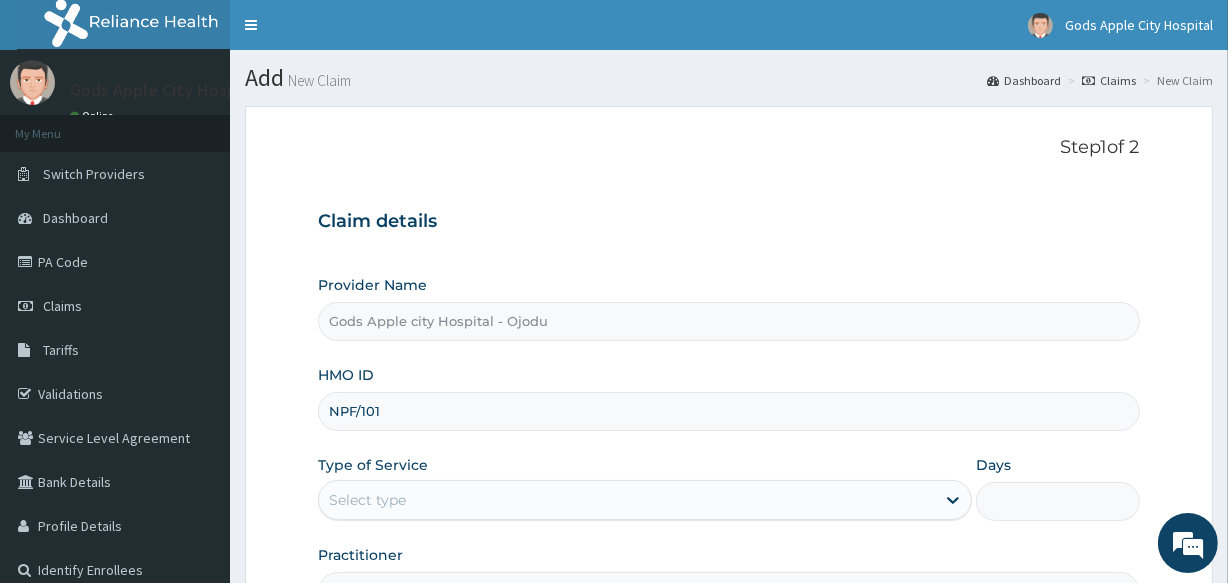 scroll, scrollTop: 0, scrollLeft: 0, axis: both 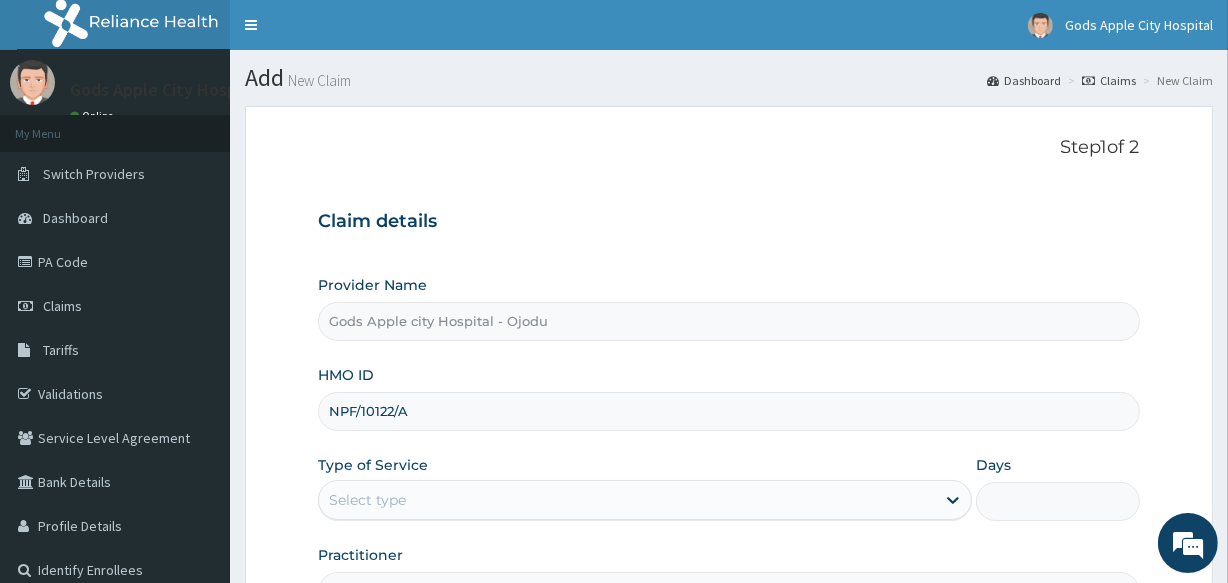 type on "NPF/10122/A" 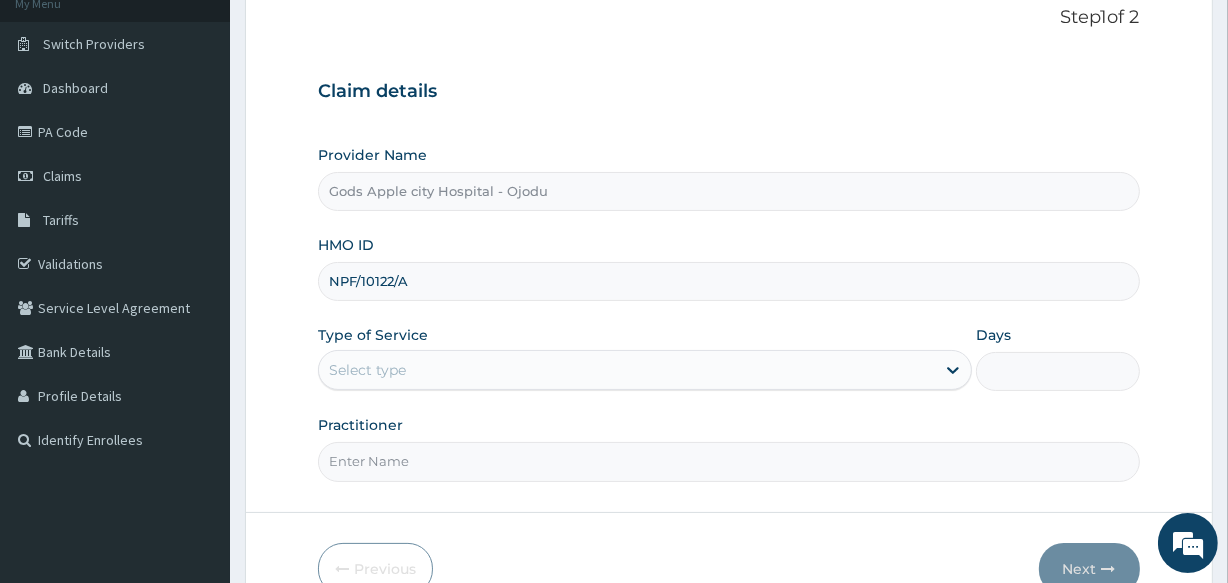 scroll, scrollTop: 181, scrollLeft: 0, axis: vertical 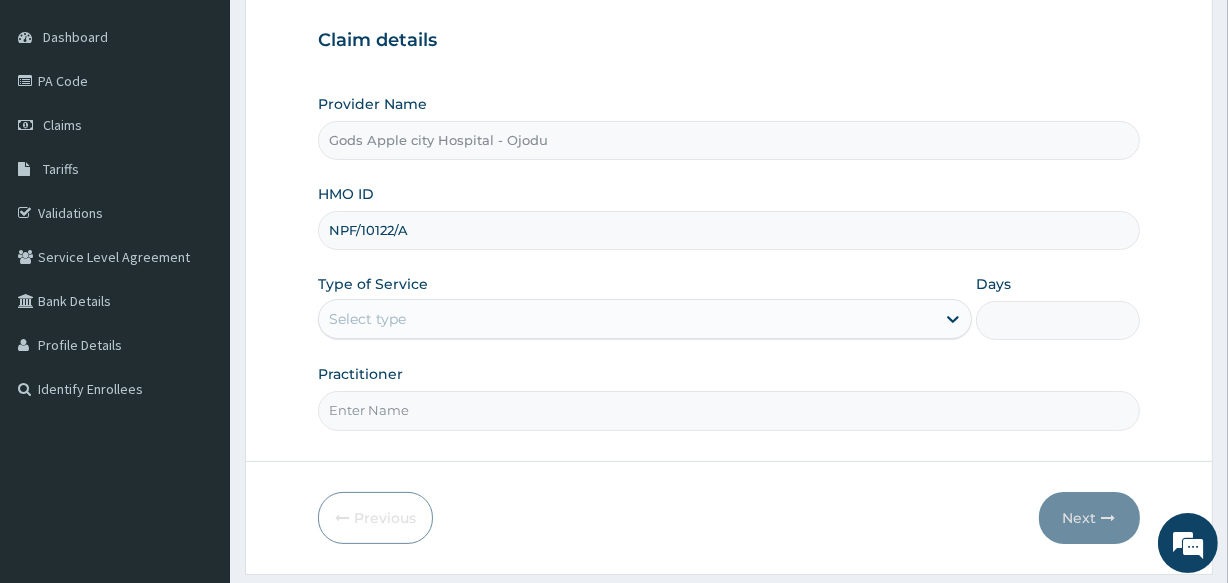 click on "Select type" at bounding box center [367, 319] 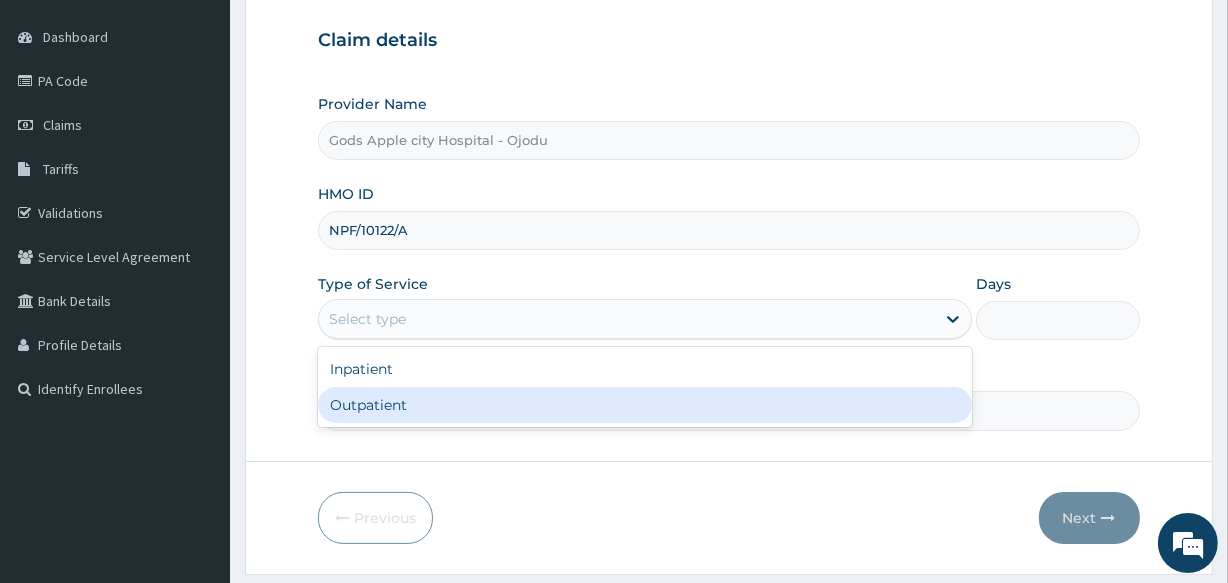 click on "Outpatient" at bounding box center [645, 405] 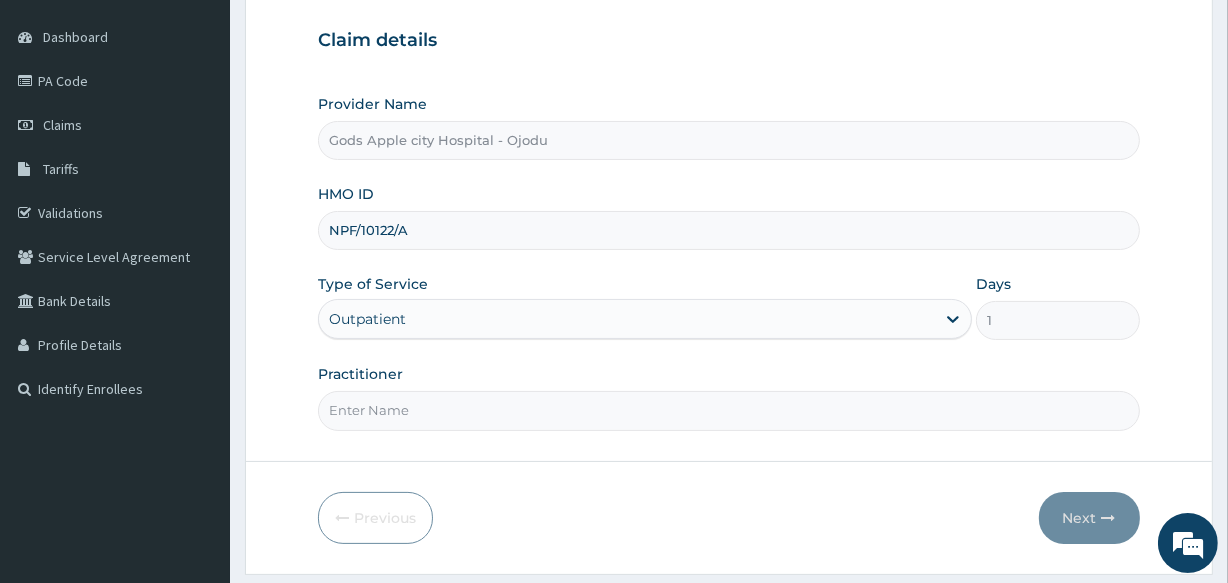 click on "Practitioner" at bounding box center (728, 410) 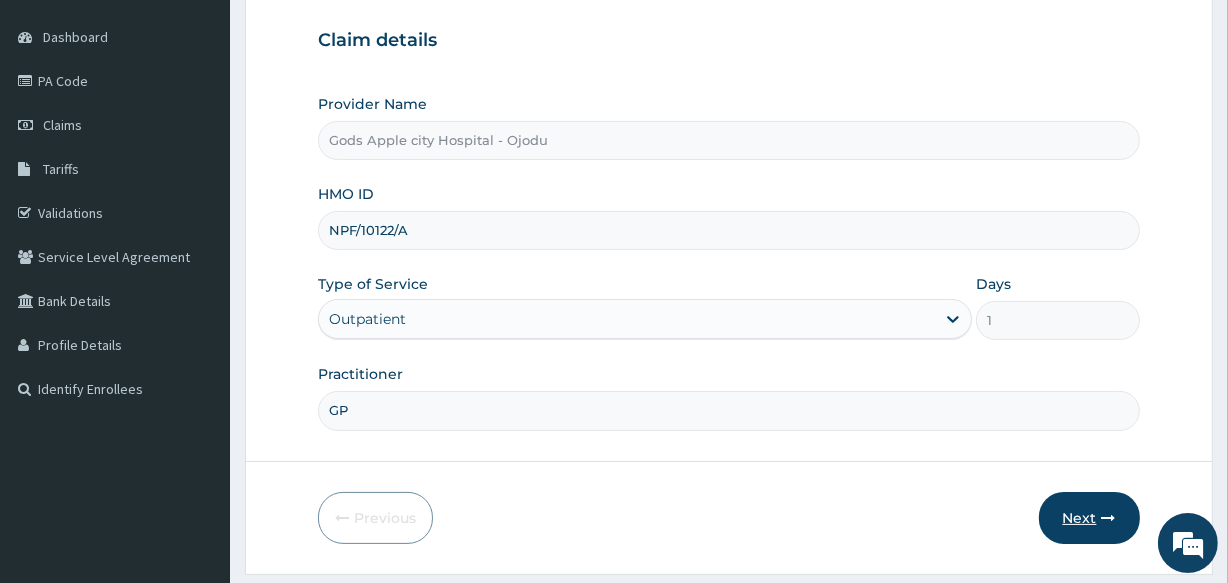 type on "GP" 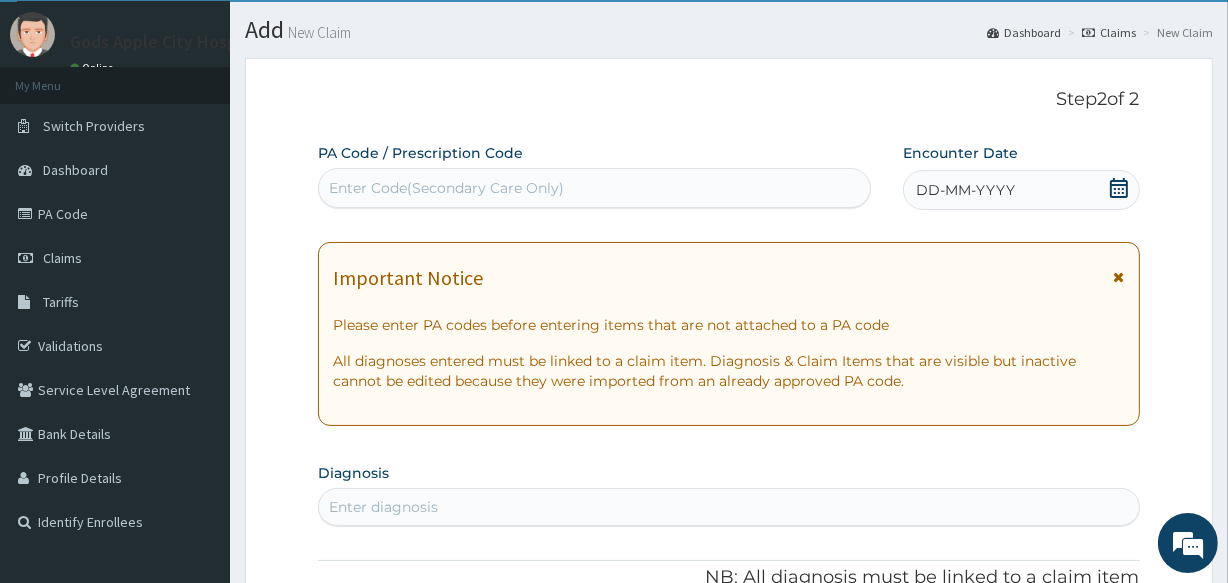 scroll, scrollTop: 0, scrollLeft: 0, axis: both 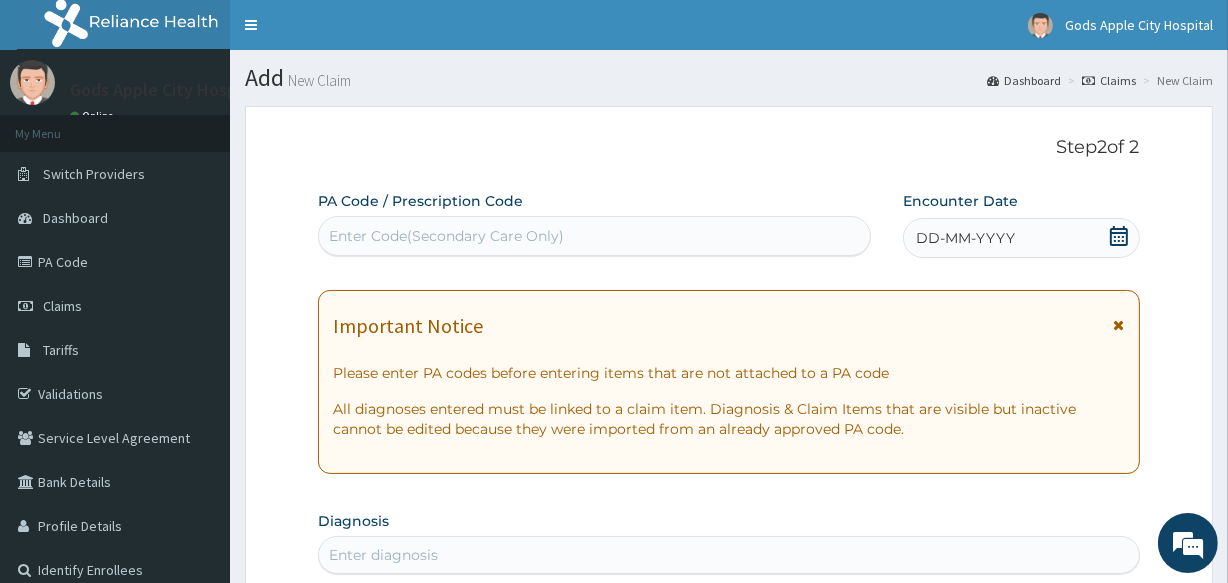 click 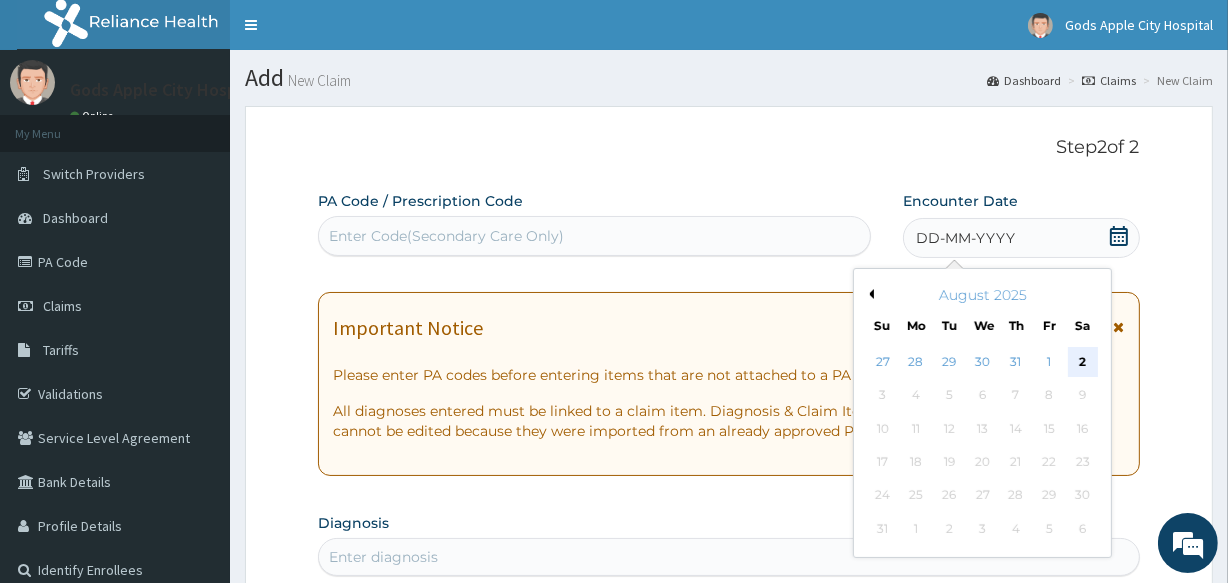 click on "2" at bounding box center (1082, 362) 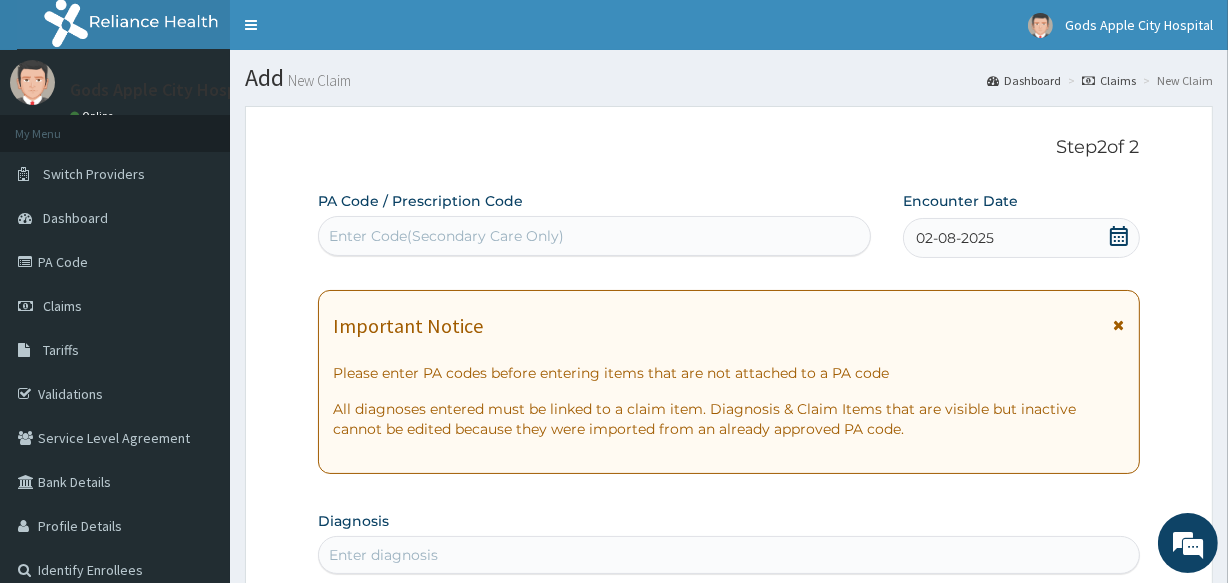 click on "Step  2  of 2" at bounding box center (728, 148) 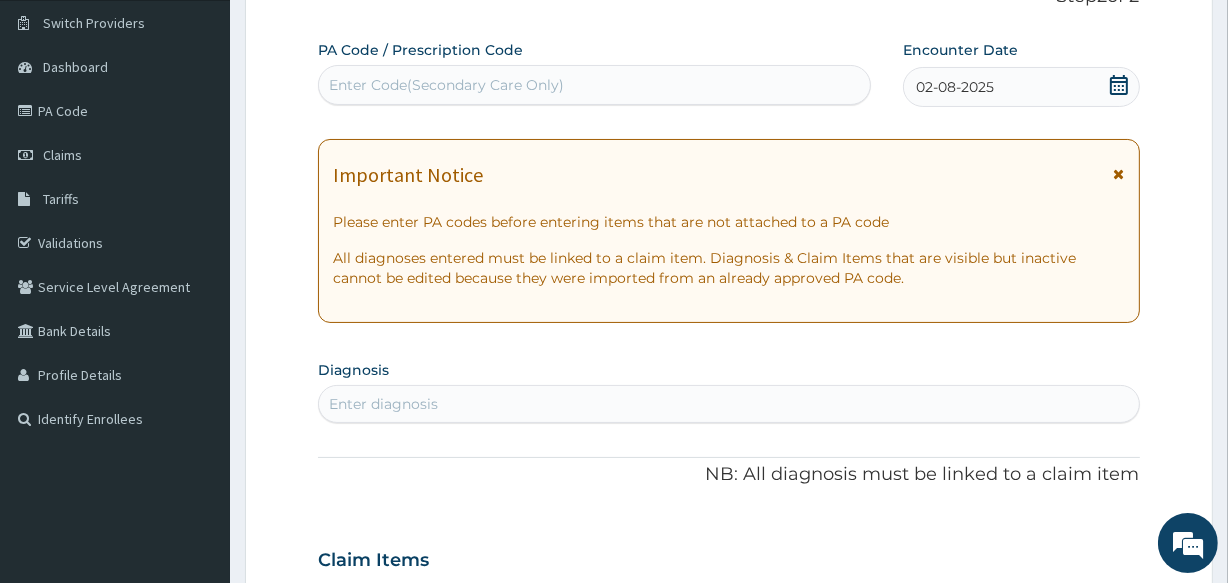 scroll, scrollTop: 363, scrollLeft: 0, axis: vertical 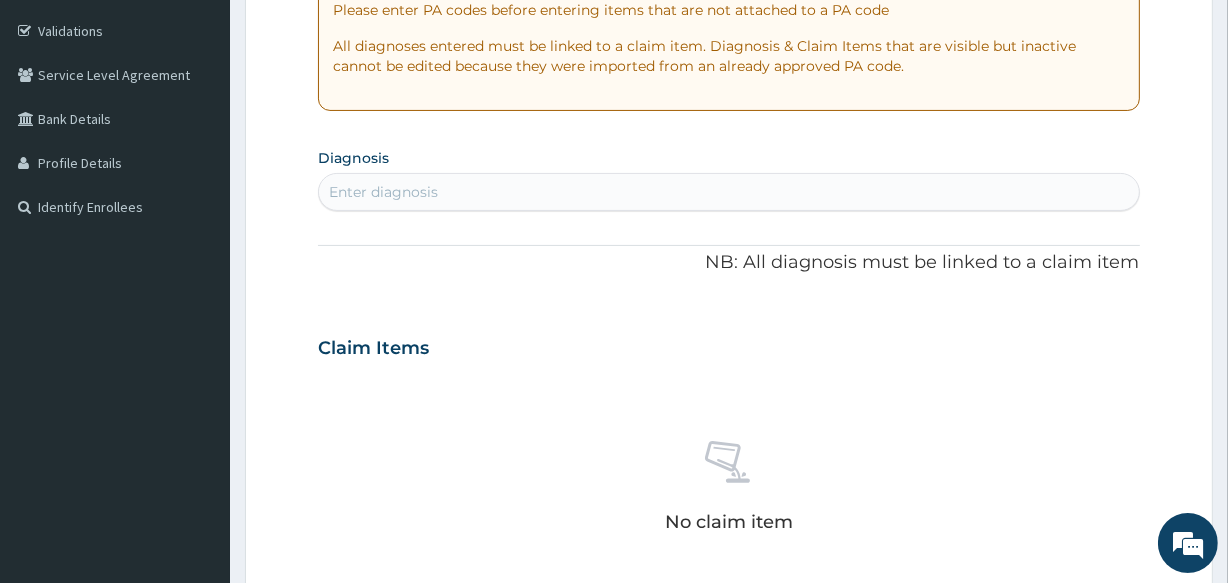 click on "Enter diagnosis" at bounding box center [728, 192] 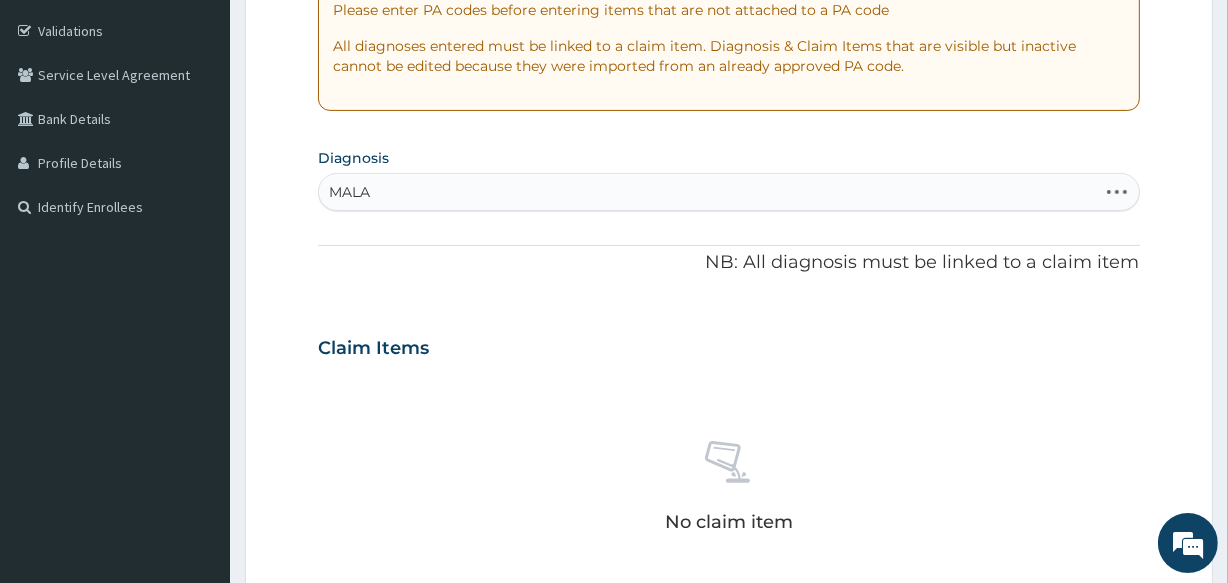 type on "MALAR" 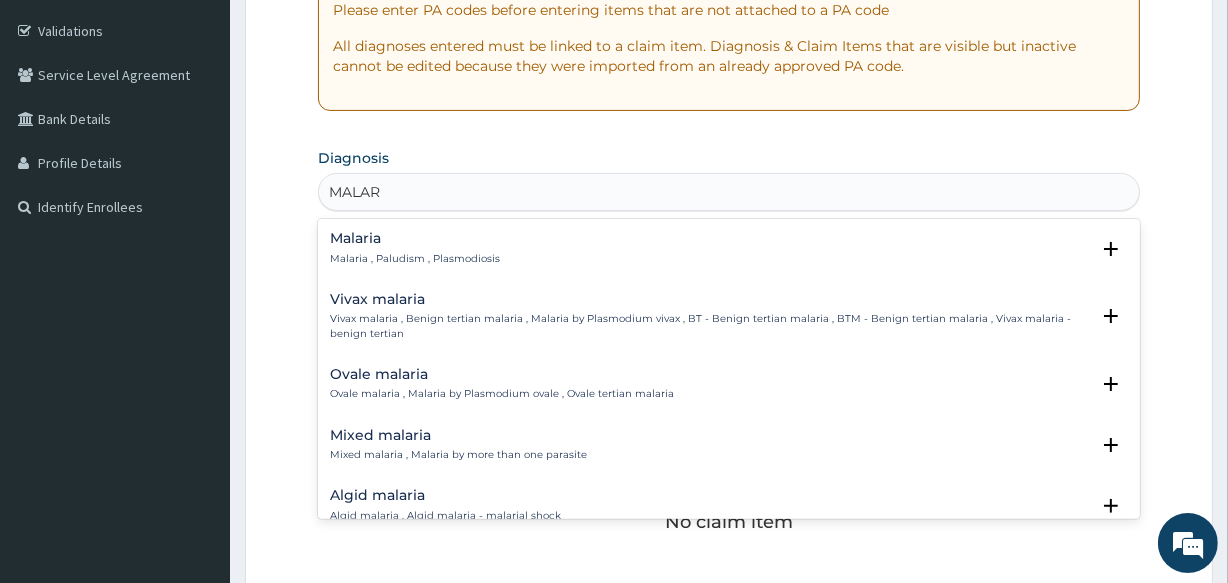 click on "Malaria" at bounding box center (415, 238) 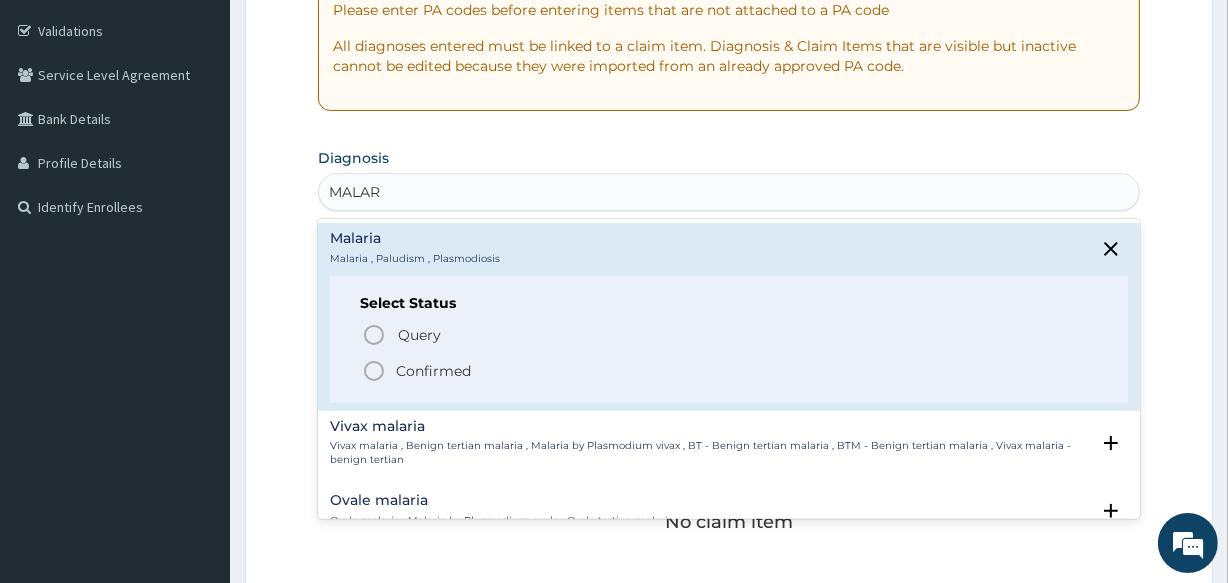 click 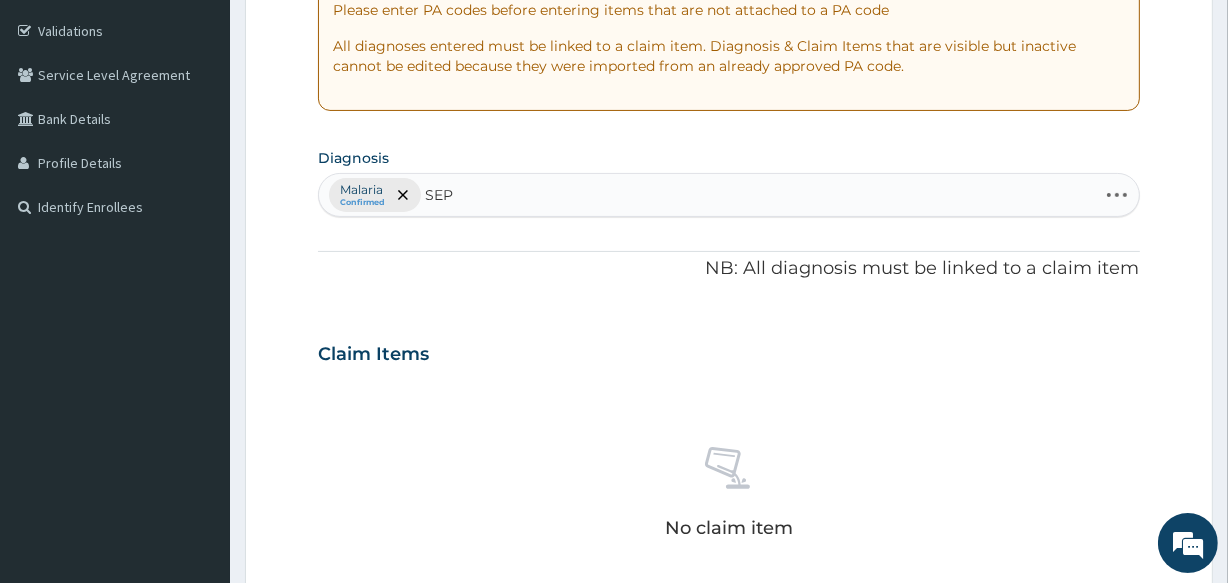 type on "SEPS" 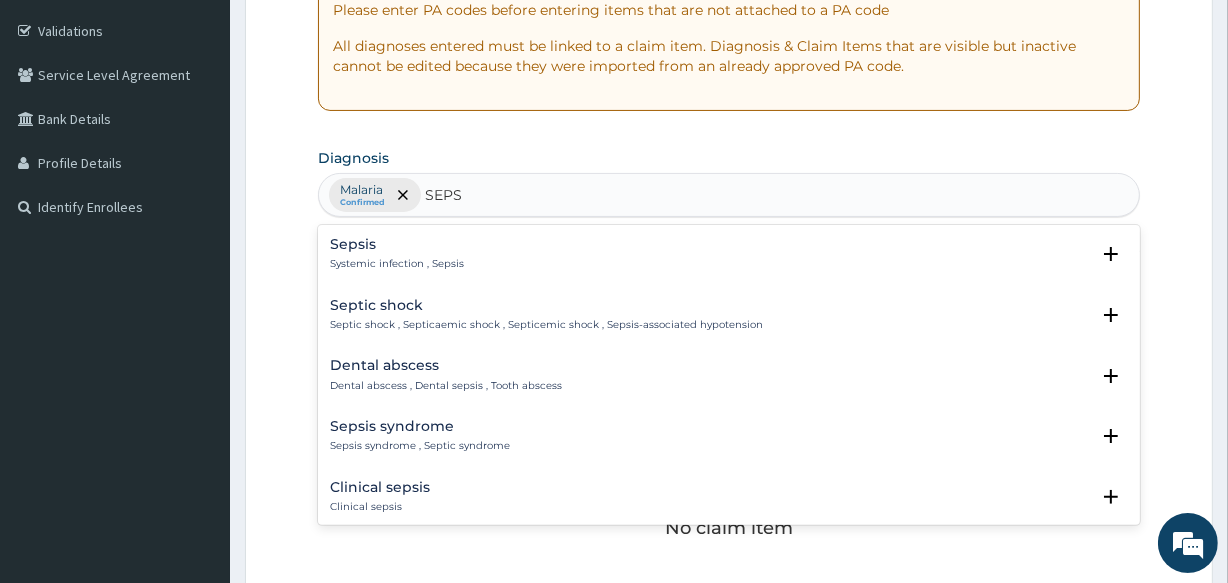 click on "Systemic infection , Sepsis" at bounding box center [397, 264] 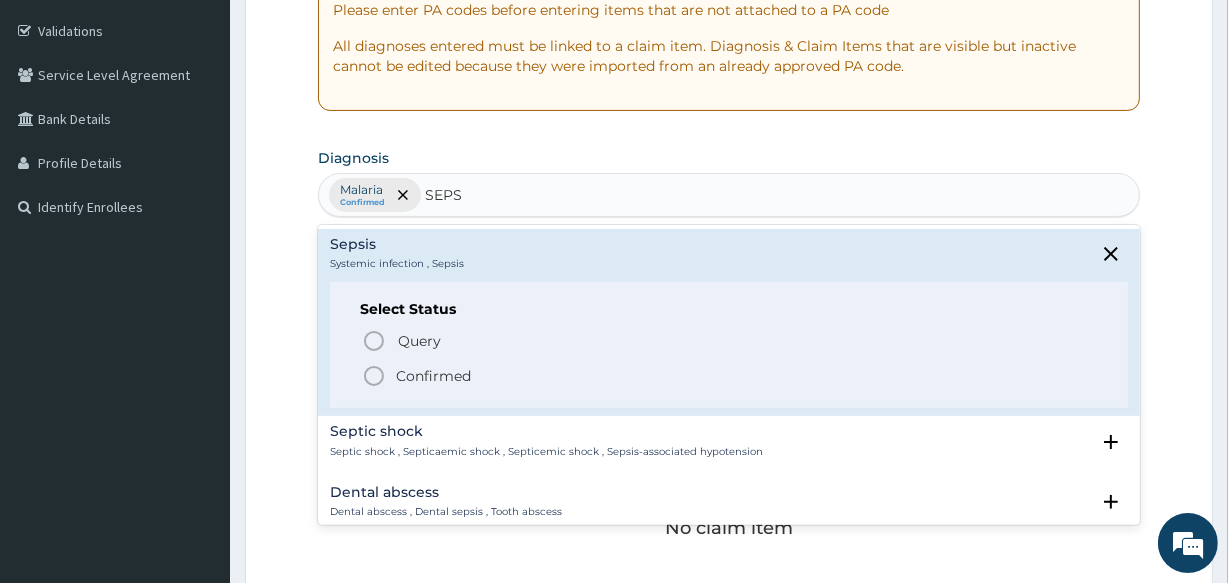 click 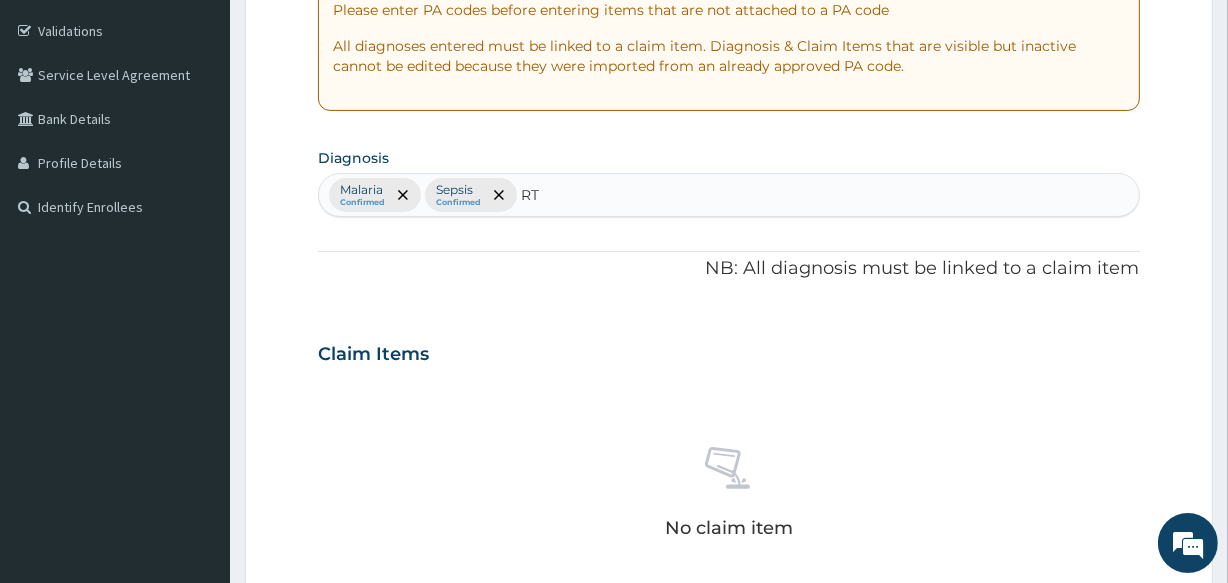 type on "RTI" 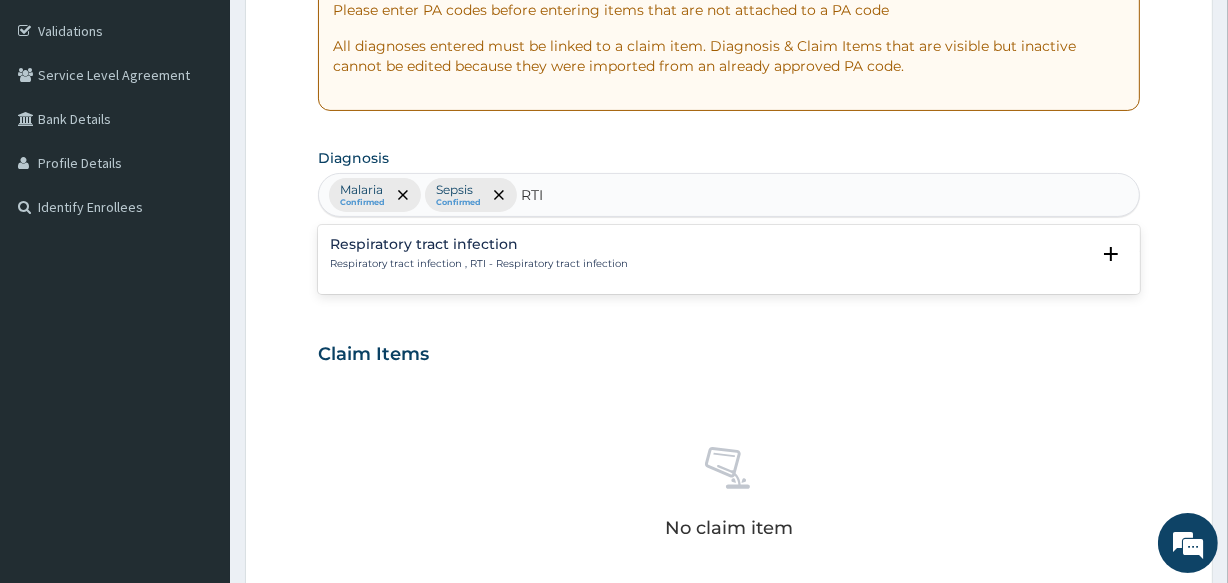 click on "Respiratory tract infection" at bounding box center (479, 244) 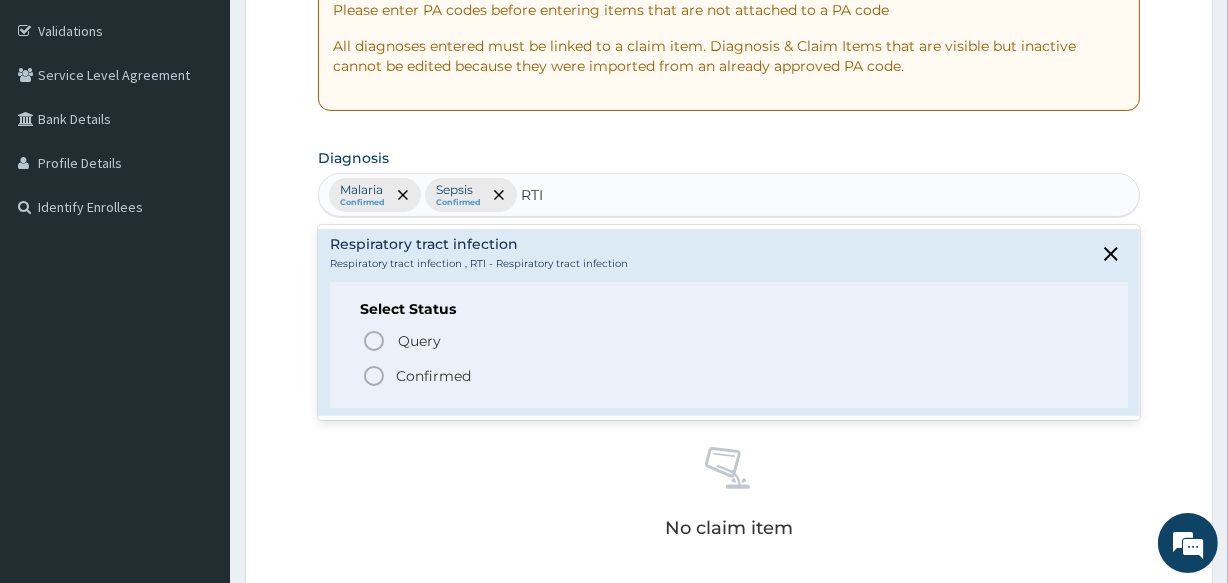 click on "Confirmed" at bounding box center (433, 376) 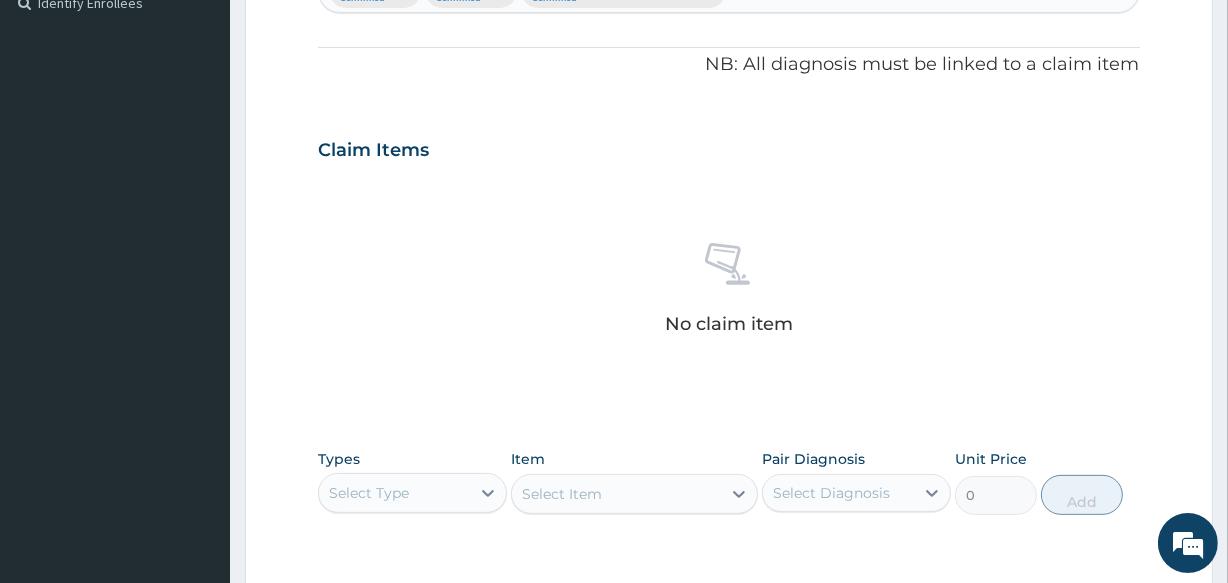 scroll, scrollTop: 727, scrollLeft: 0, axis: vertical 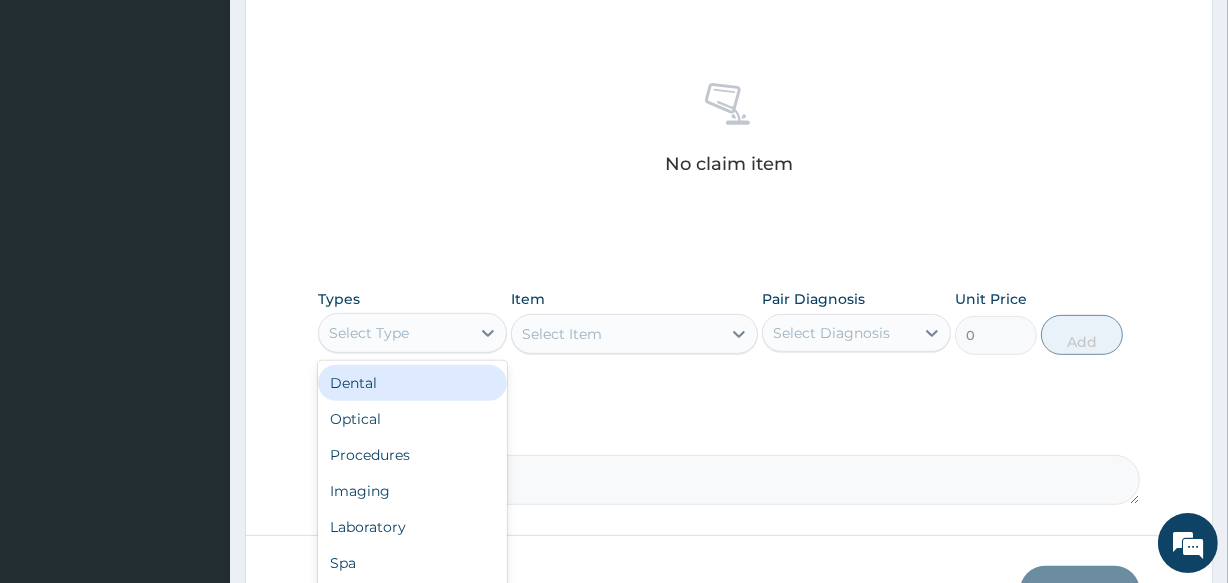 click on "Select Type" at bounding box center [394, 333] 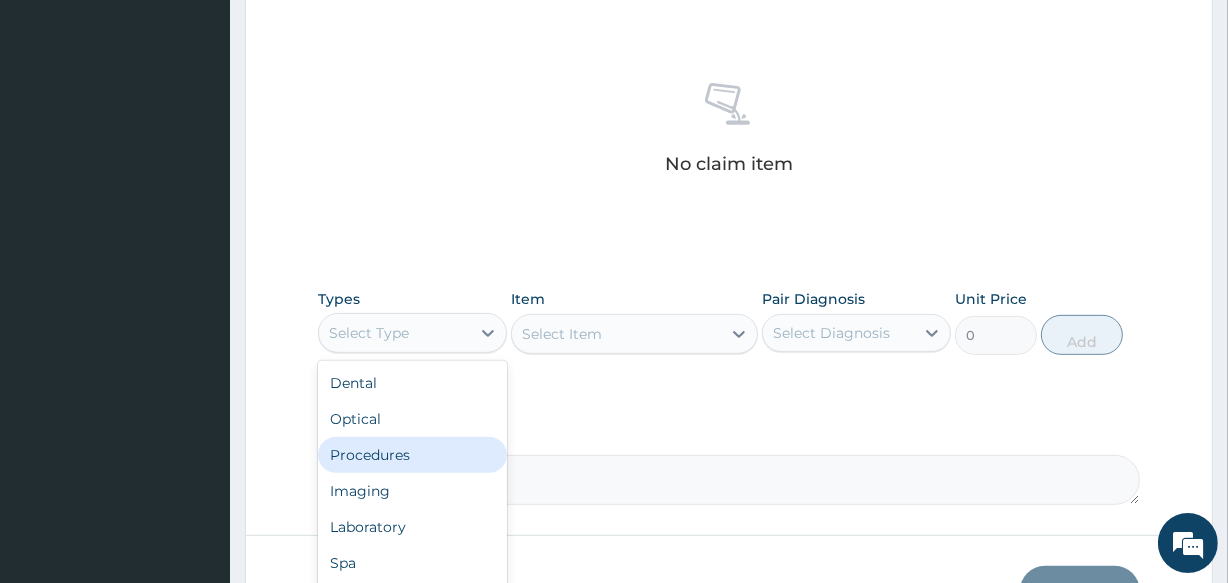click on "Procedures" at bounding box center [412, 455] 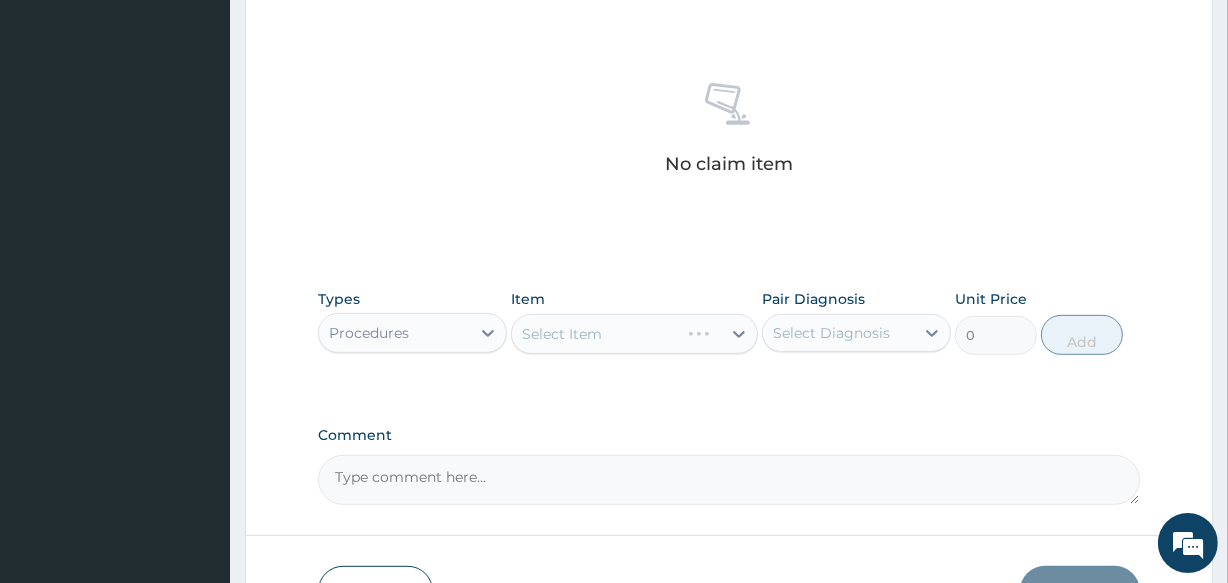 click on "Pair Diagnosis Select Diagnosis" at bounding box center [856, 322] 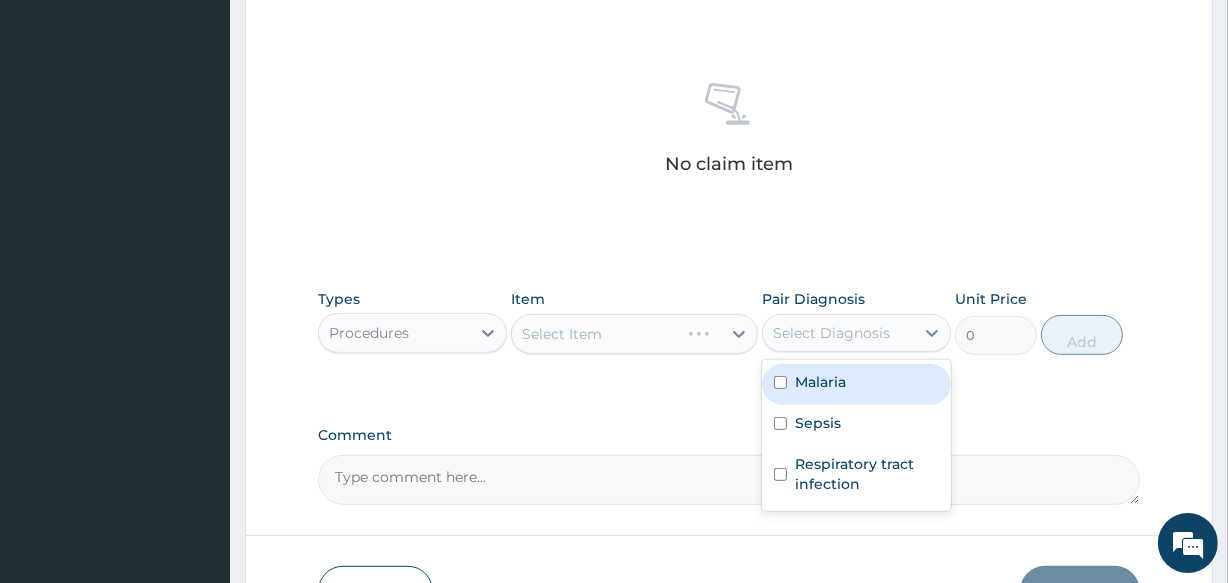 click on "Select Diagnosis" at bounding box center [831, 333] 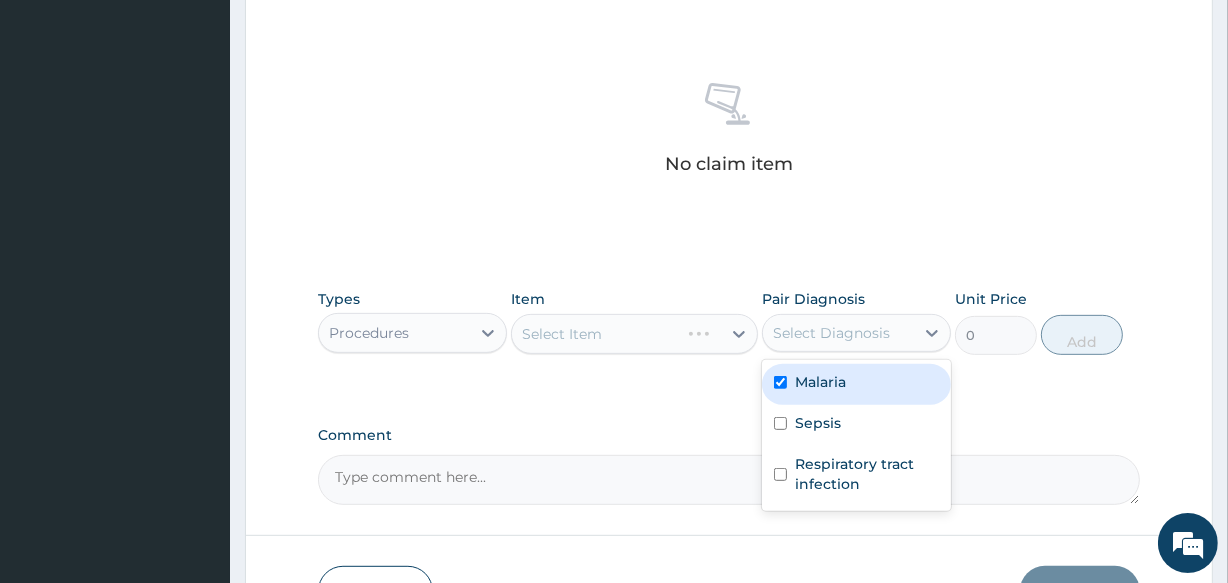 checkbox on "true" 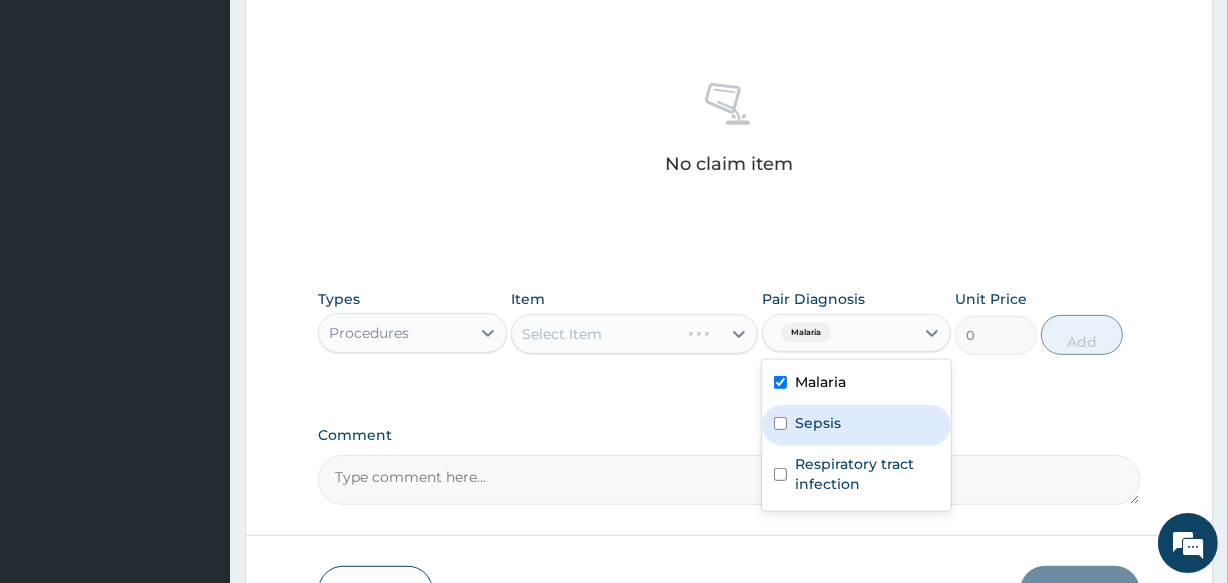 click on "Sepsis" at bounding box center (818, 423) 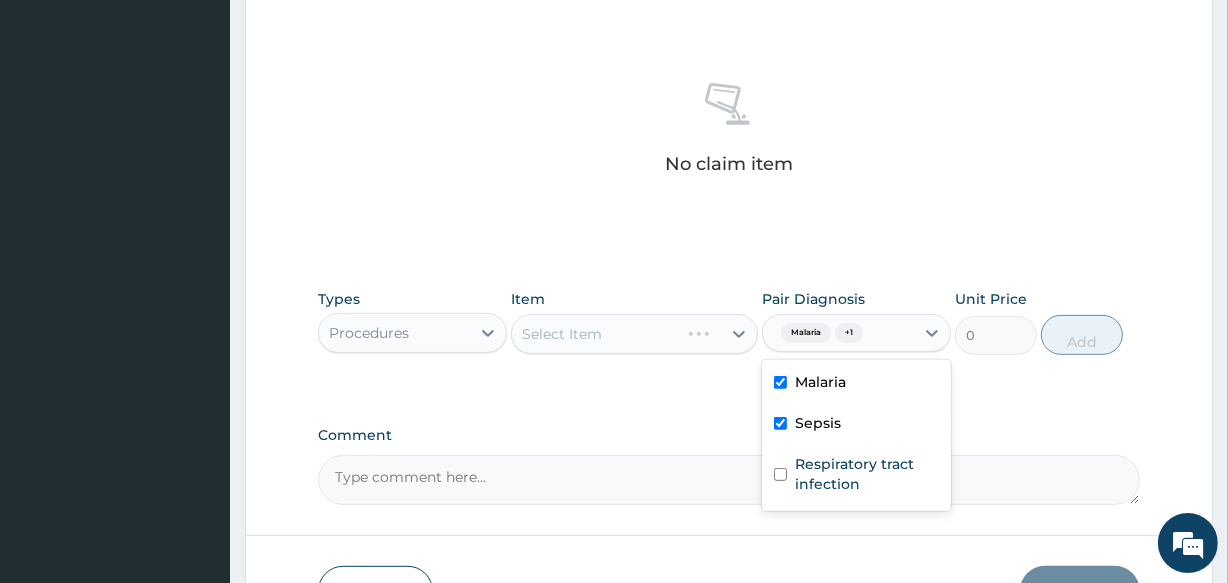 checkbox on "true" 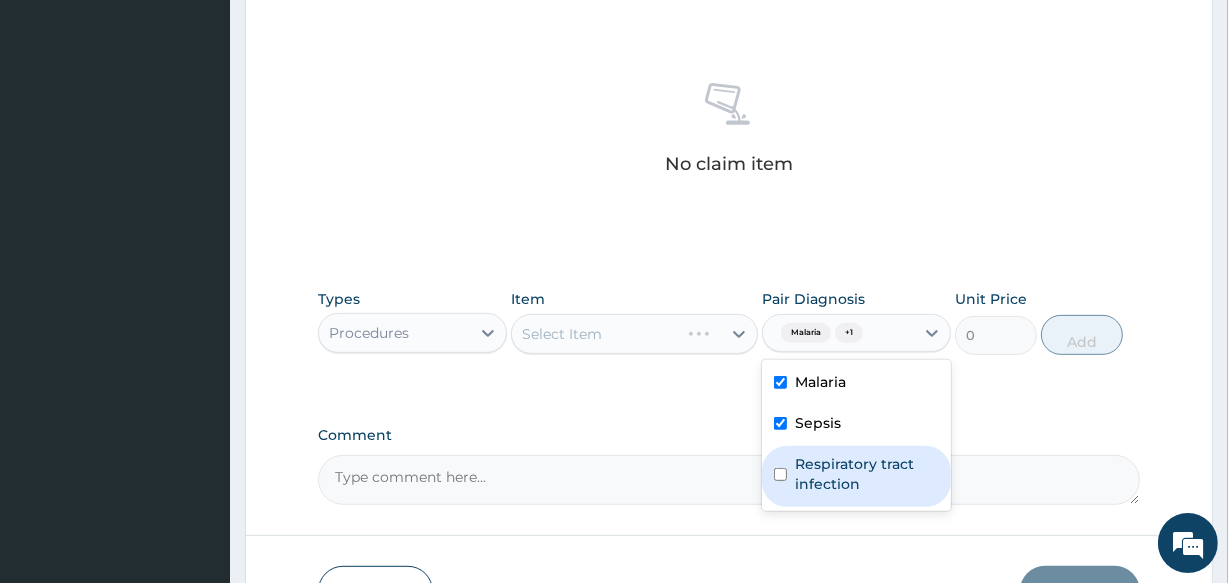 click on "Respiratory tract infection" at bounding box center (867, 474) 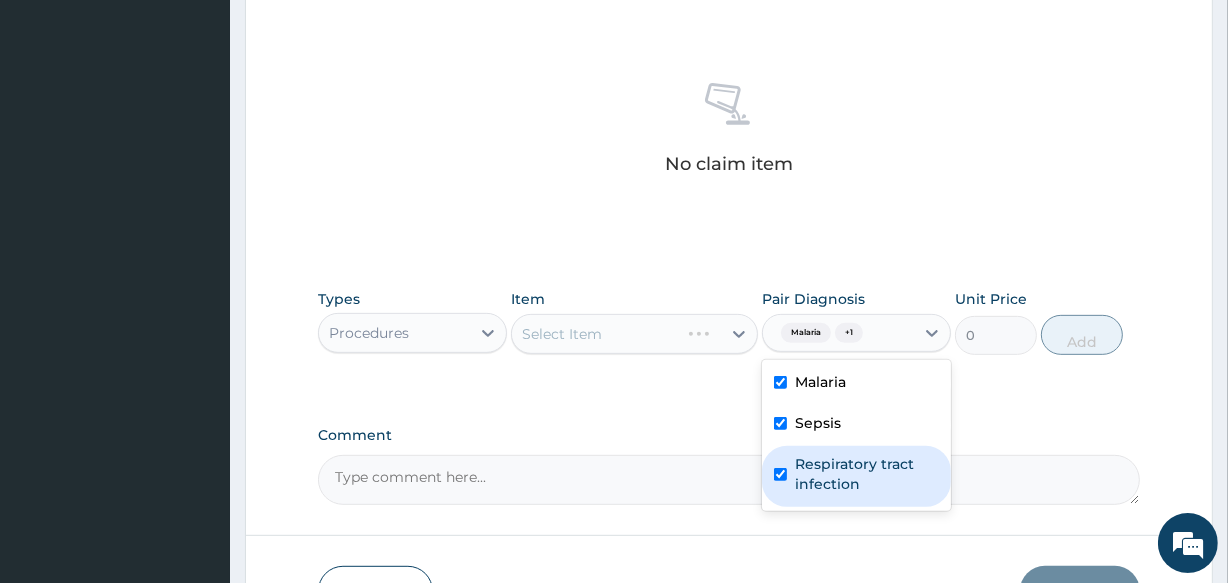 checkbox on "true" 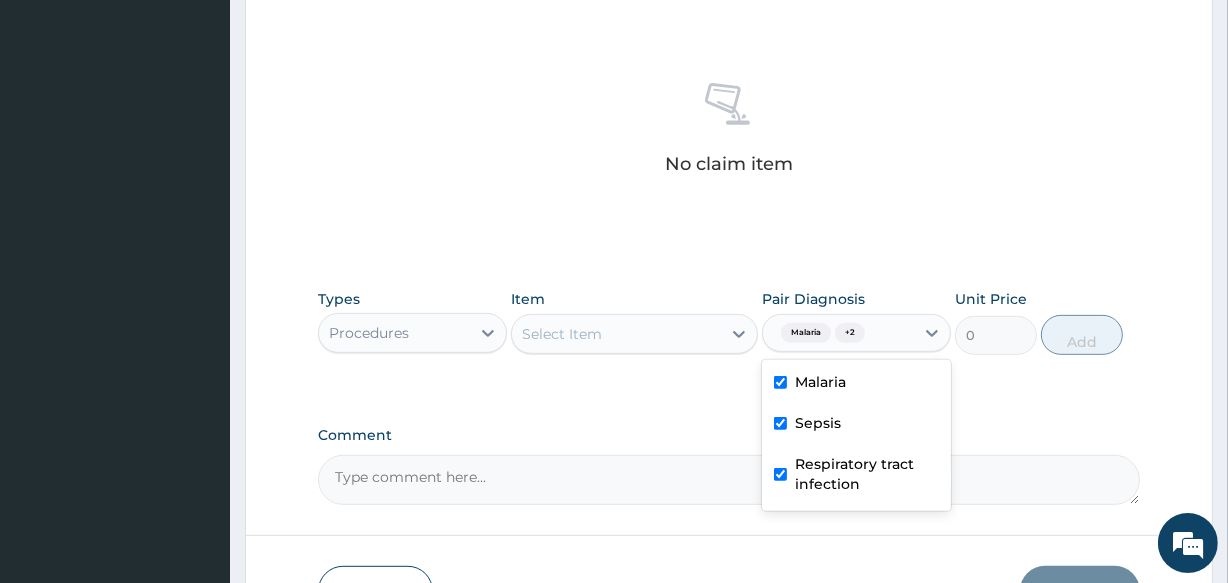 click on "Select Item" at bounding box center [616, 334] 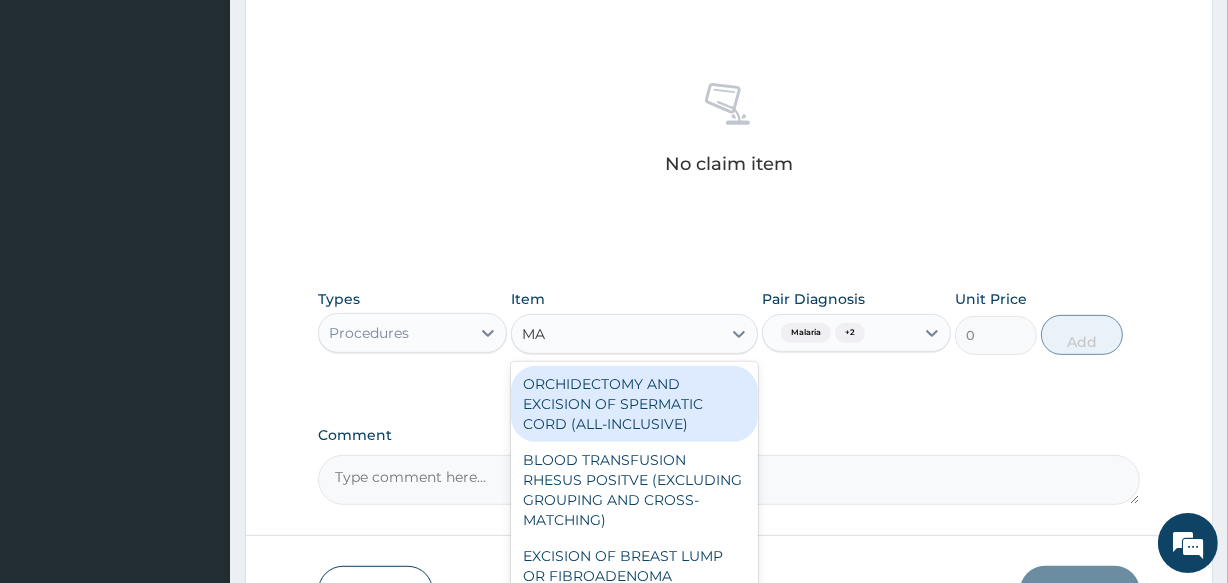 type on "M" 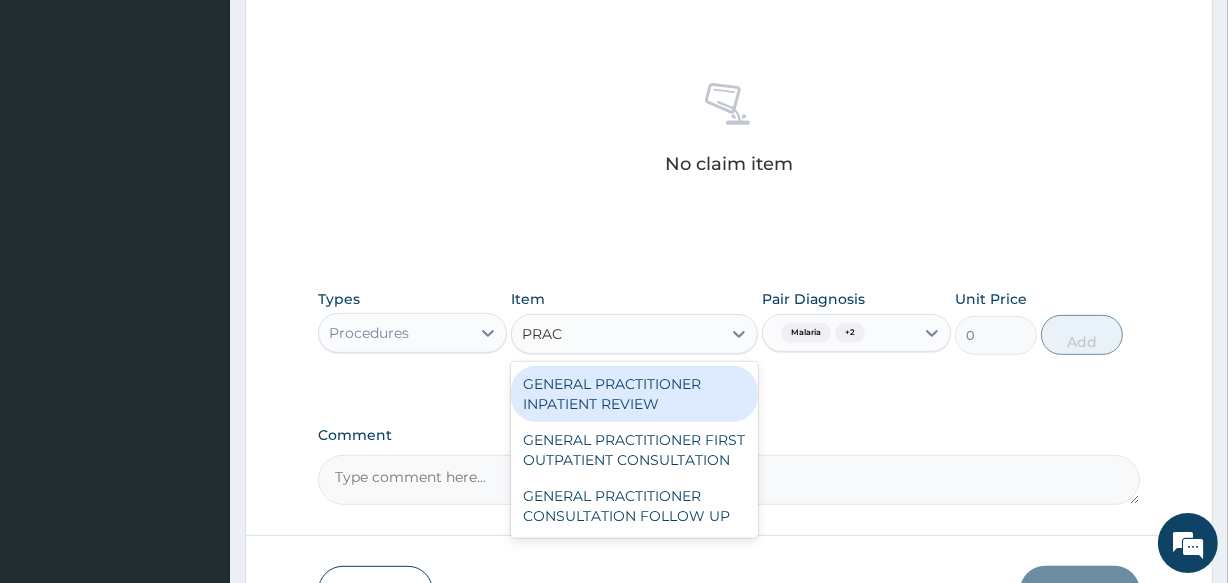 type on "PRACT" 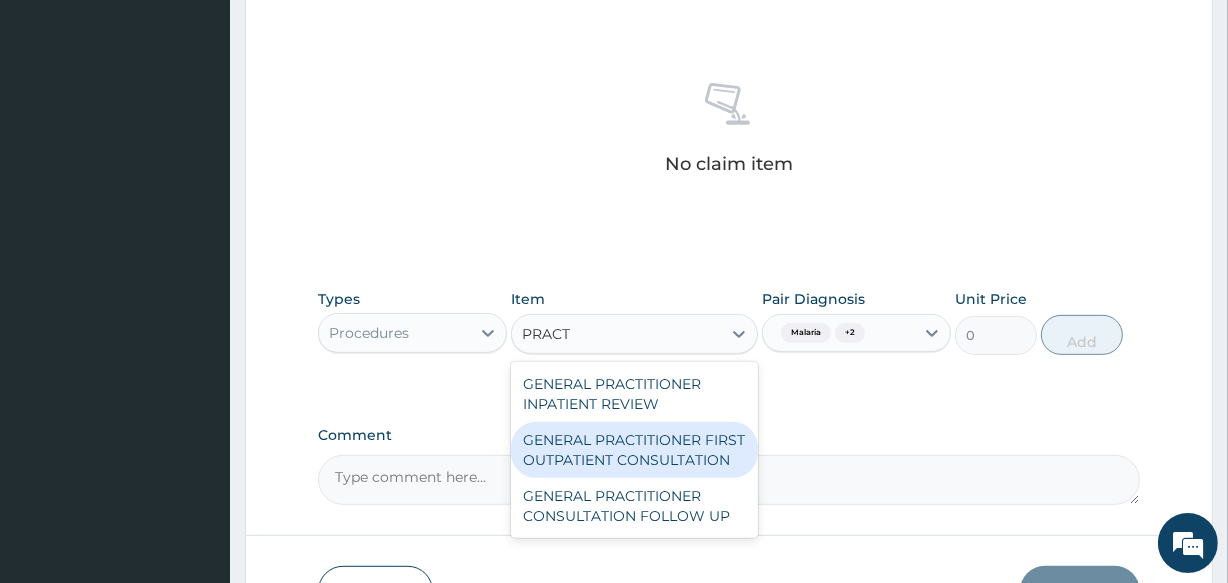 click on "GENERAL PRACTITIONER FIRST OUTPATIENT CONSULTATION" at bounding box center (634, 450) 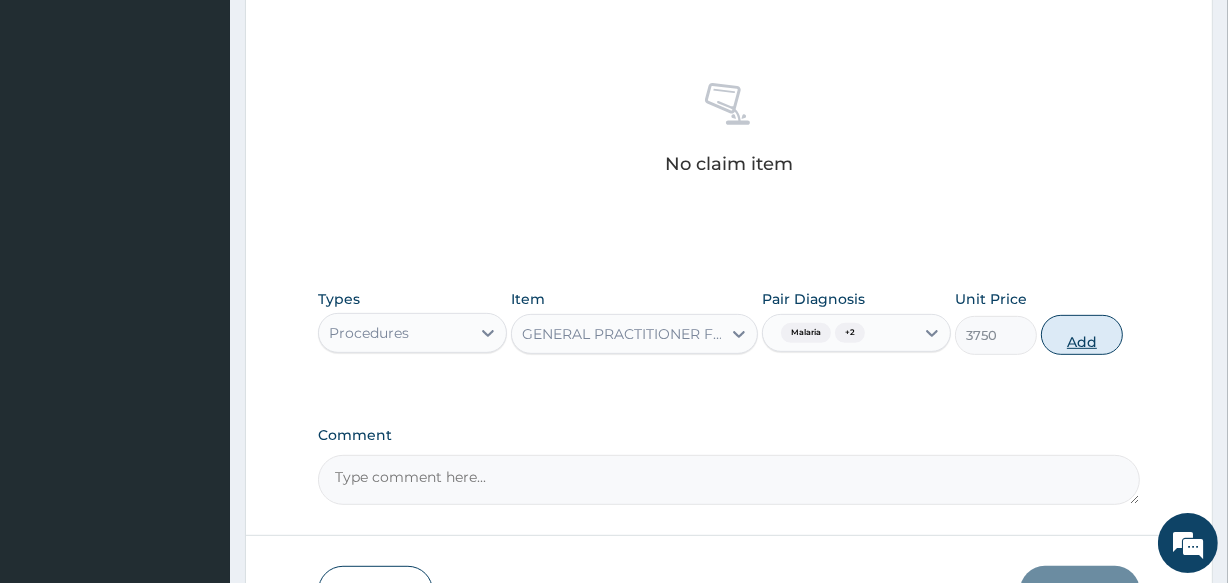 click on "Add" at bounding box center (1082, 335) 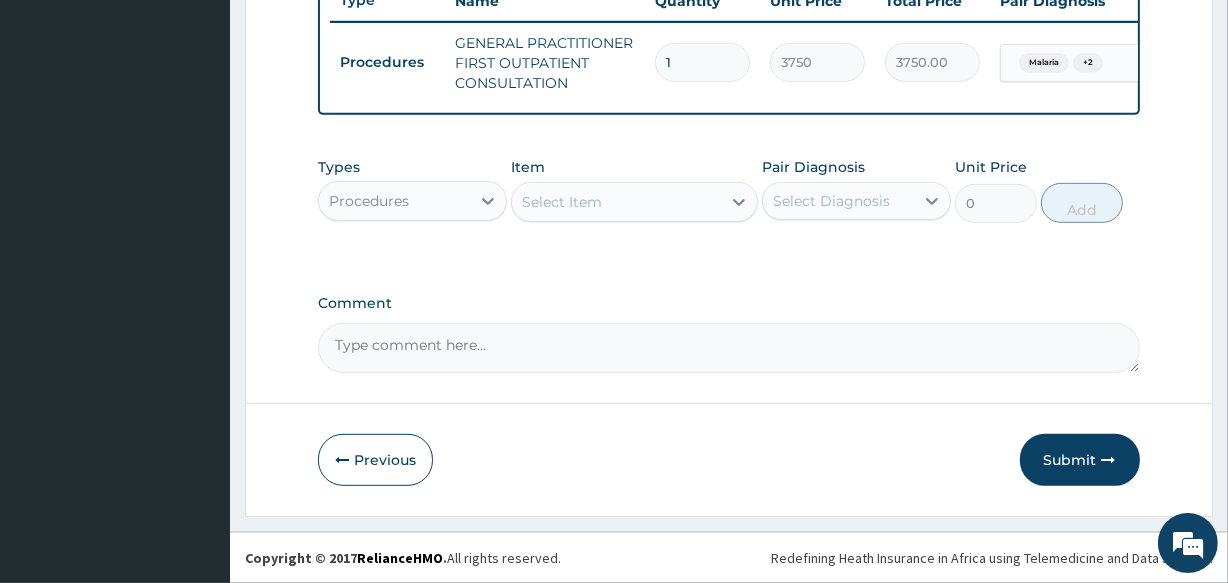 scroll, scrollTop: 787, scrollLeft: 0, axis: vertical 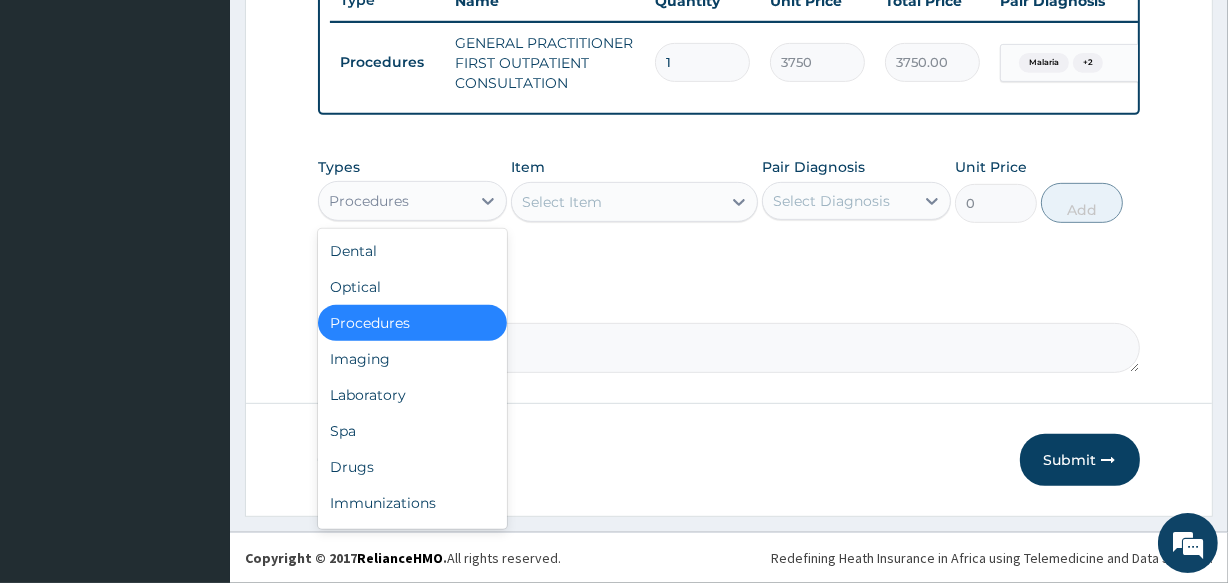 click on "Procedures" at bounding box center (394, 201) 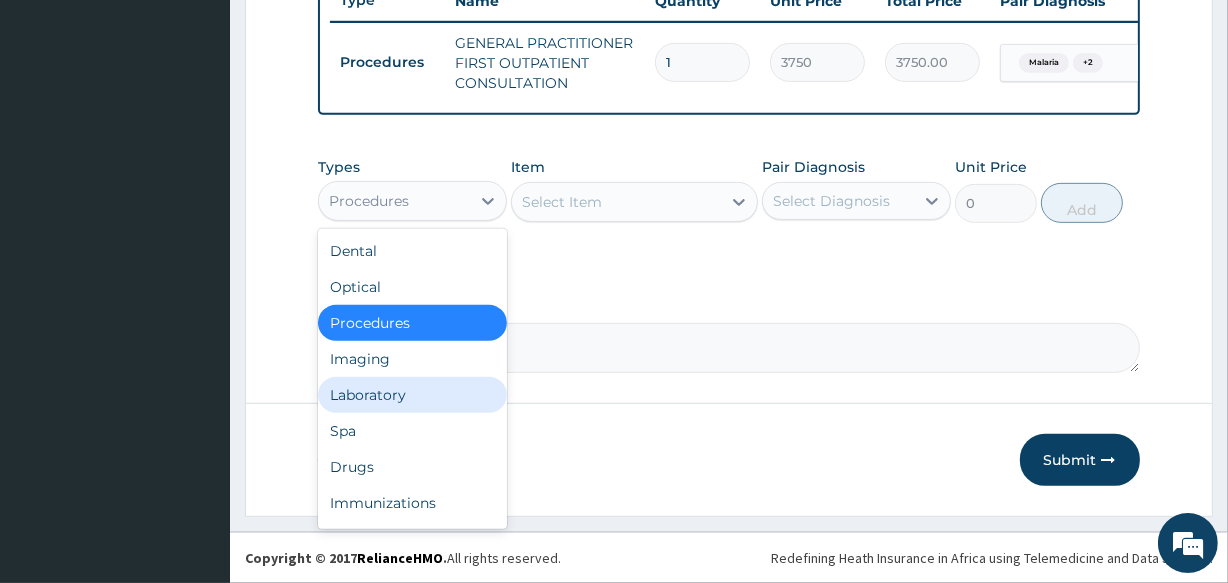 click on "Laboratory" at bounding box center [412, 395] 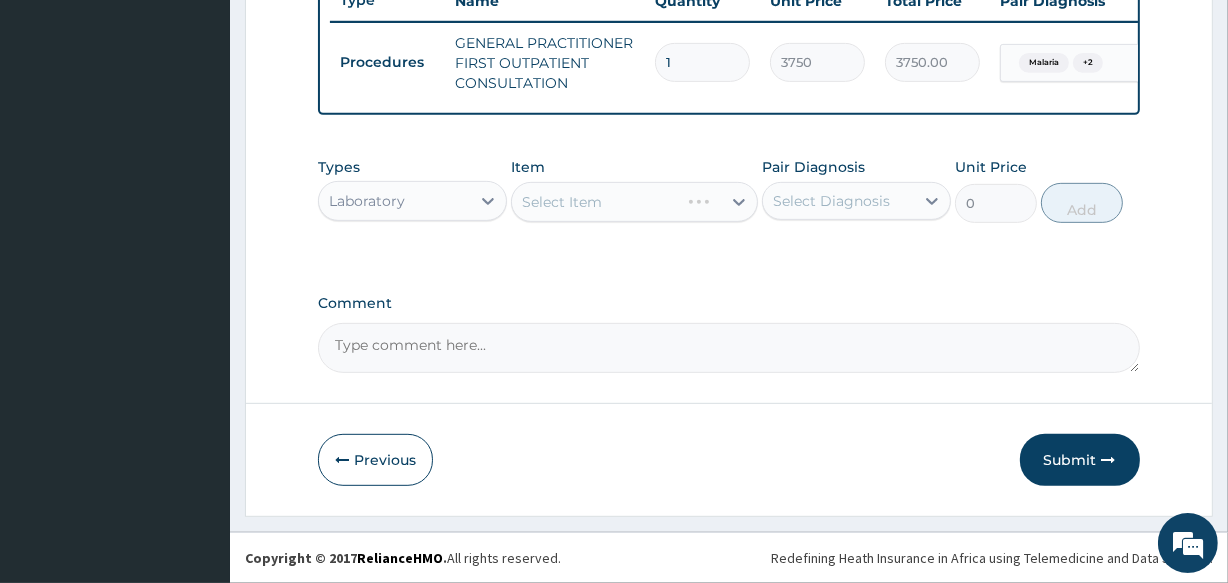 click on "Select Diagnosis" at bounding box center [831, 201] 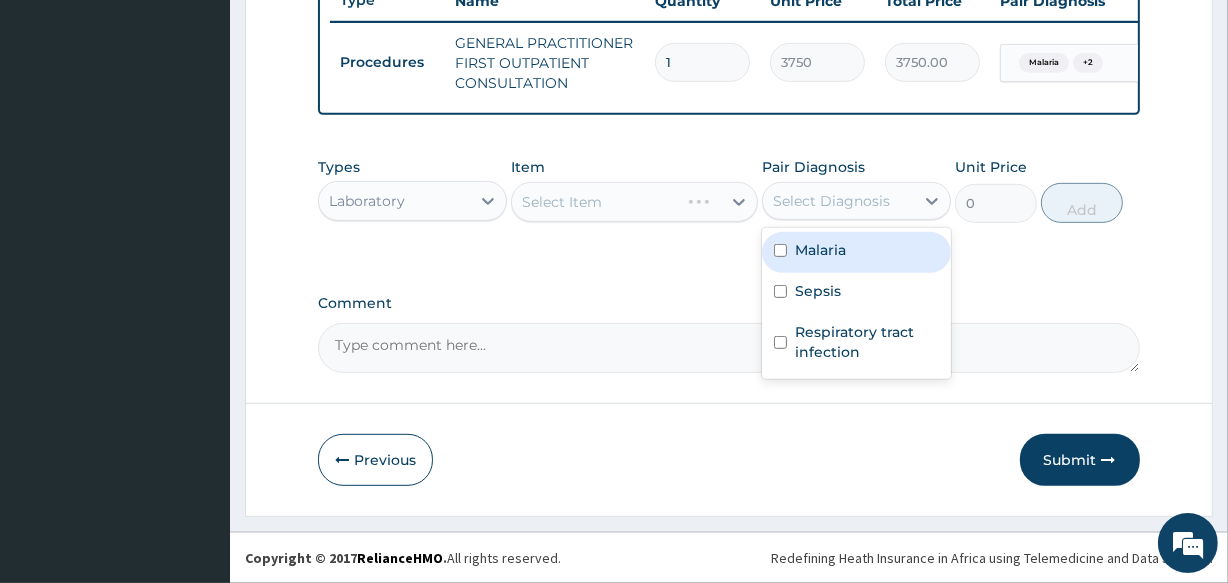click on "Malaria" at bounding box center [856, 252] 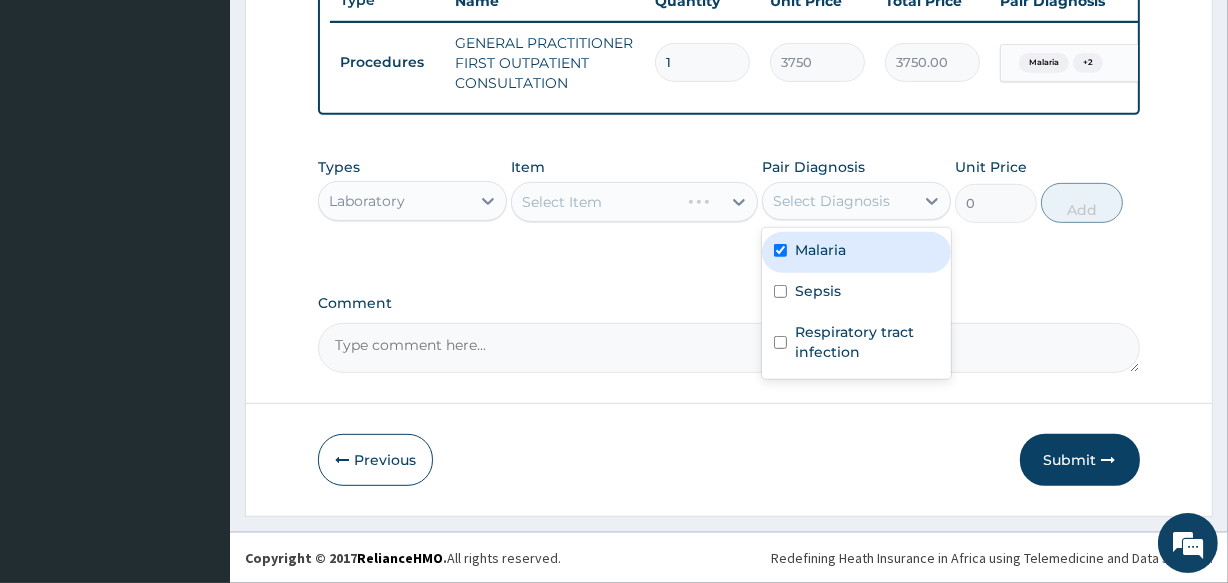 checkbox on "true" 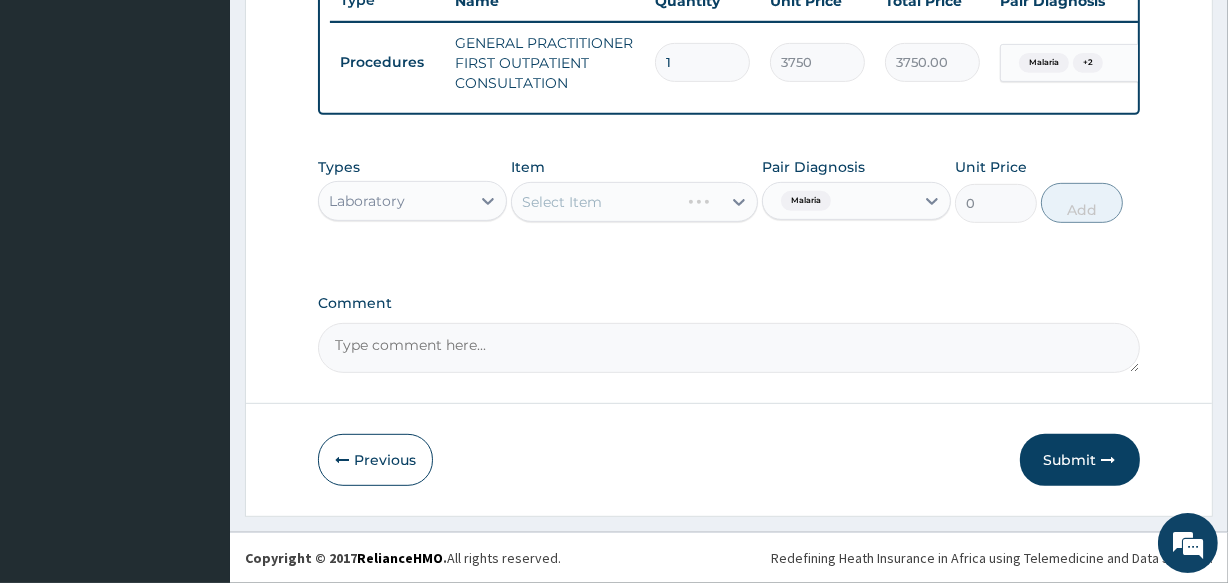 click on "Select Item" at bounding box center [634, 202] 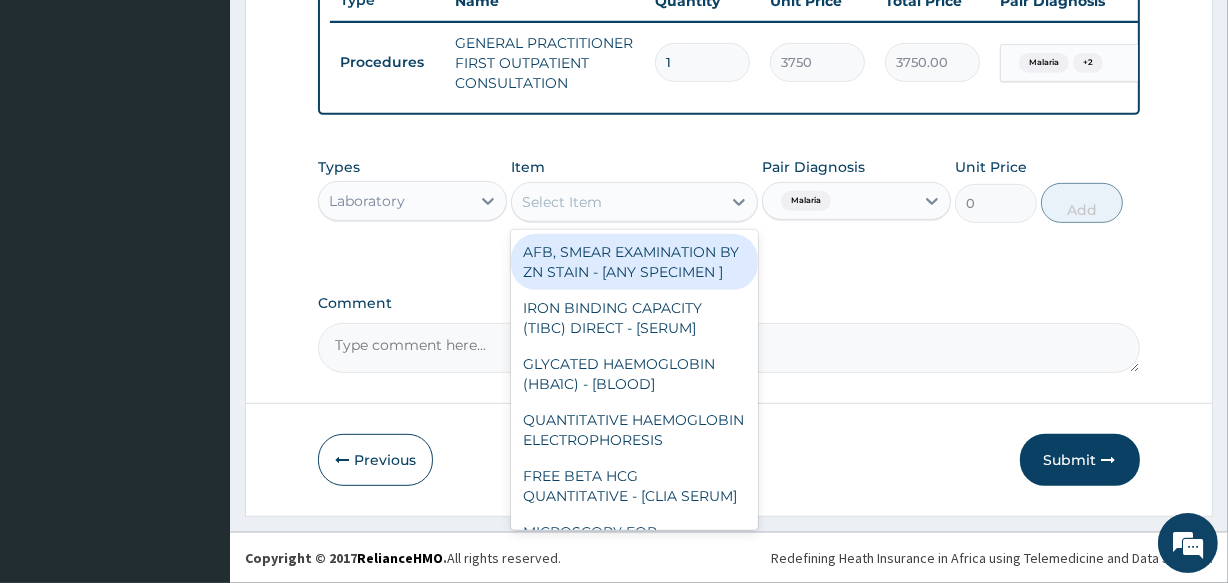 click on "Select Item" at bounding box center [562, 202] 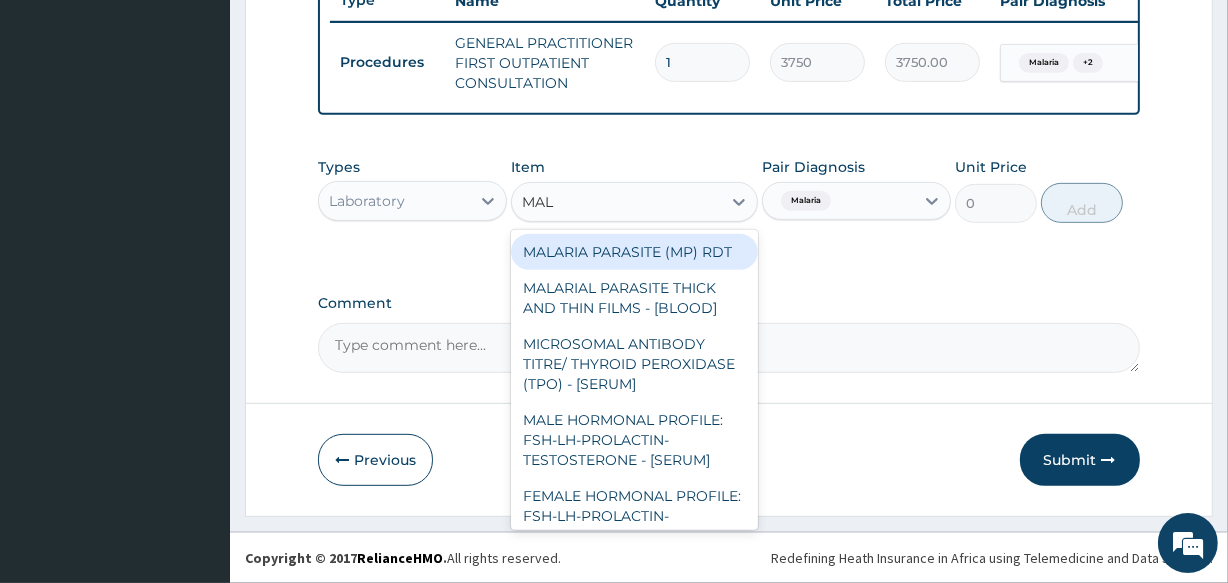 type on "MALA" 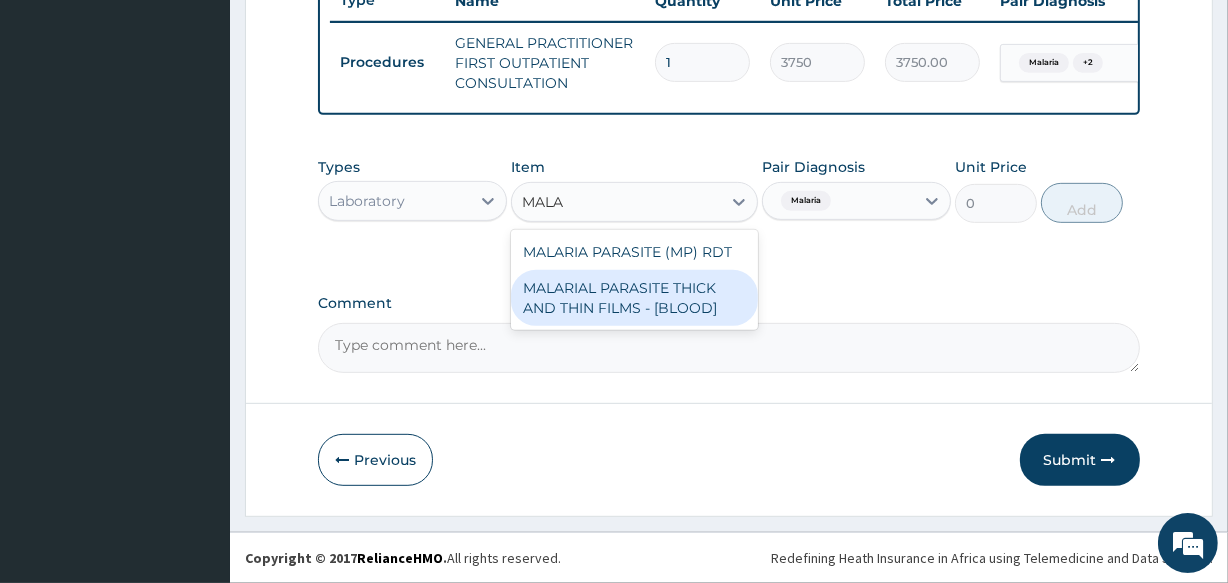 click on "MALARIAL PARASITE THICK AND THIN FILMS - [BLOOD]" at bounding box center (634, 298) 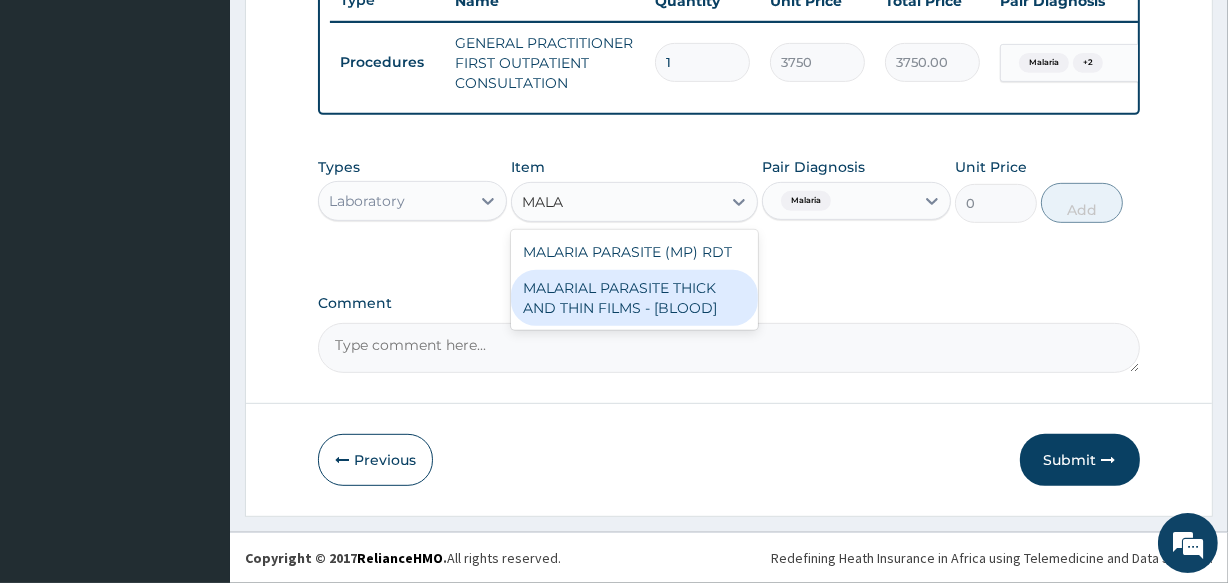 type 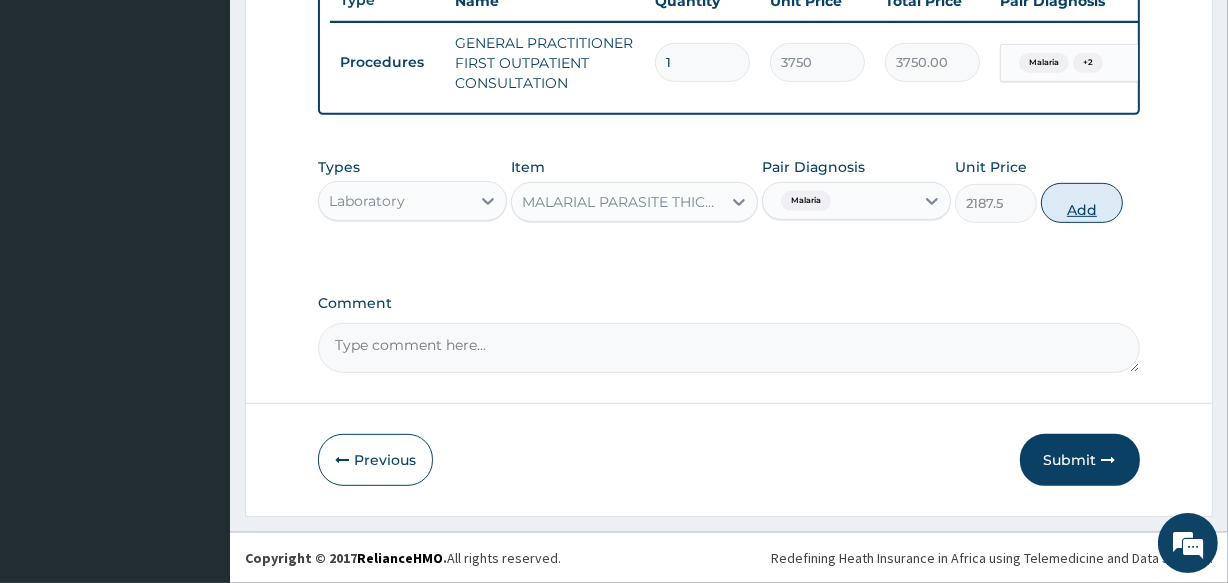 click on "Add" at bounding box center [1082, 203] 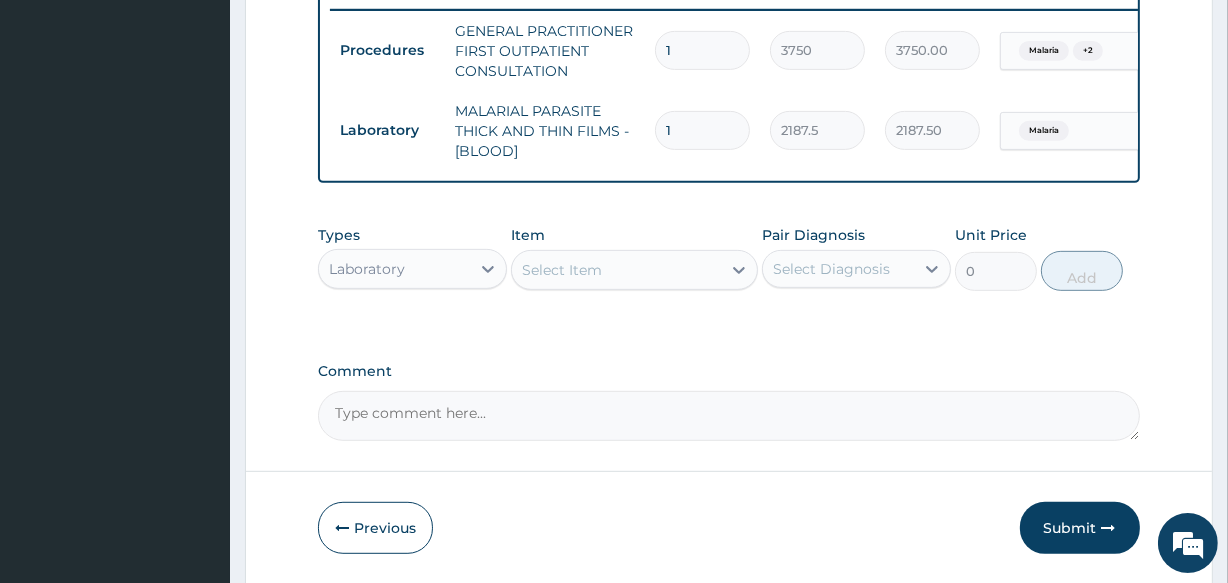 click on "Select Diagnosis" at bounding box center [831, 269] 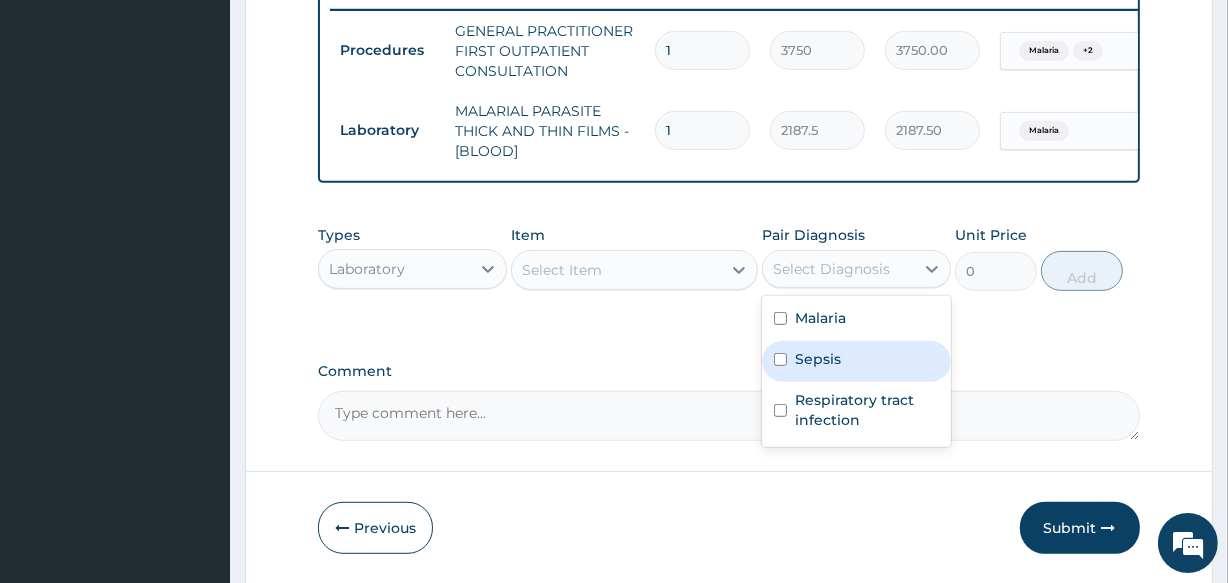 click on "Sepsis" at bounding box center [856, 361] 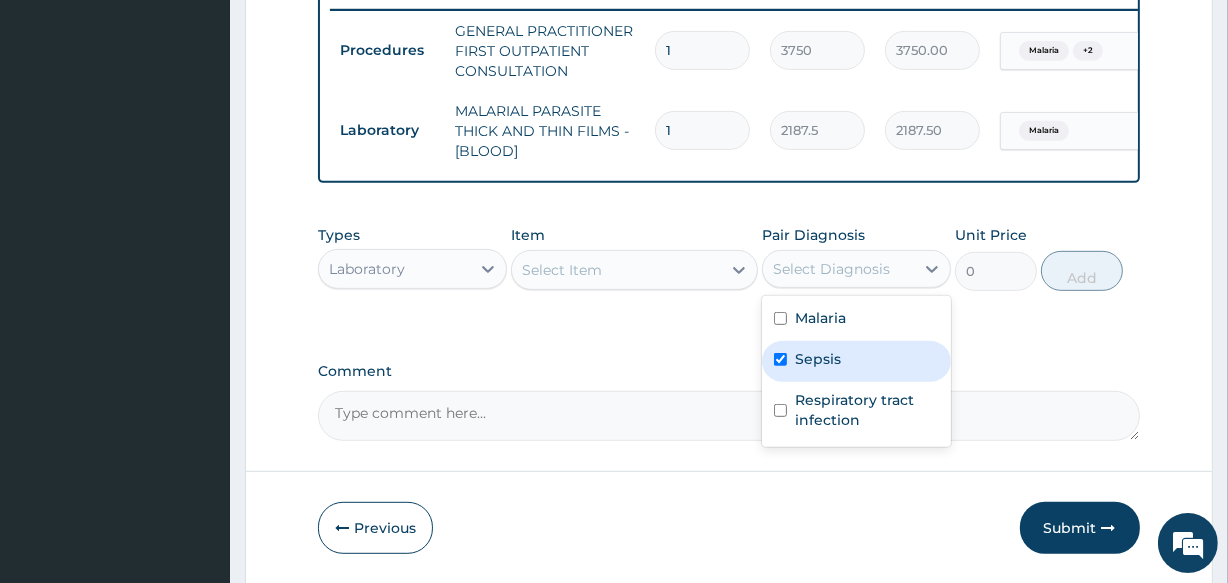 checkbox on "true" 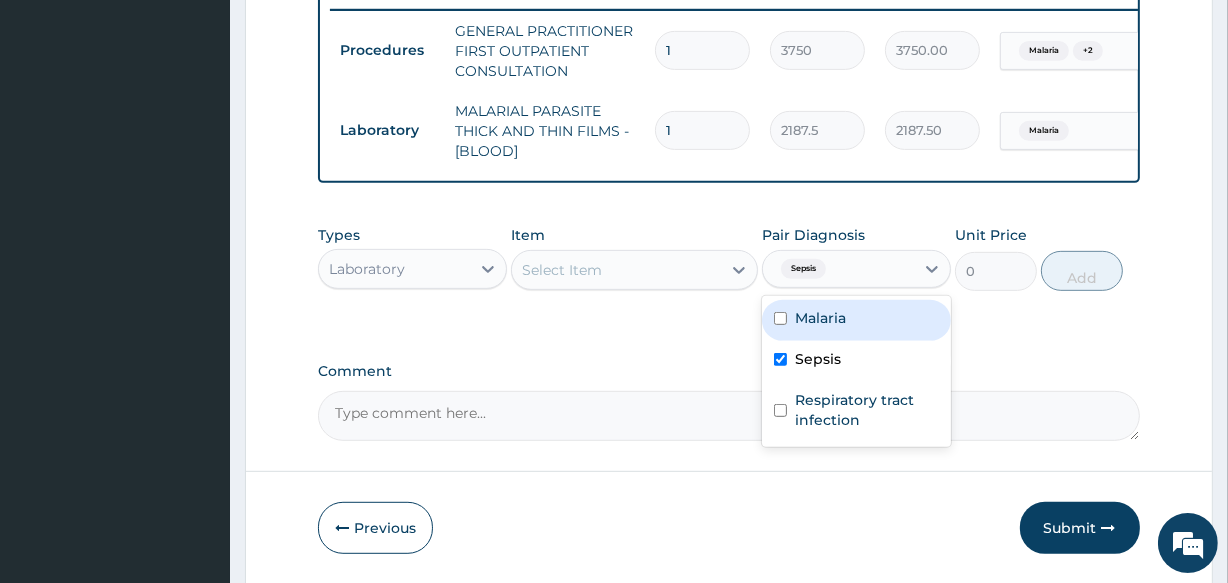 click on "Select Item" at bounding box center (616, 270) 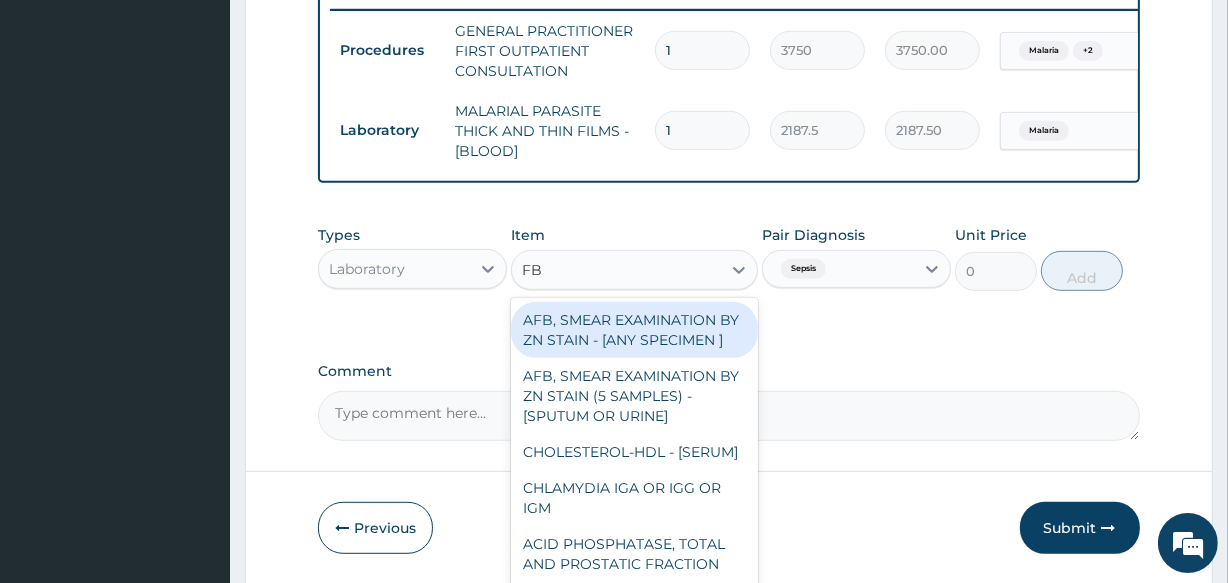 type on "FBC" 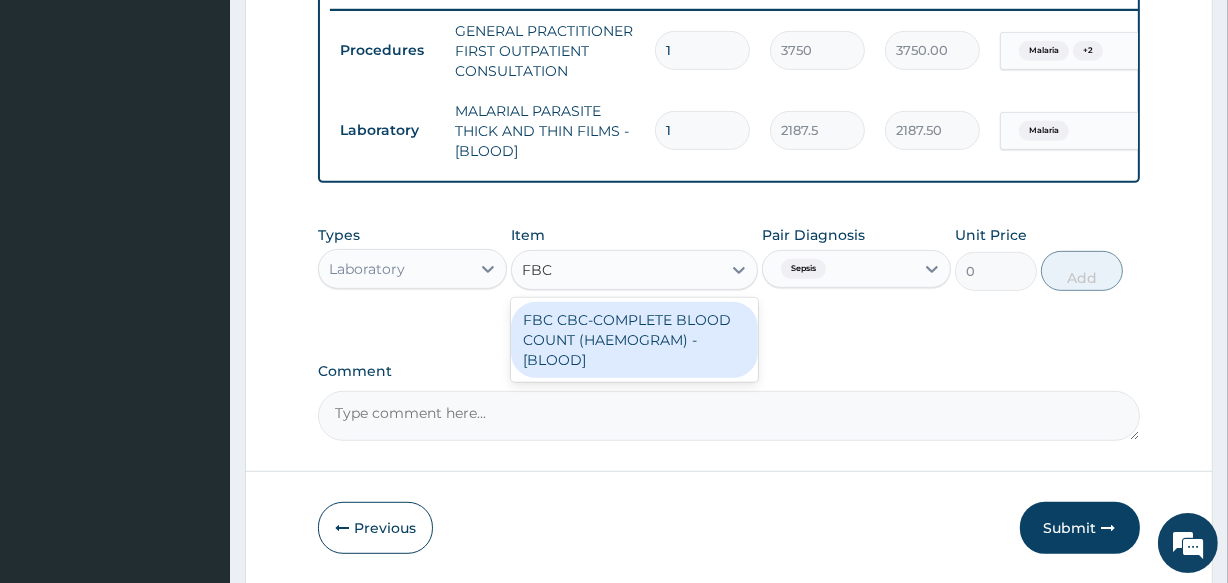 click on "FBC CBC-COMPLETE BLOOD COUNT (HAEMOGRAM) - [BLOOD]" at bounding box center [634, 340] 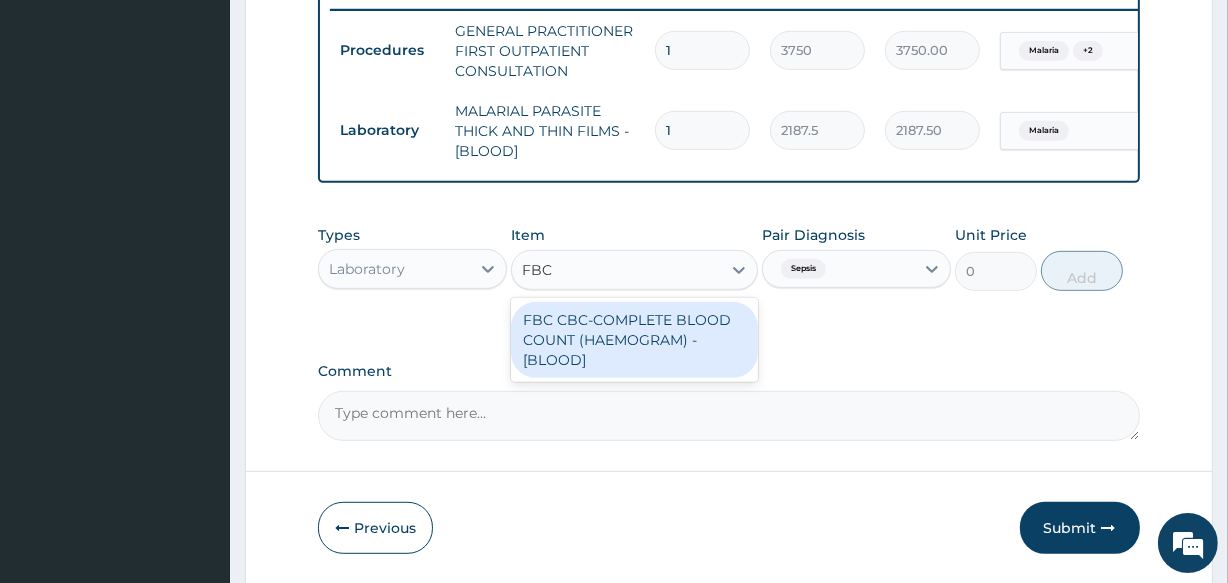 type 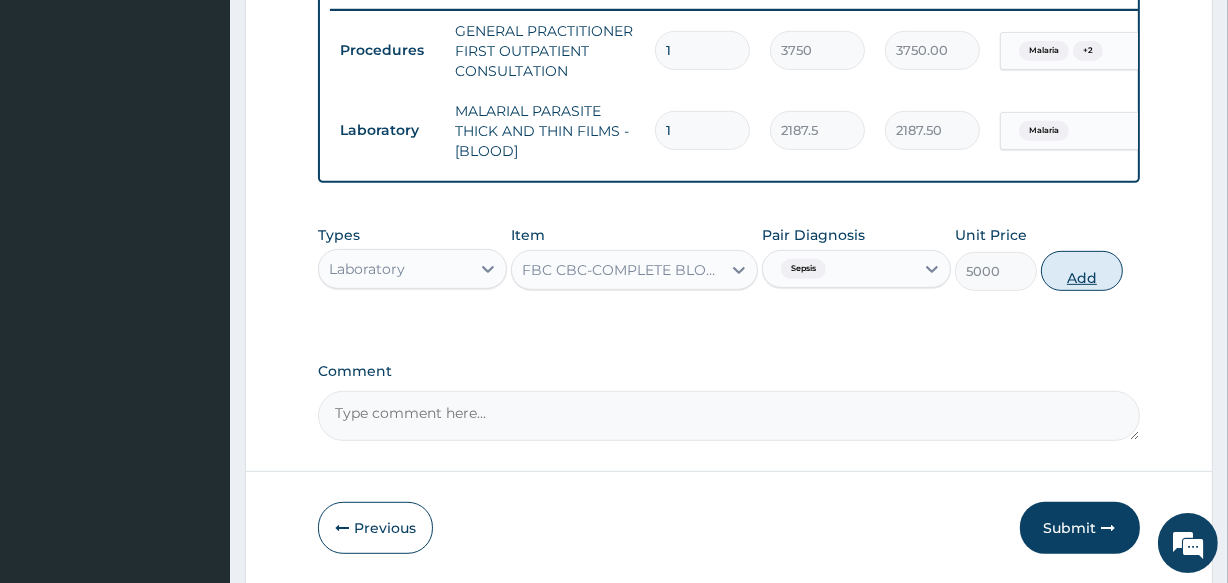 click on "Add" at bounding box center (1082, 271) 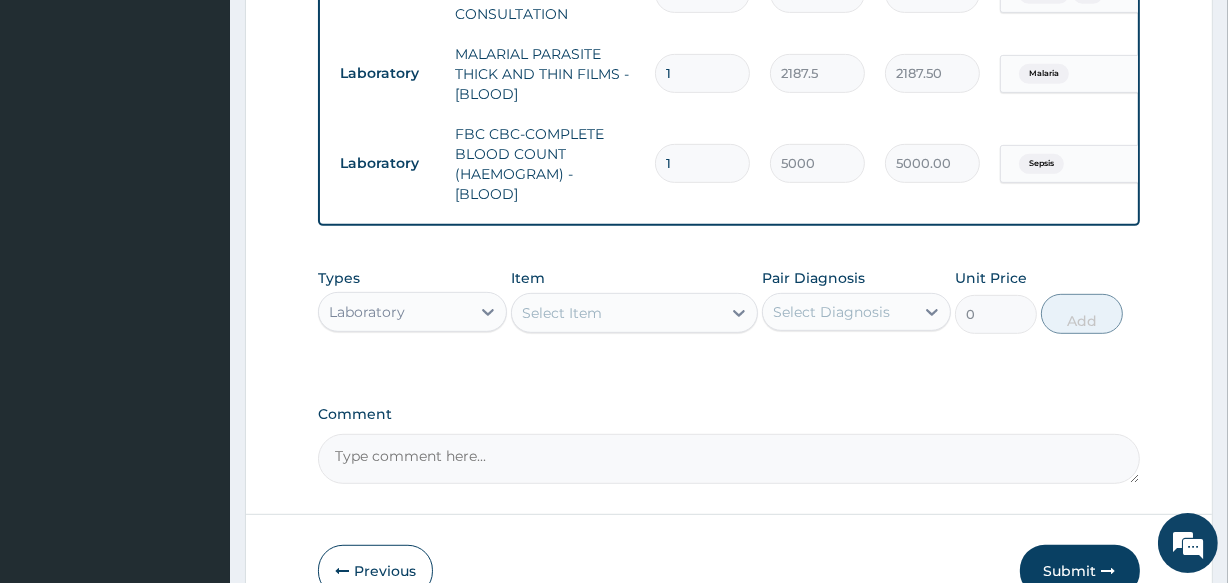 scroll, scrollTop: 967, scrollLeft: 0, axis: vertical 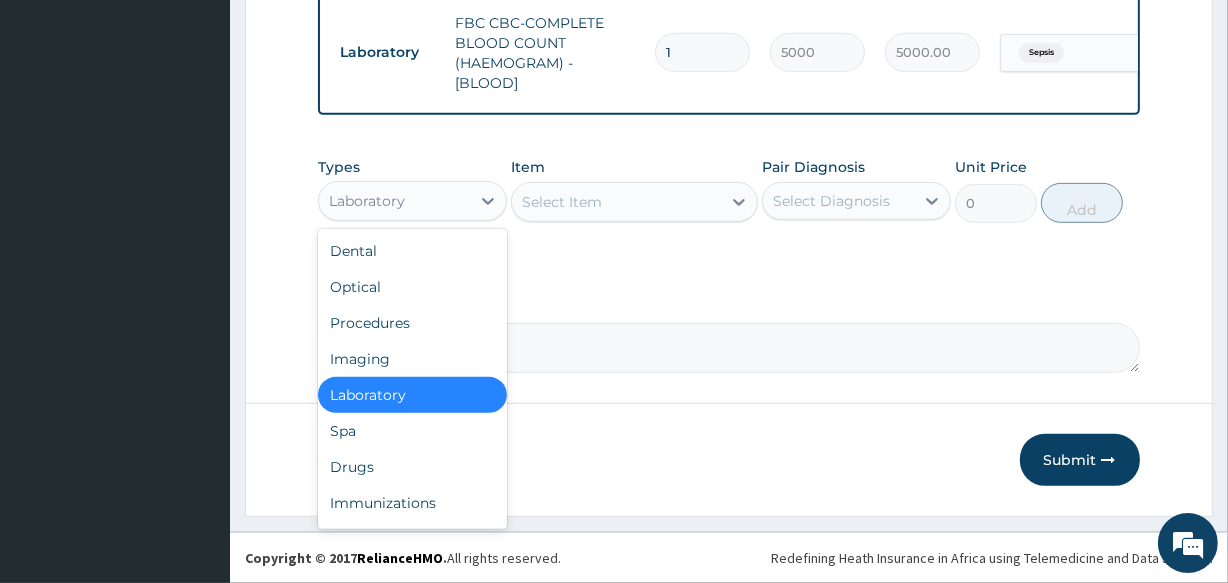 click on "Laboratory" at bounding box center (367, 201) 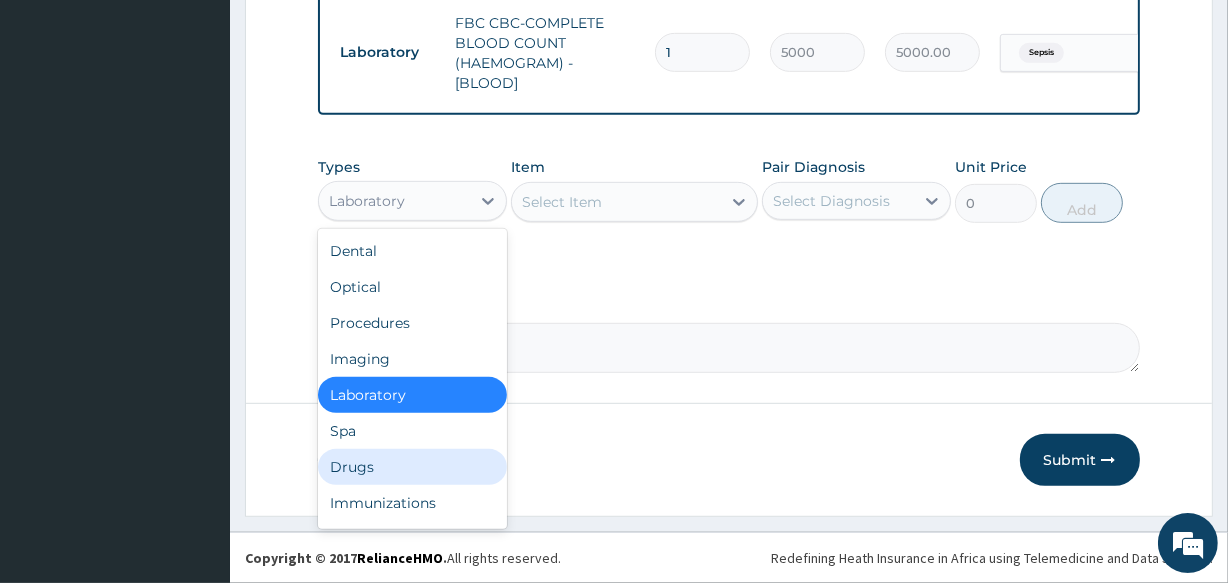 click on "Drugs" at bounding box center [412, 467] 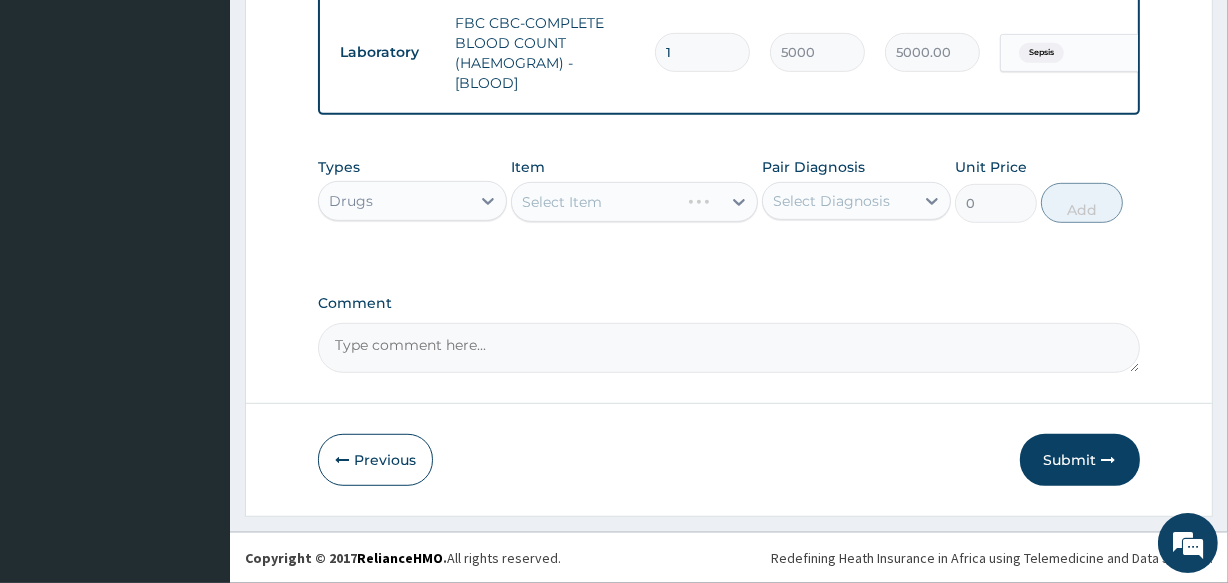 click on "Select Diagnosis" at bounding box center (831, 201) 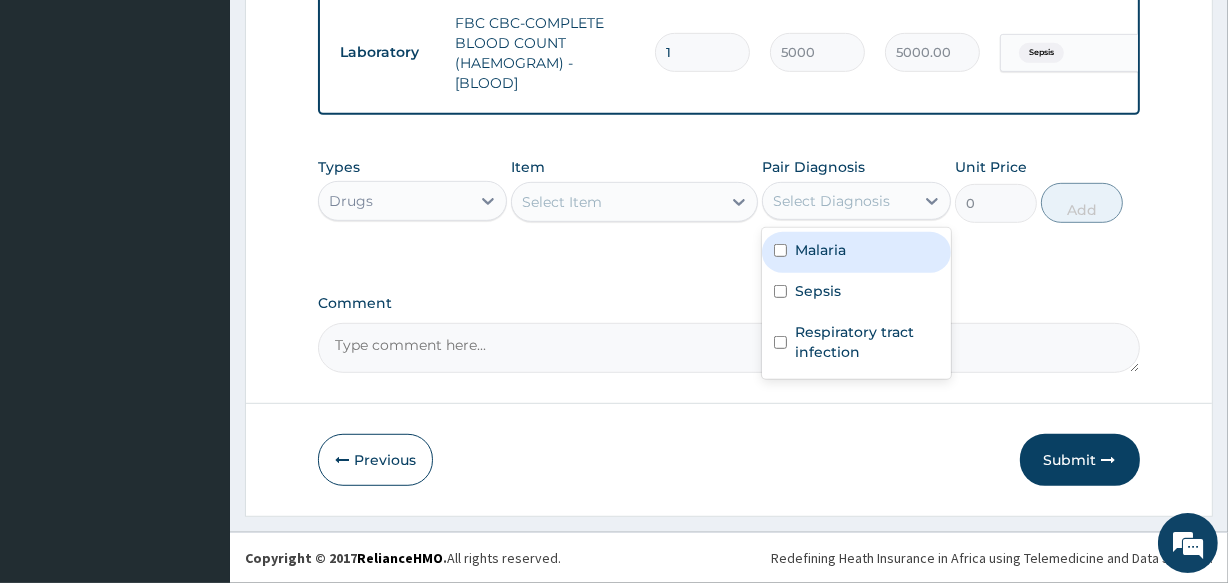 click on "Malaria" at bounding box center [820, 250] 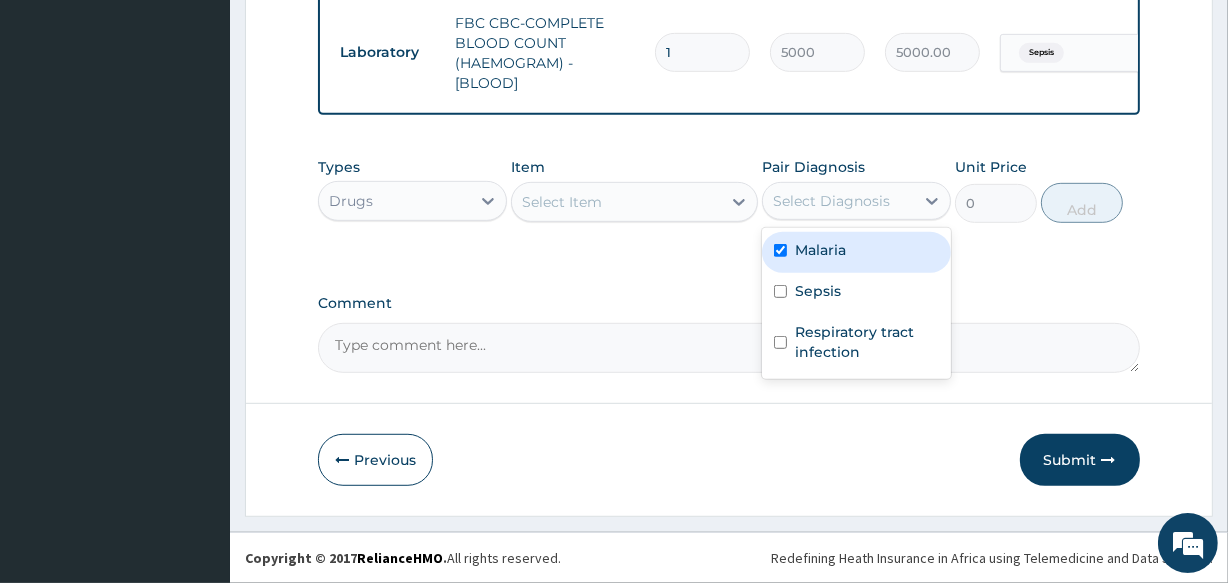 checkbox on "true" 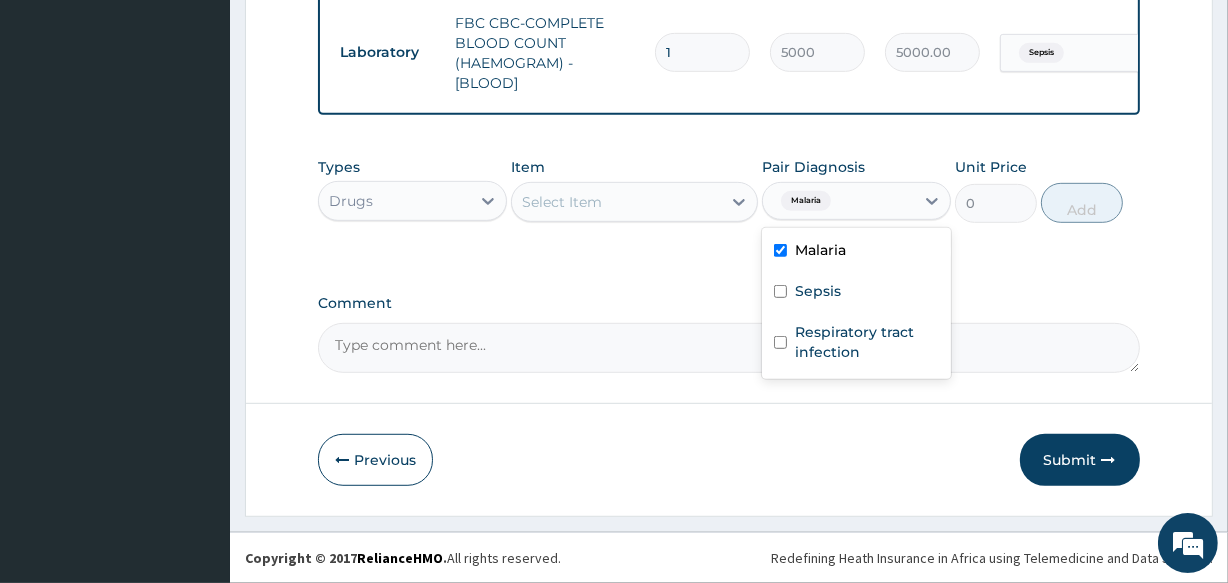 click on "Select Item" at bounding box center (616, 202) 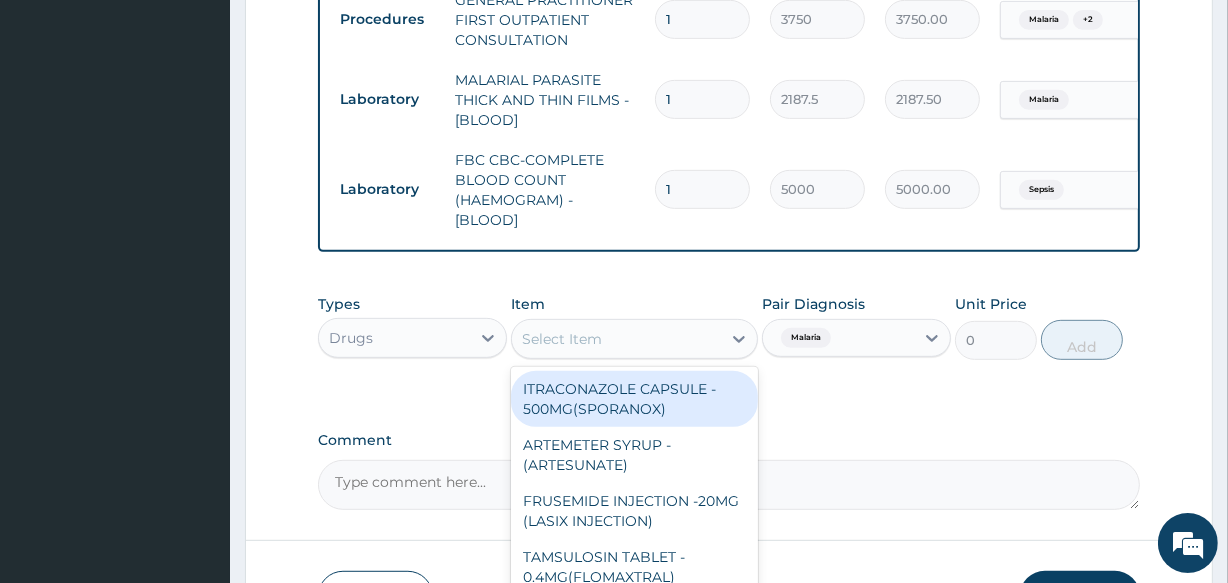 scroll, scrollTop: 876, scrollLeft: 0, axis: vertical 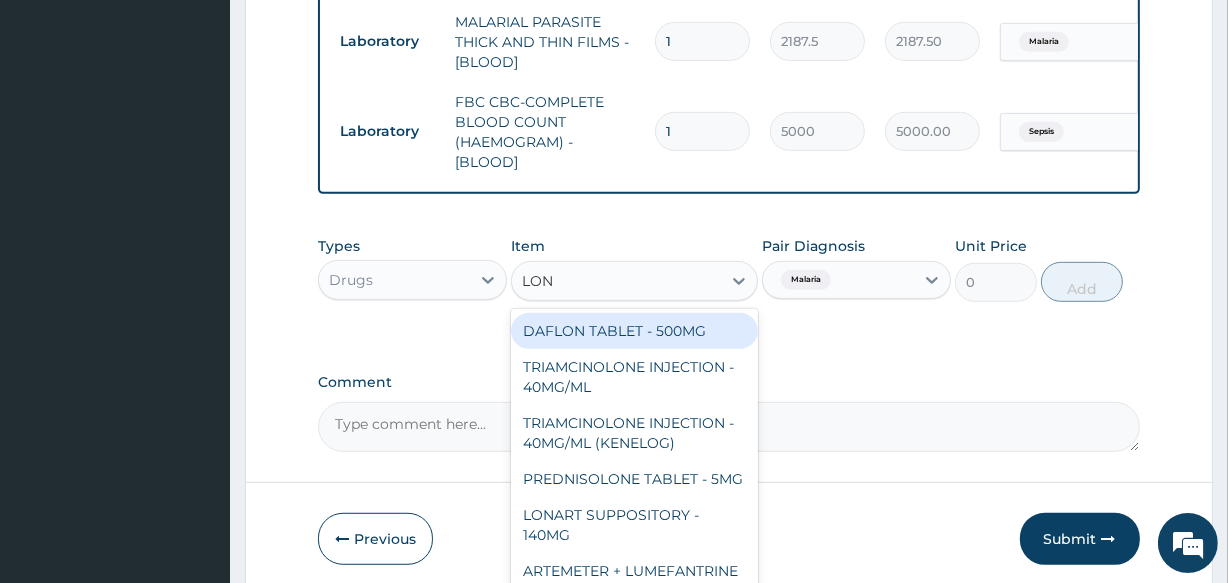 type on "LONA" 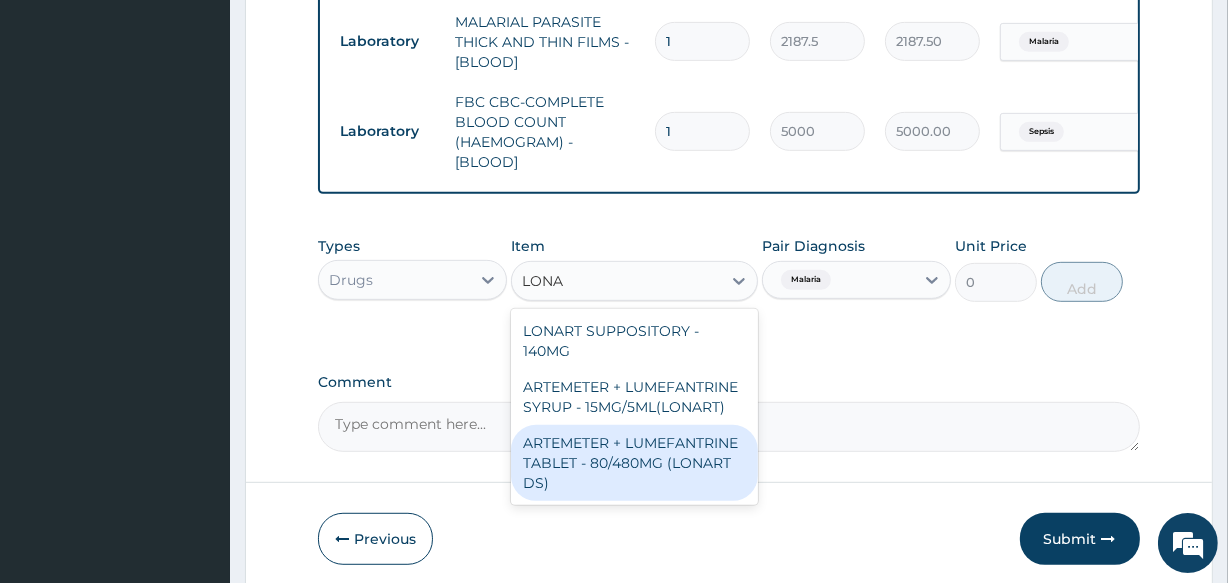 click on "ARTEMETER + LUMEFANTRINE TABLET -  80/480MG (LONART DS)" at bounding box center (634, 463) 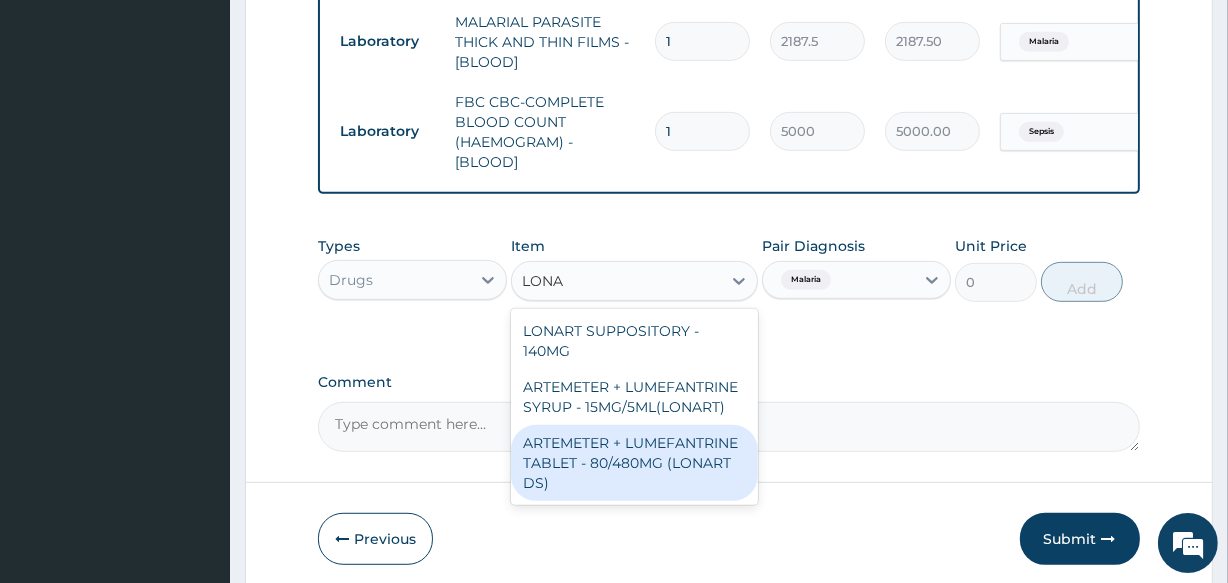 type 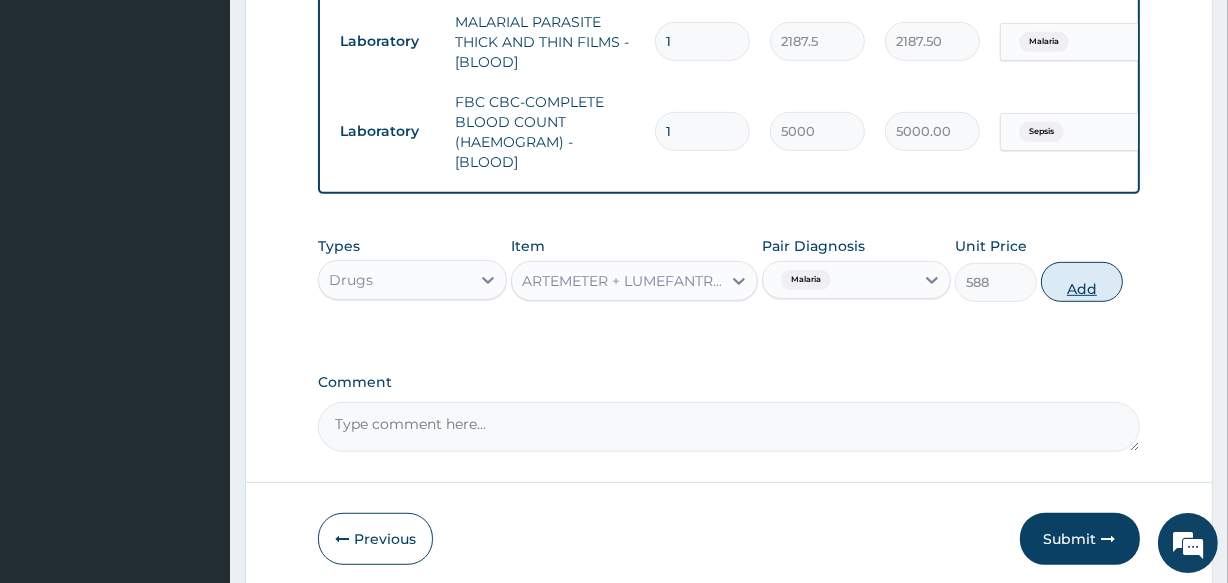 click on "Add" at bounding box center (1082, 282) 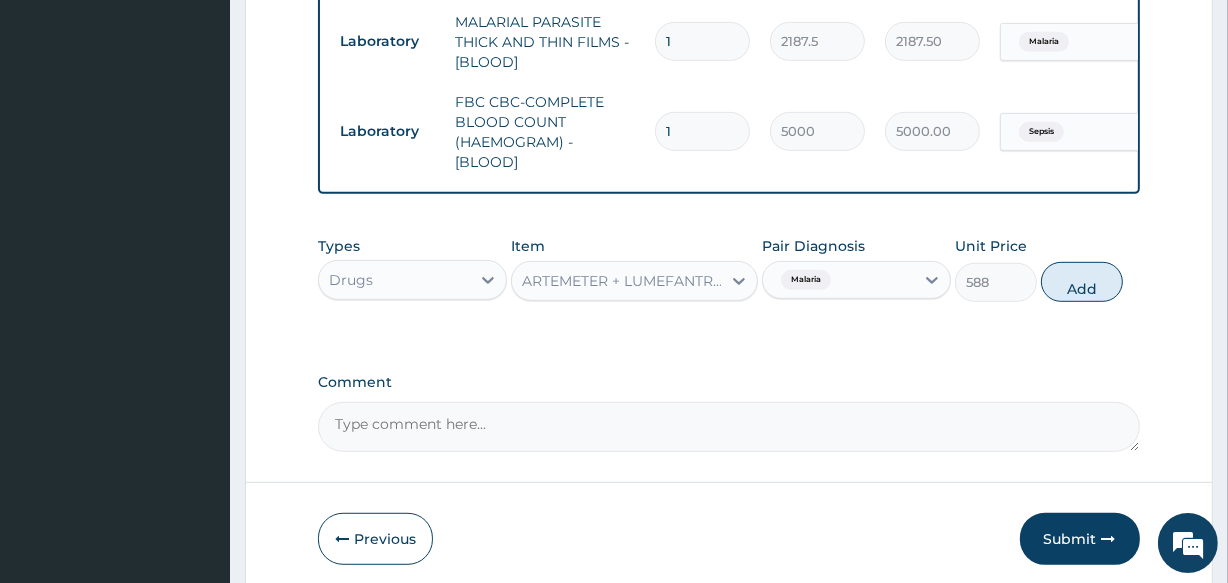 type on "0" 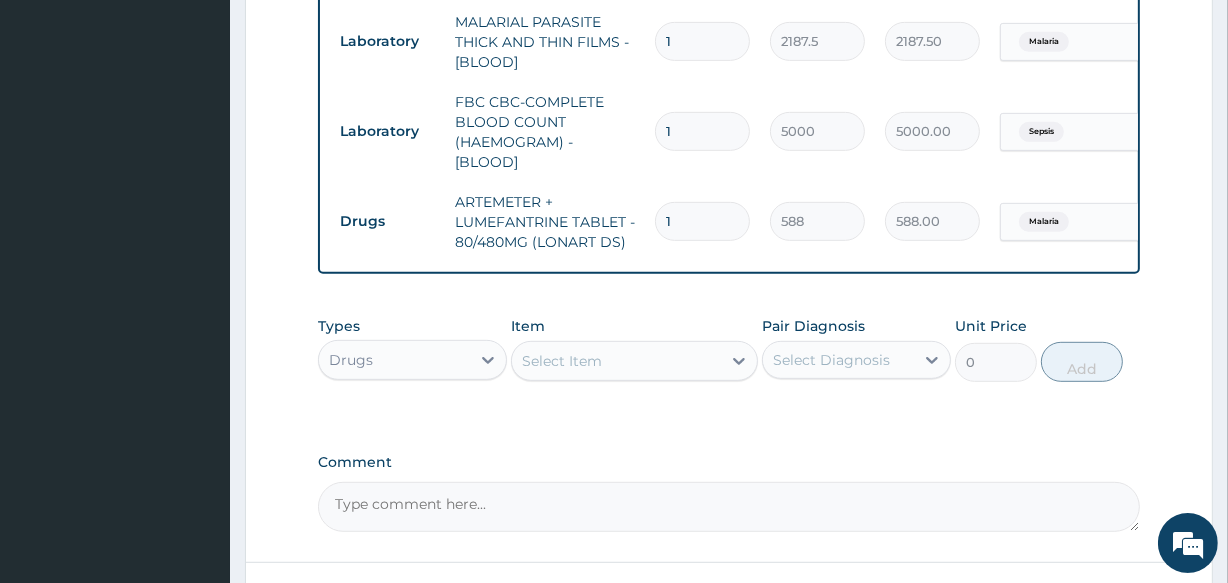 type 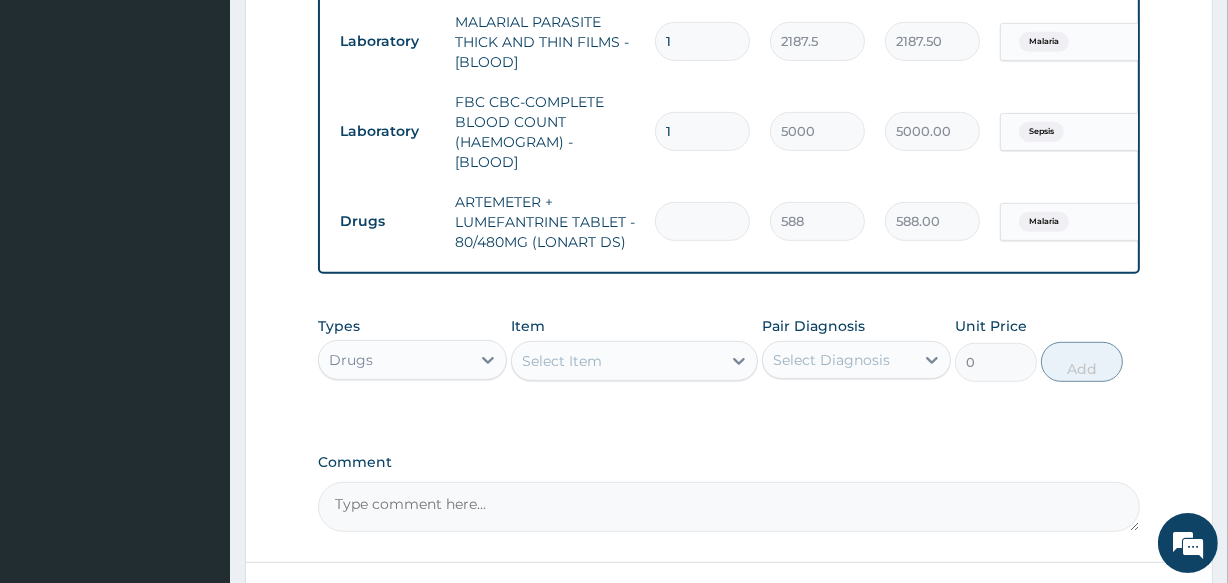 type on "0.00" 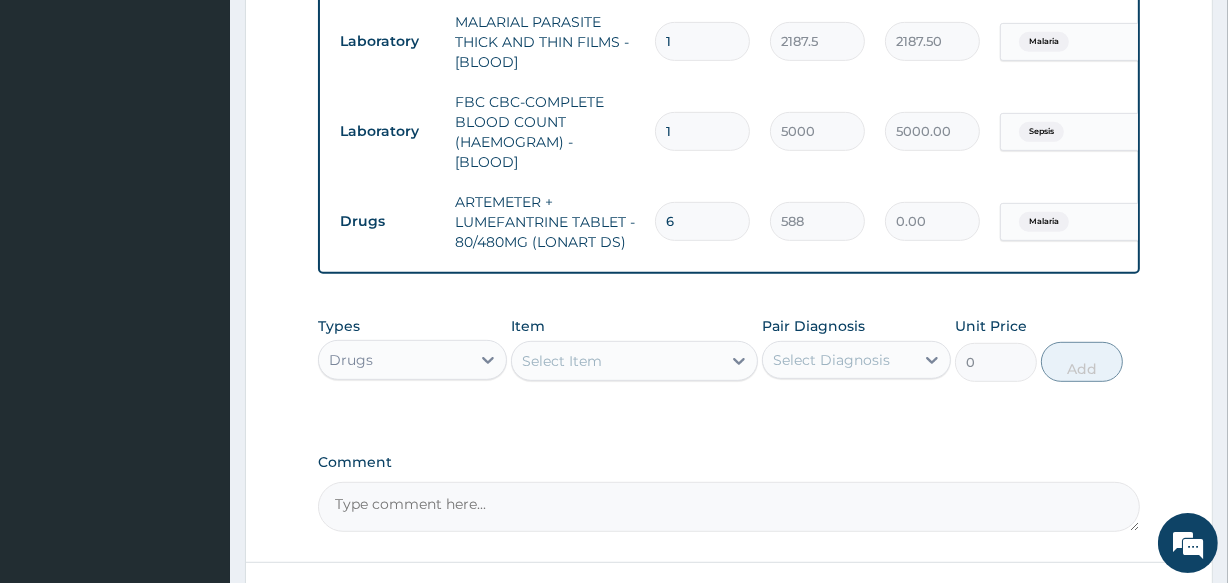 type on "67" 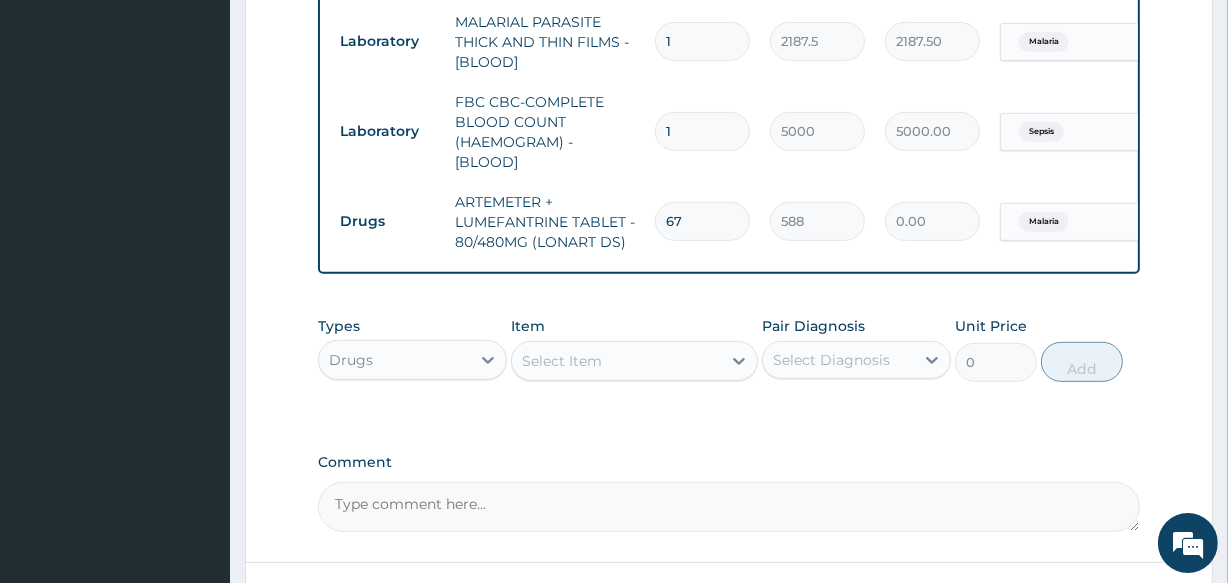 type on "39396.00" 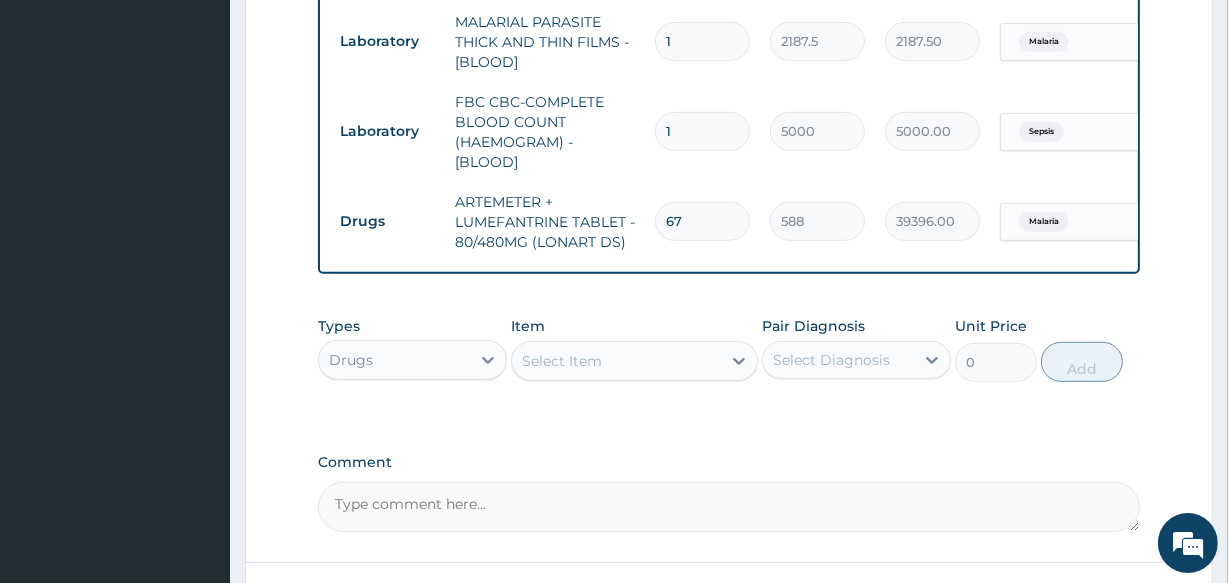 type on "6" 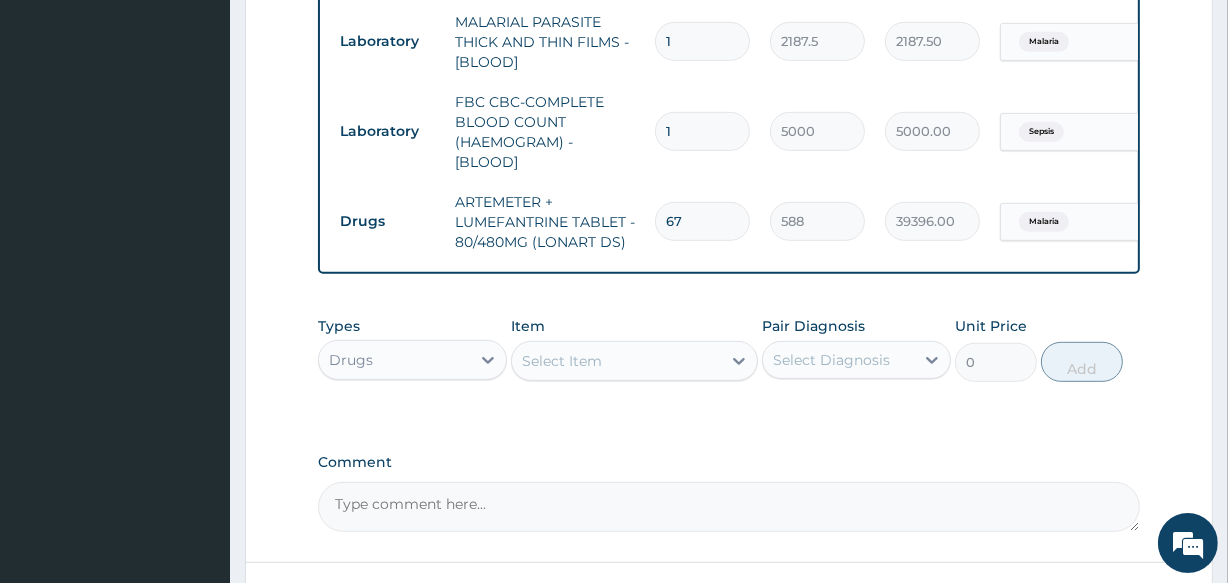 type on "3528.00" 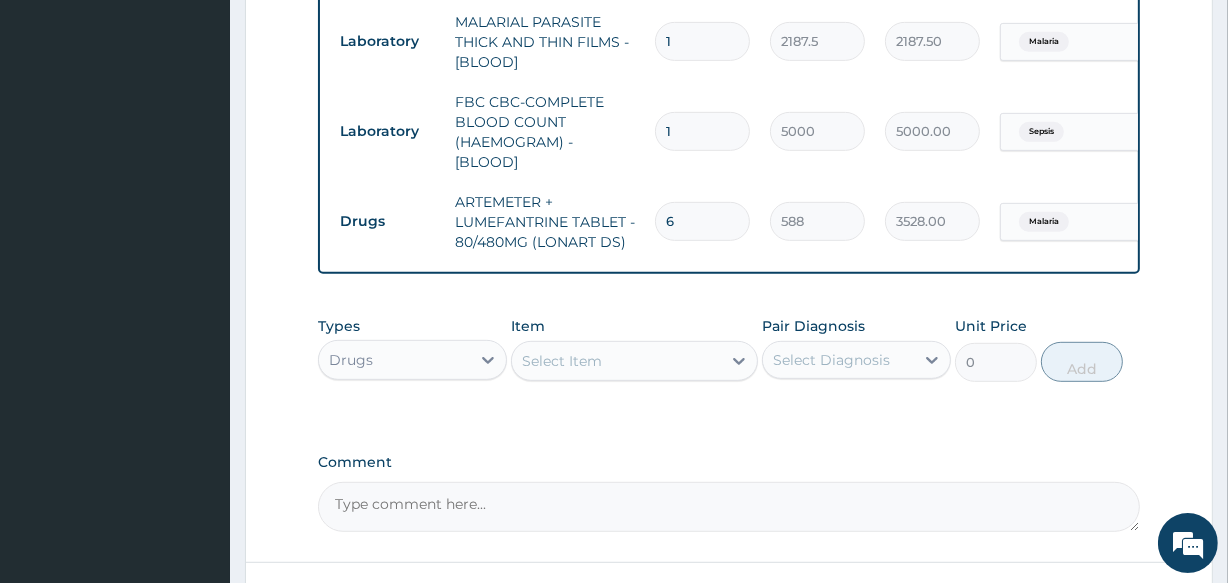 type on "6" 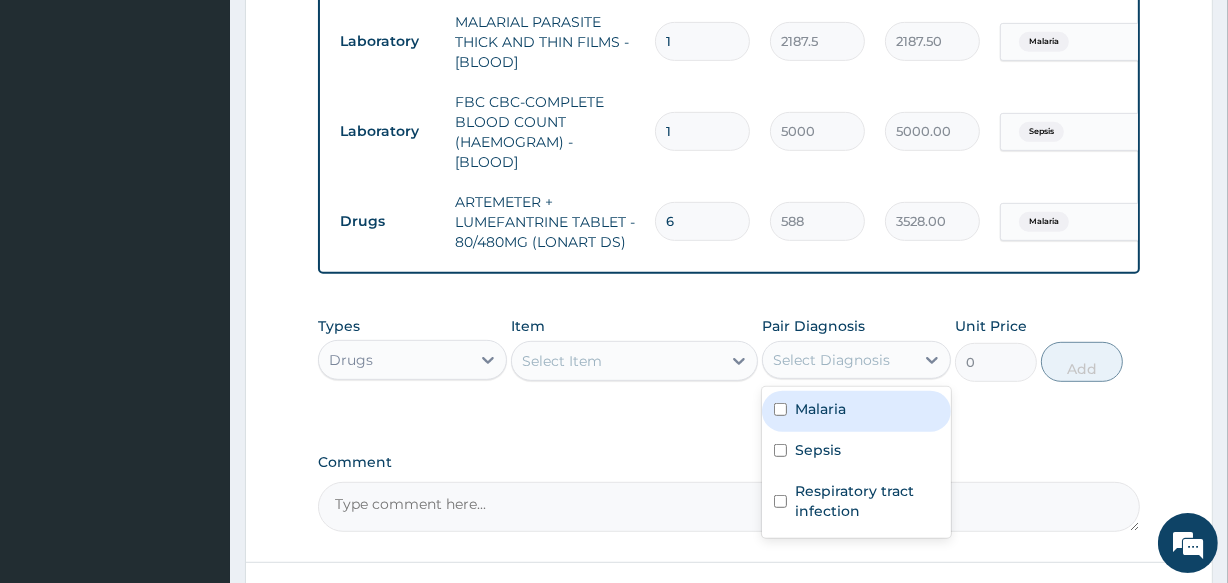 click on "Select Diagnosis" at bounding box center [831, 360] 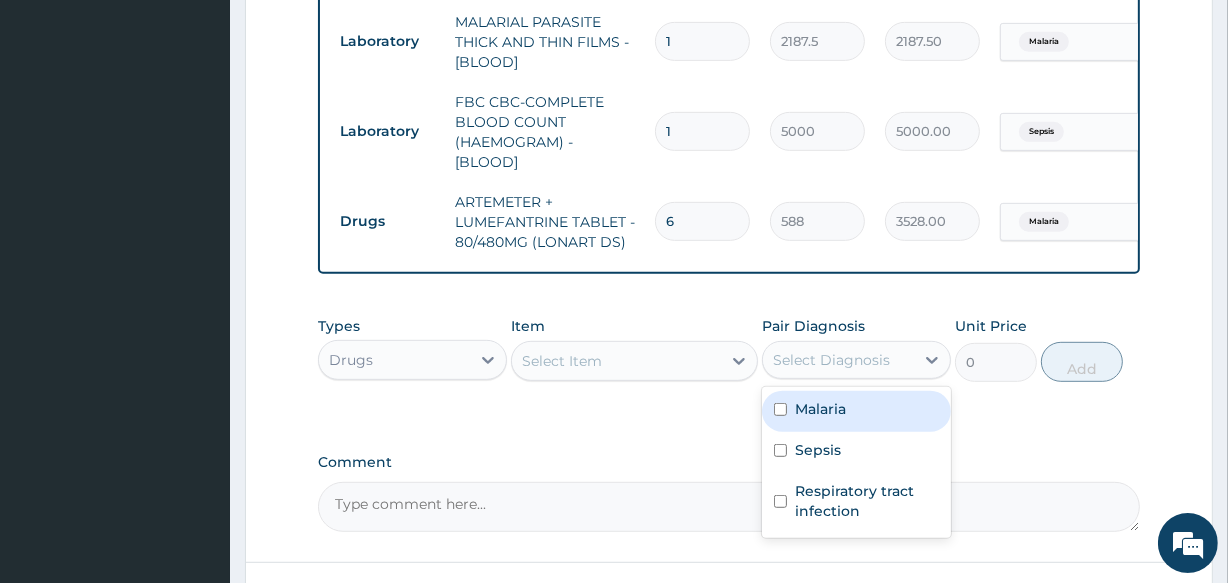 click on "Malaria" at bounding box center [856, 411] 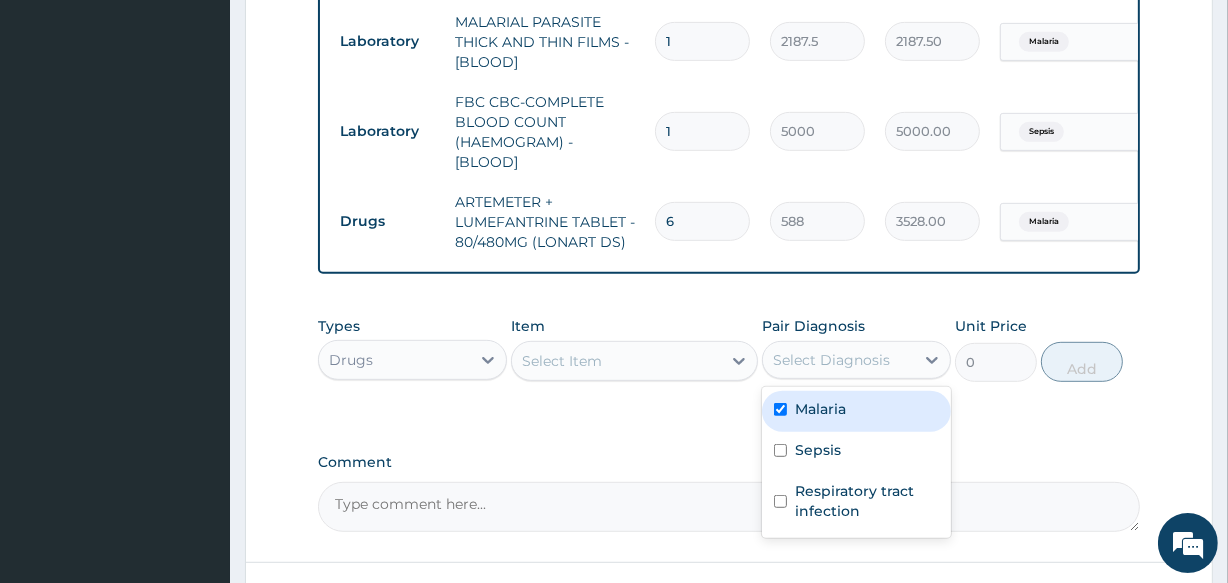 checkbox on "true" 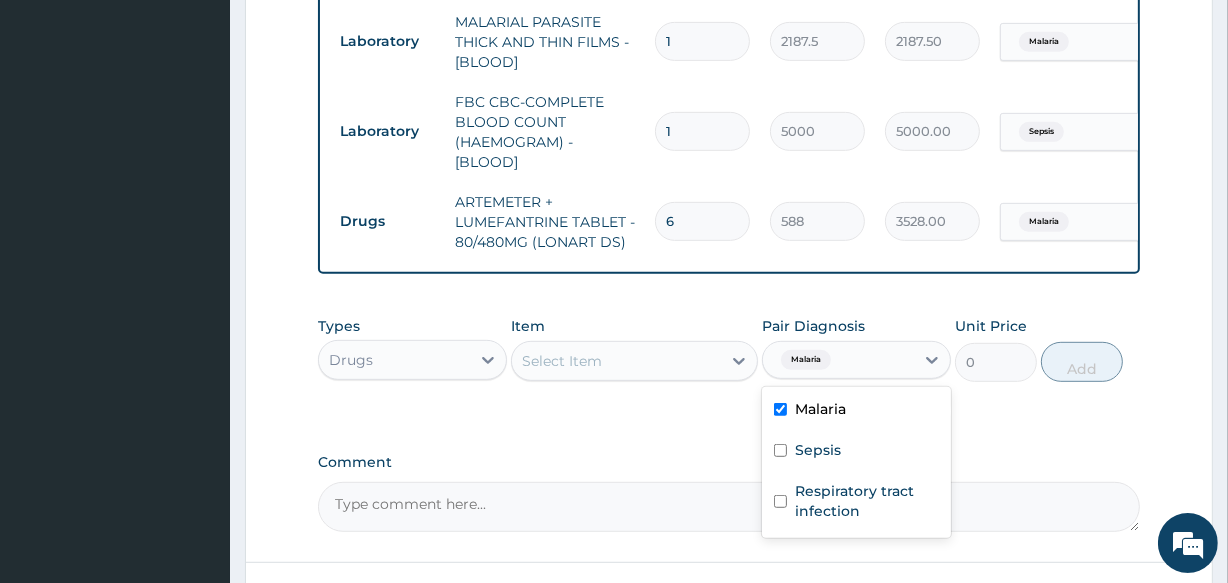 click on "Select Item" at bounding box center [616, 361] 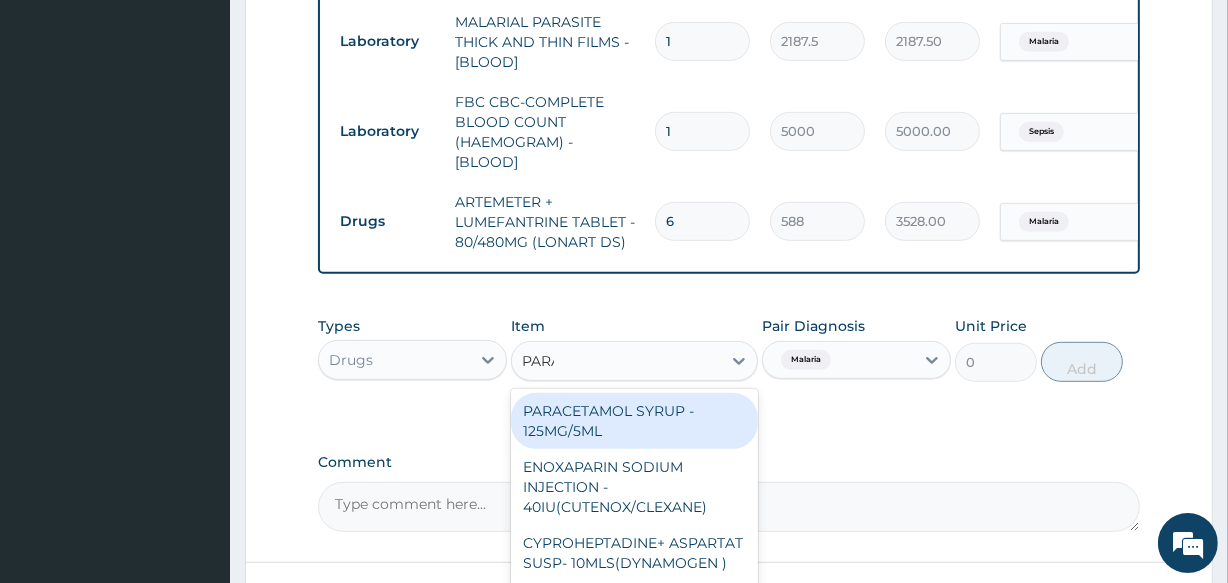 type on "PARAC" 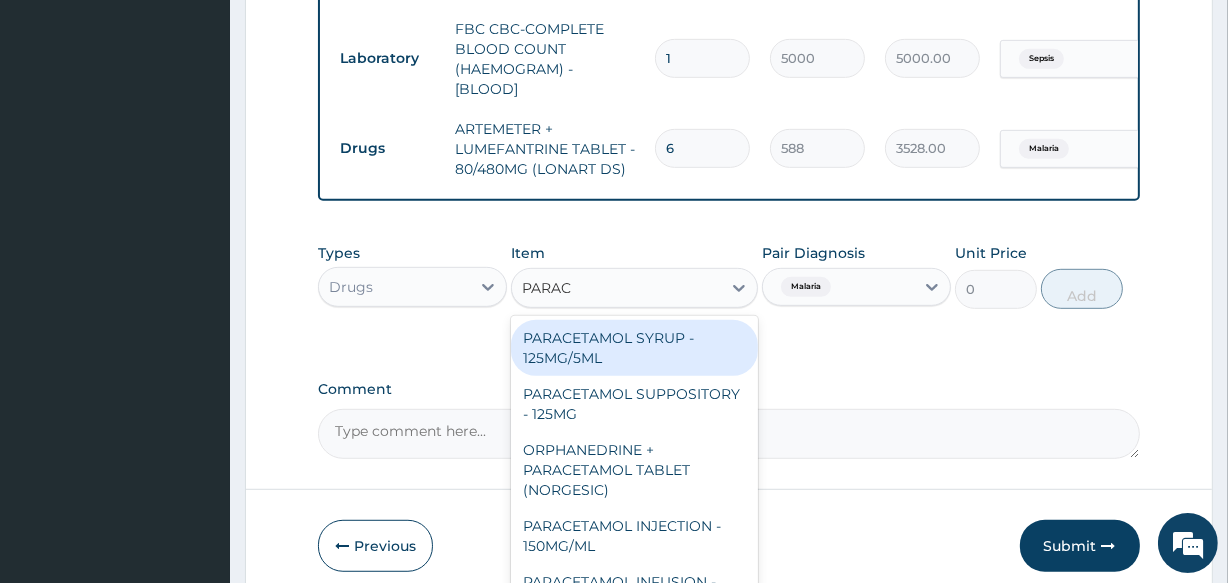 scroll, scrollTop: 967, scrollLeft: 0, axis: vertical 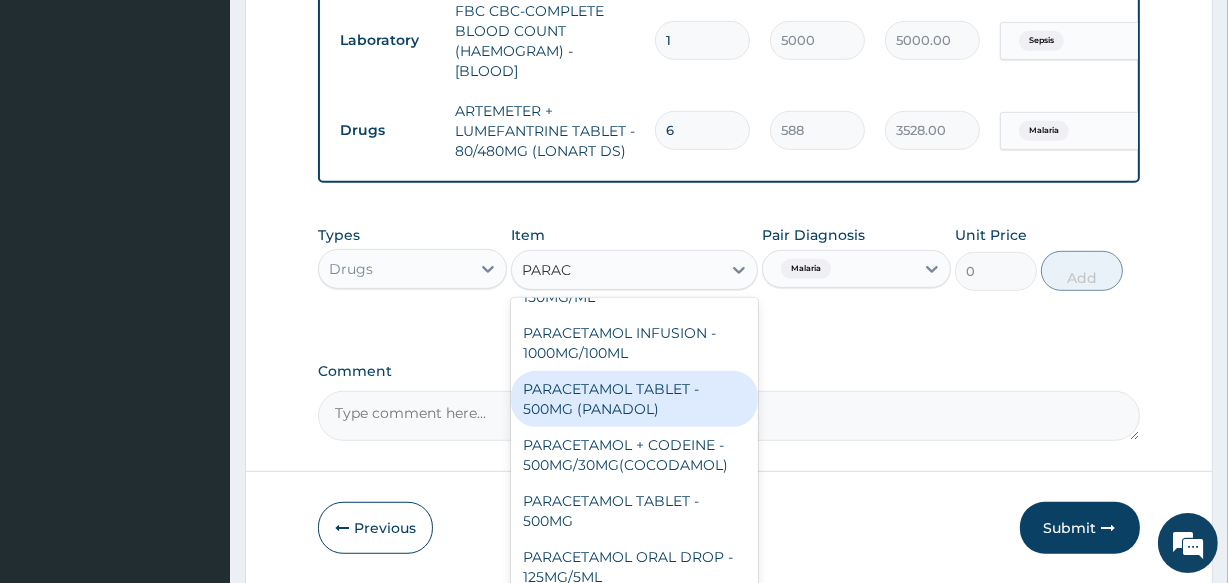 click on "PARACETAMOL TABLET - 500MG (PANADOL)" at bounding box center [634, 399] 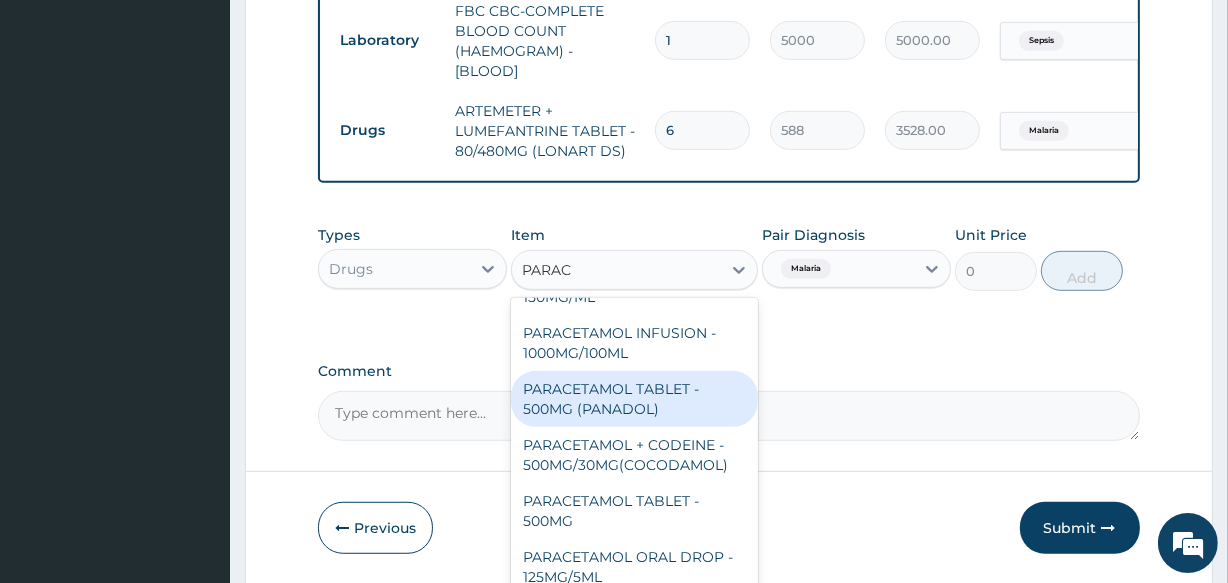 type 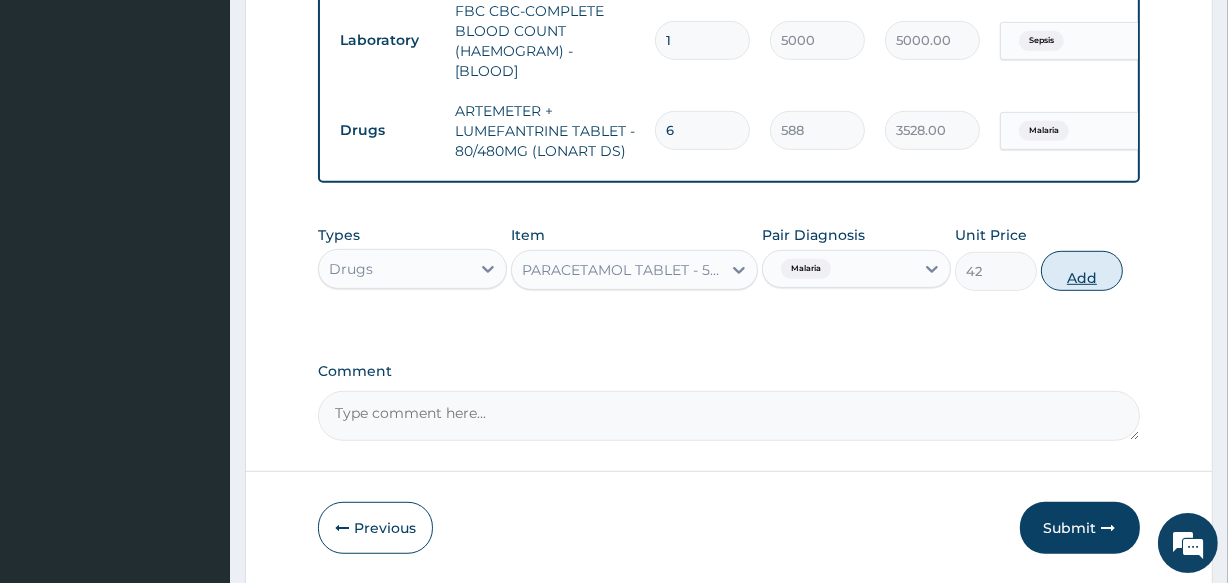 click on "Add" at bounding box center [1082, 271] 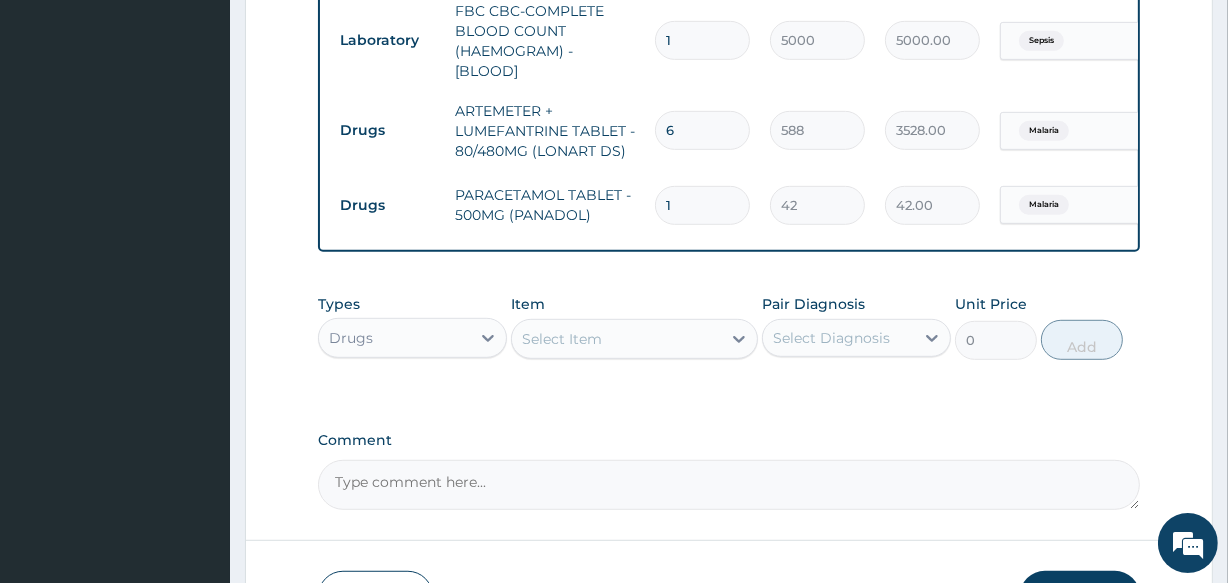 type on "18" 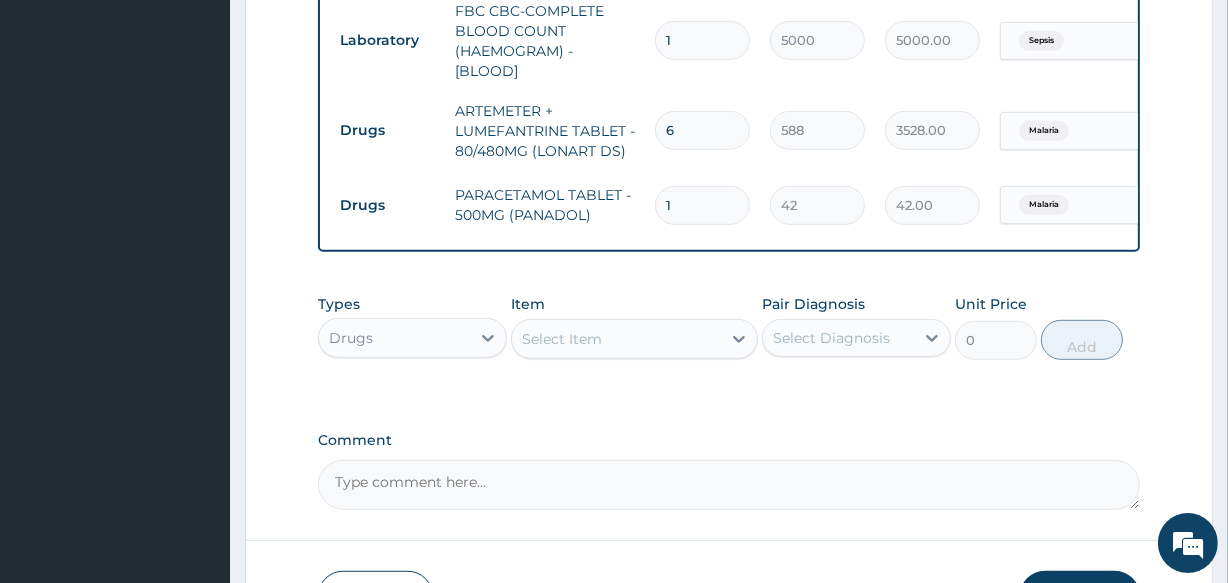 type on "756.00" 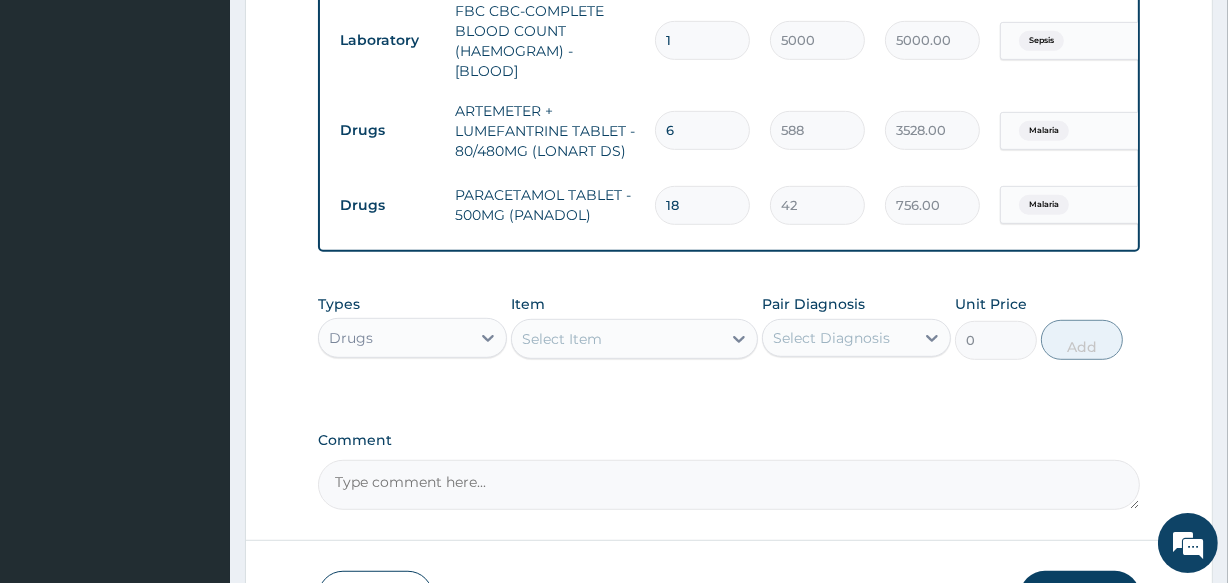 type on "18" 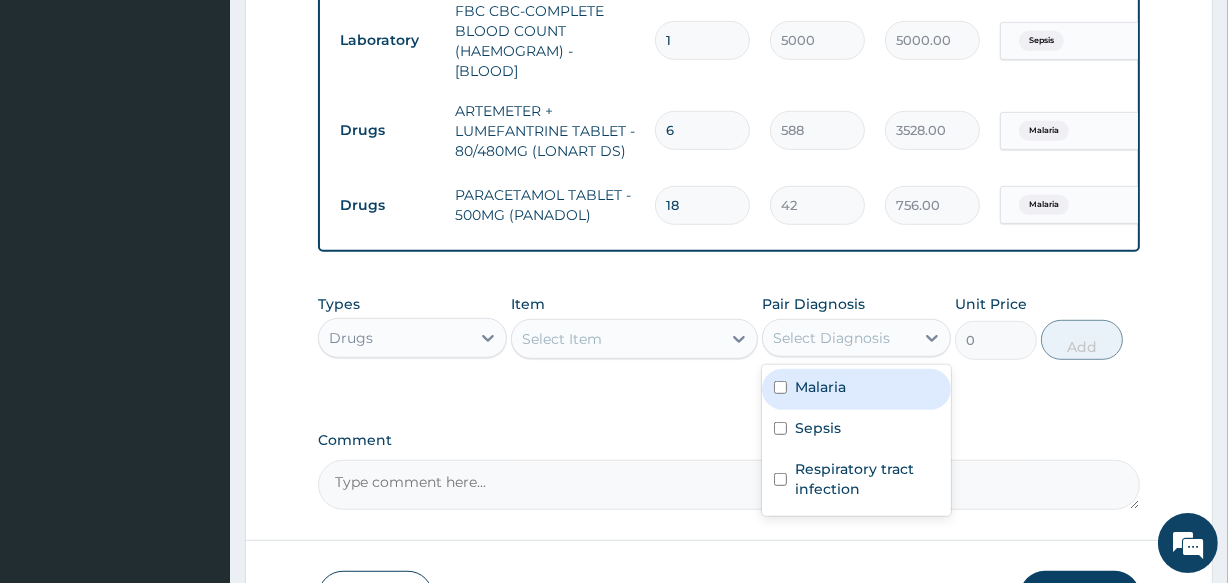 click on "Select Diagnosis" at bounding box center (831, 338) 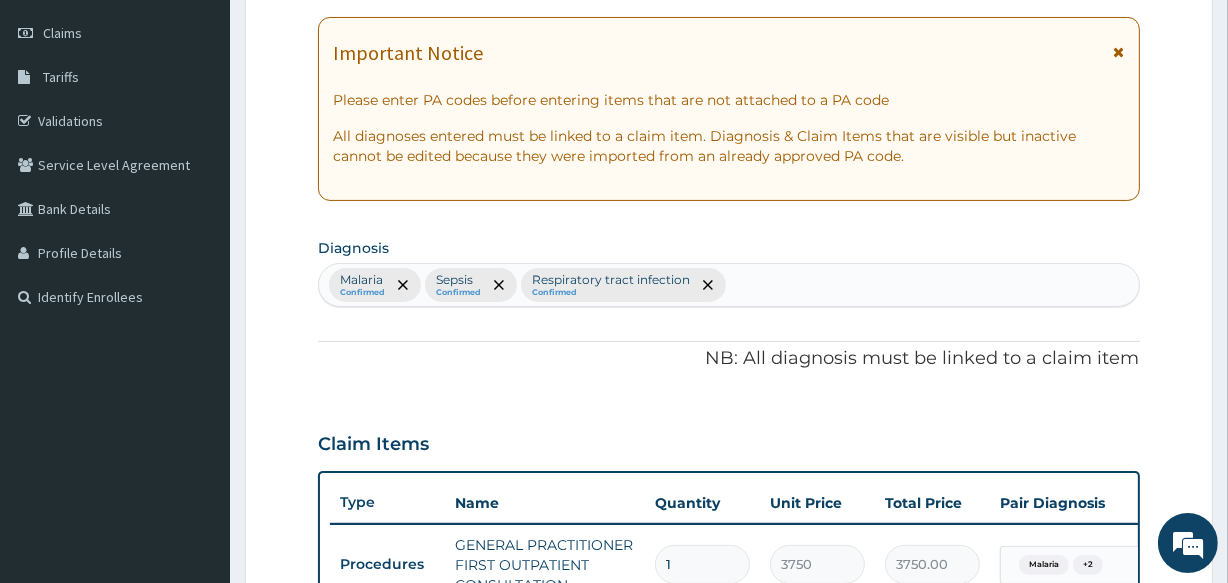 scroll, scrollTop: 240, scrollLeft: 0, axis: vertical 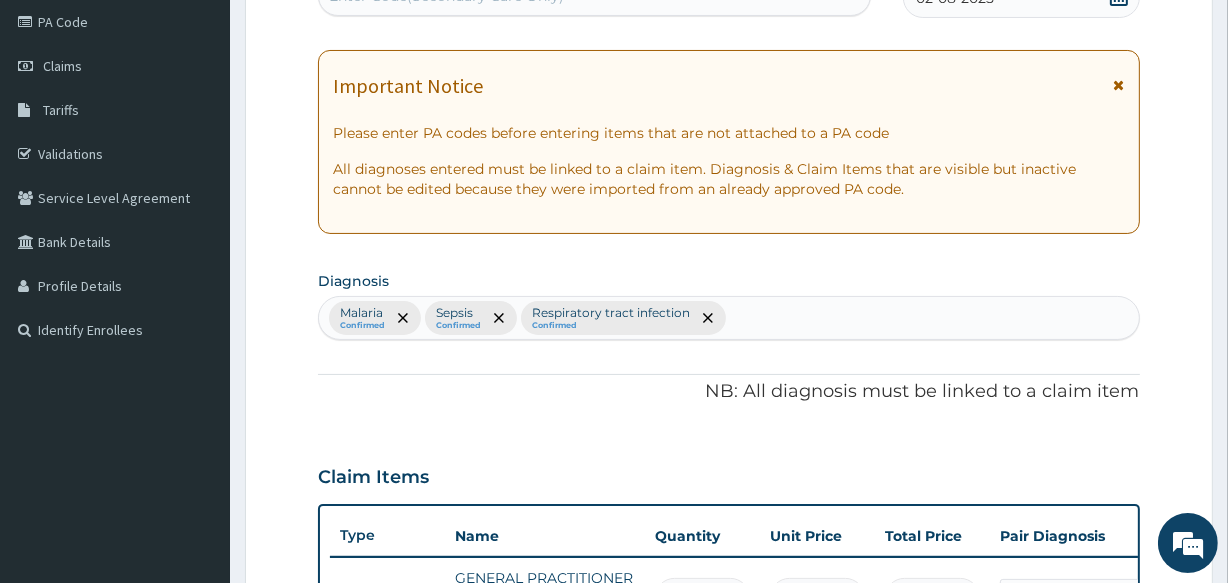 type on "BUSC" 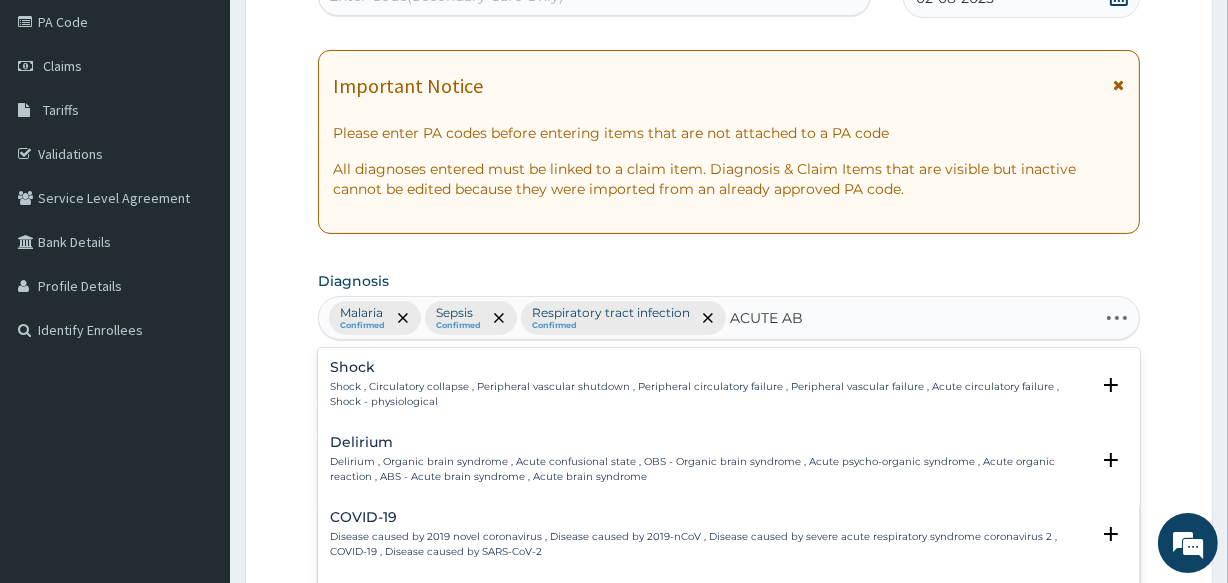 type on "ACUTE ABD" 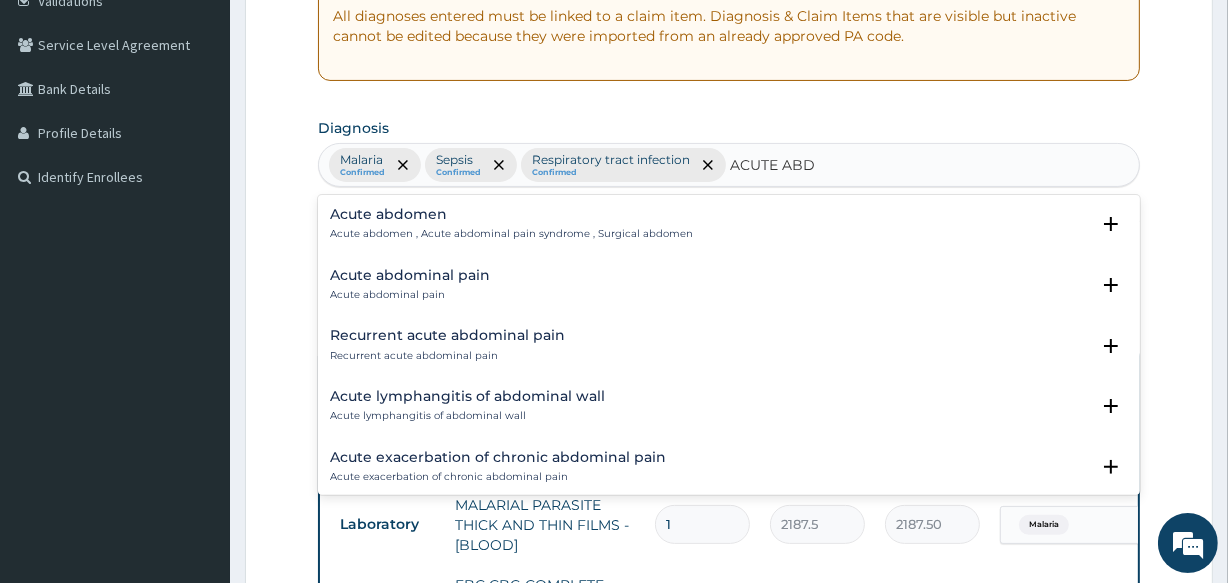 scroll, scrollTop: 421, scrollLeft: 0, axis: vertical 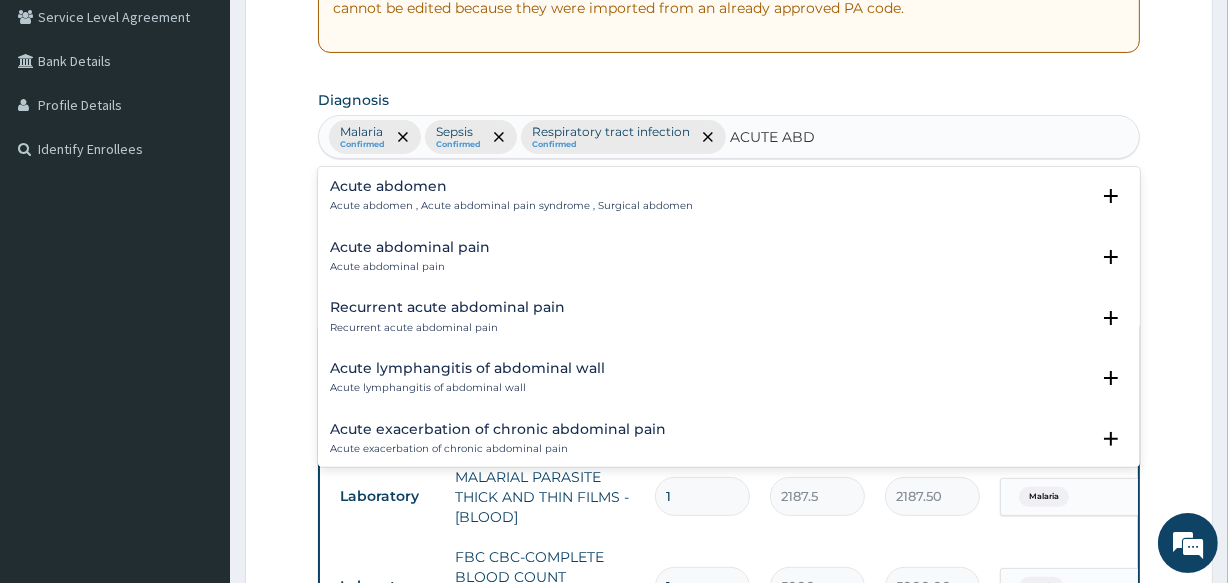 click on "Acute abdomen , Acute abdominal pain syndrome , Surgical abdomen" at bounding box center (511, 206) 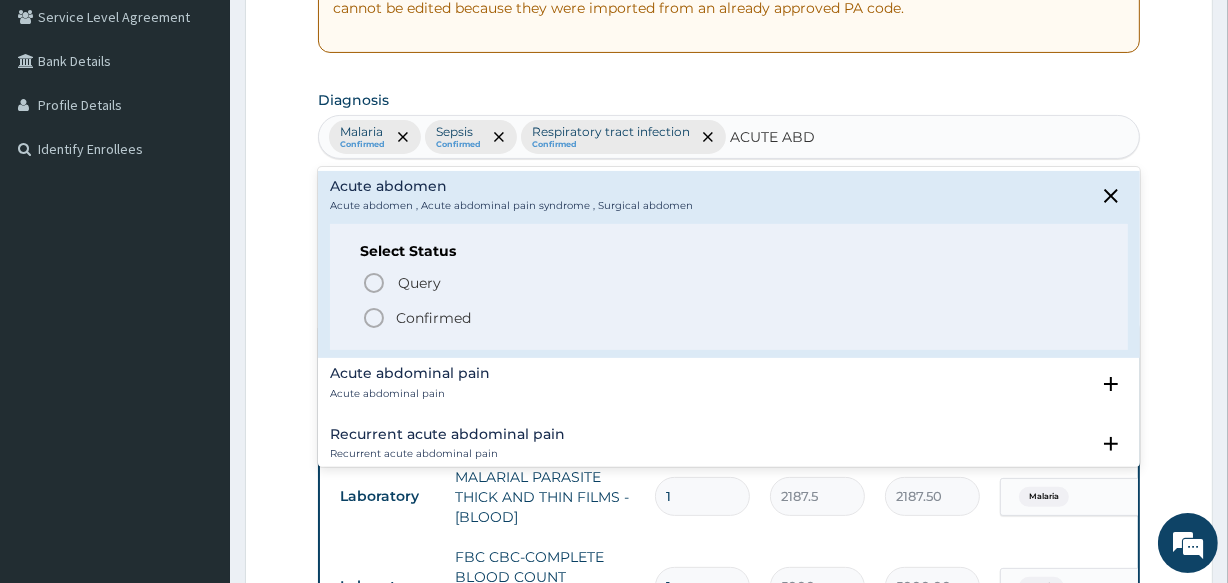 click on "Confirmed" at bounding box center (729, 318) 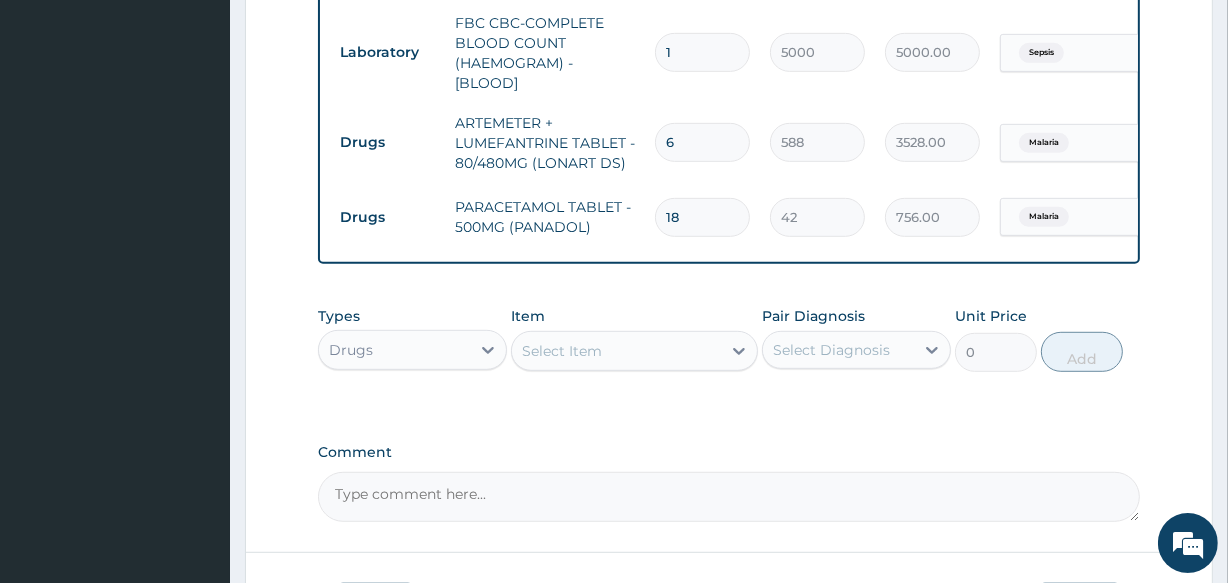 scroll, scrollTop: 1058, scrollLeft: 0, axis: vertical 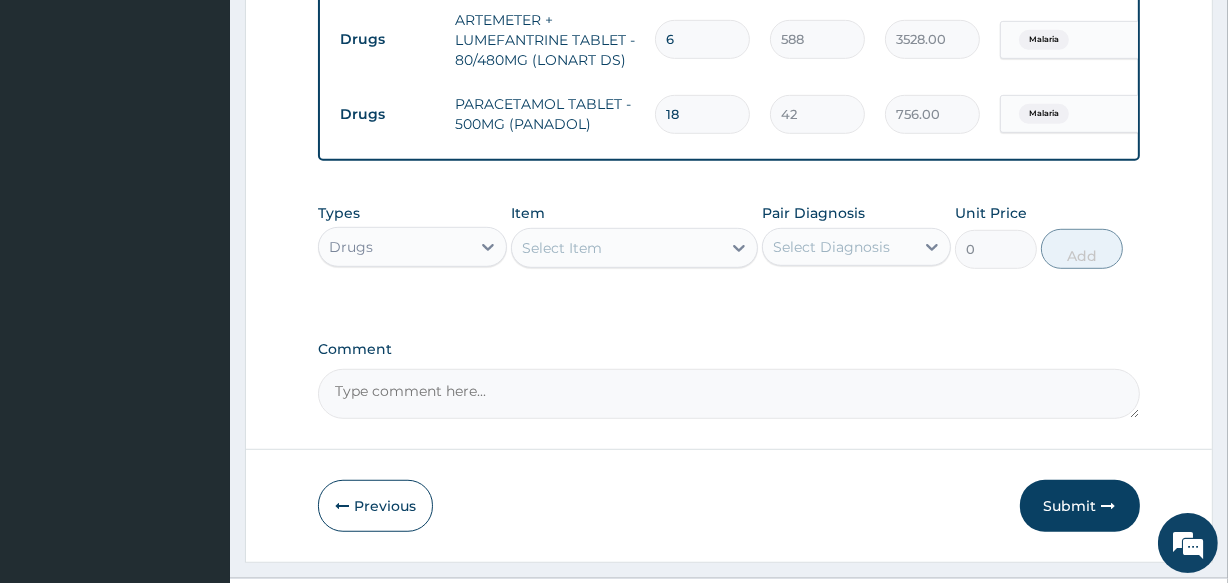 click on "Select Diagnosis" at bounding box center [831, 247] 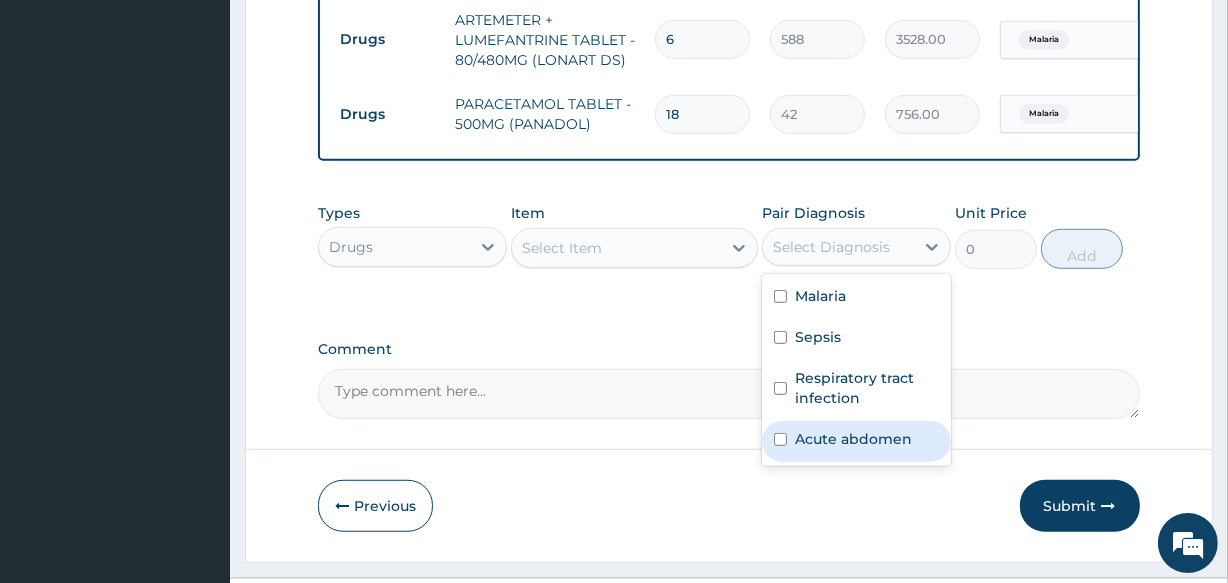 click on "Acute abdomen" at bounding box center [853, 439] 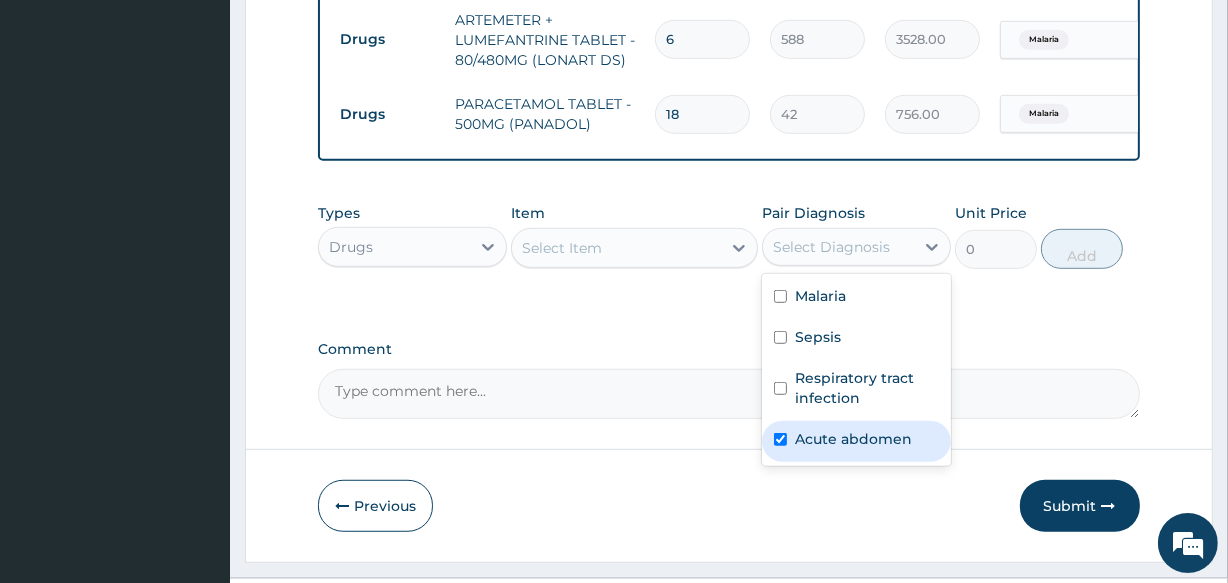checkbox on "true" 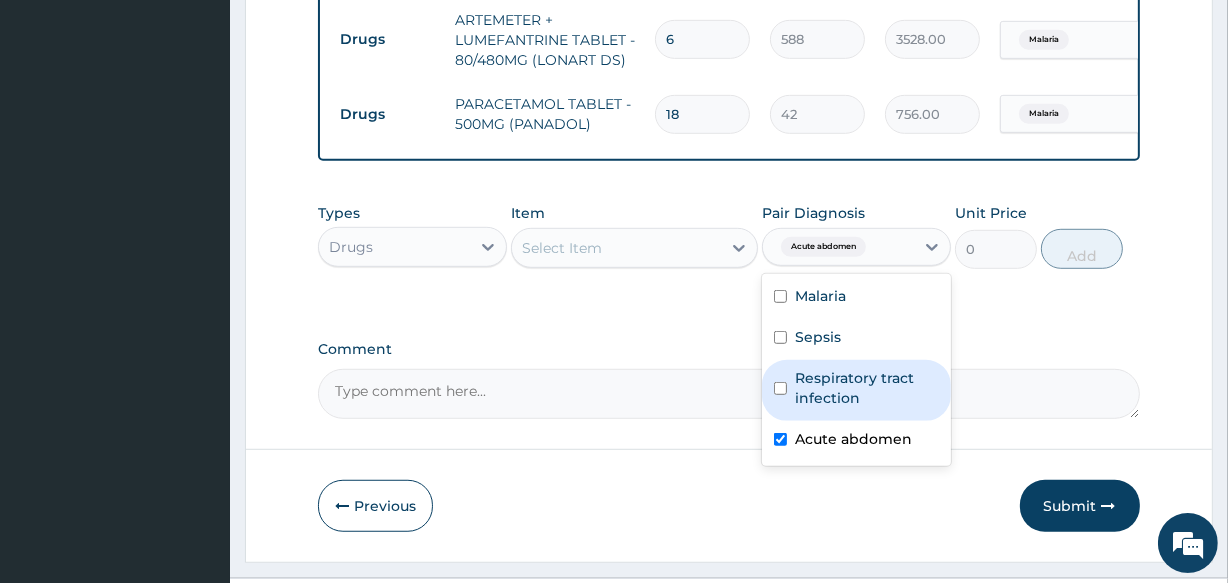 click on "Select Item" at bounding box center [616, 248] 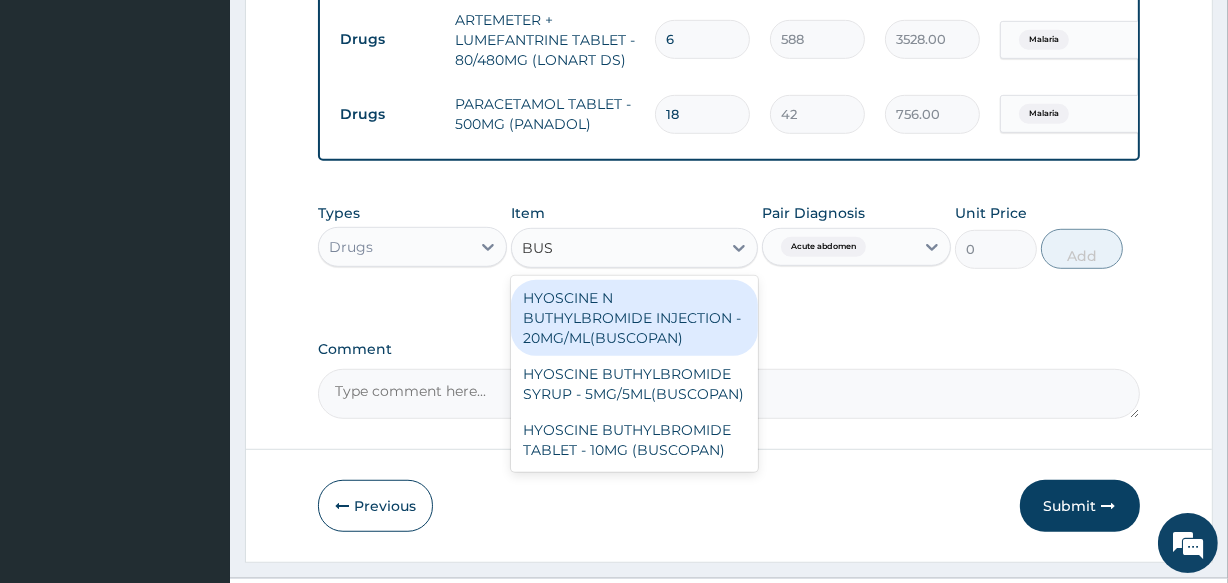 type on "BUSC" 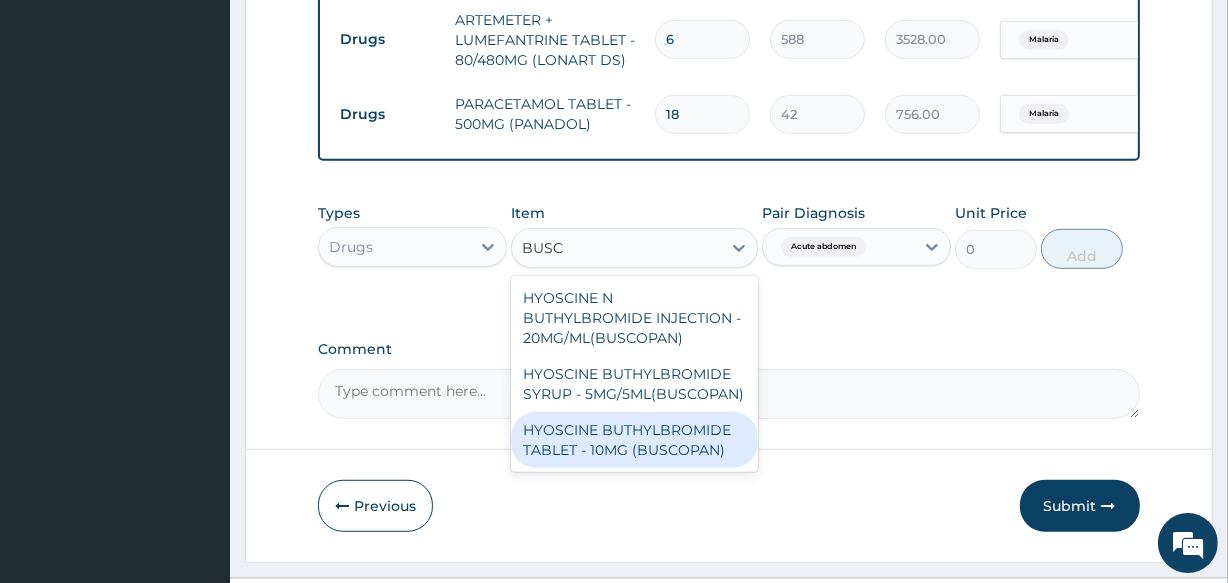 click on "HYOSCINE BUTHYLBROMIDE TABLET - 10MG (BUSCOPAN)" at bounding box center [634, 440] 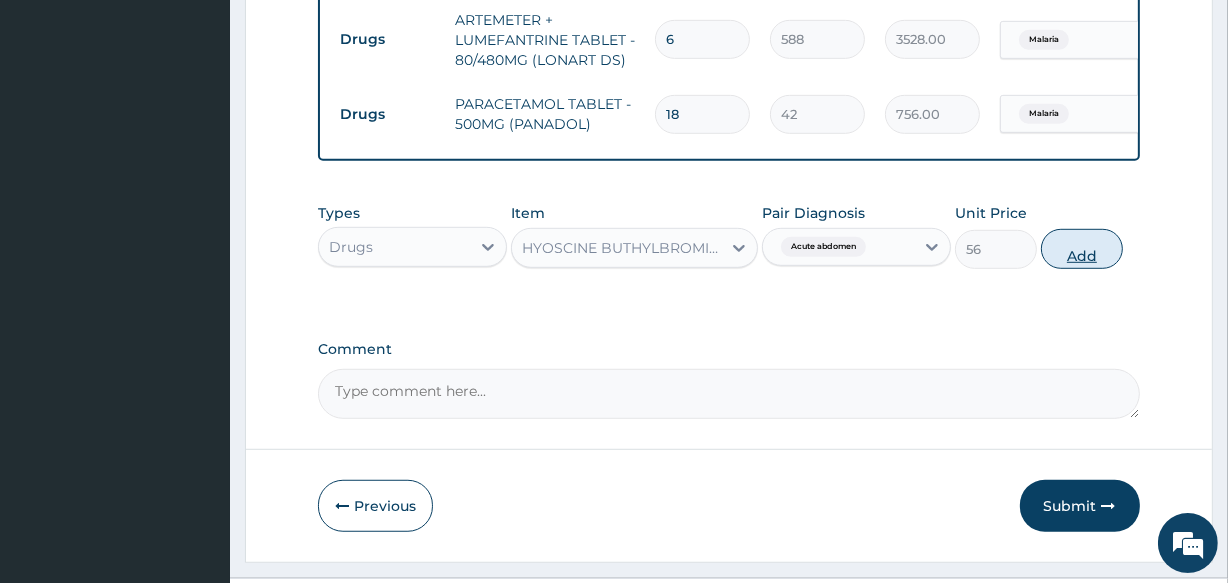 click on "Add" at bounding box center [1082, 249] 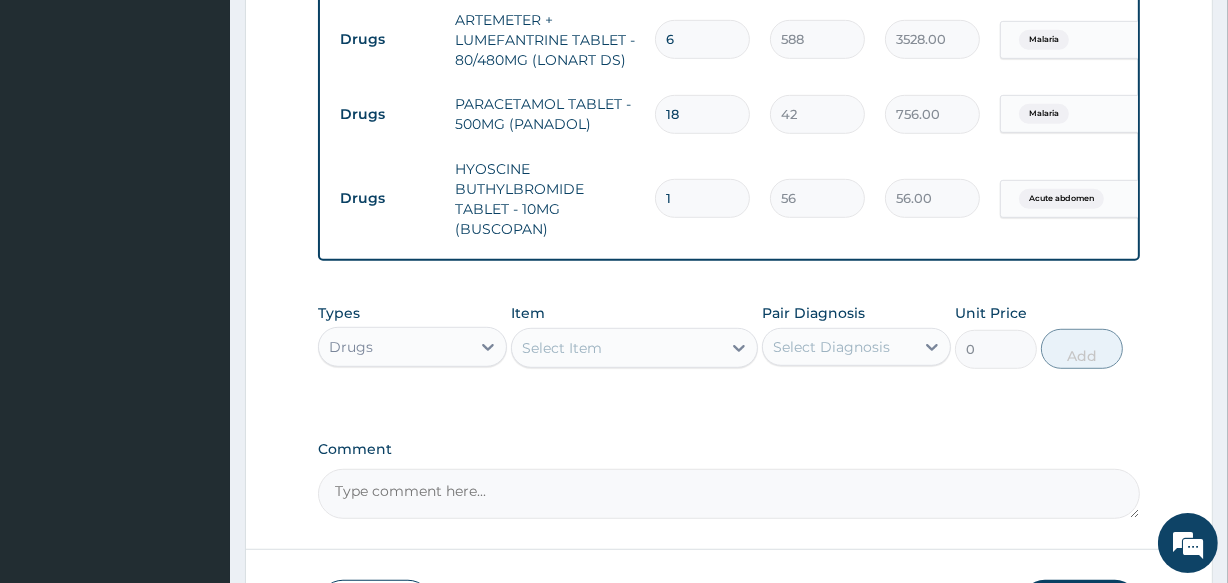 type 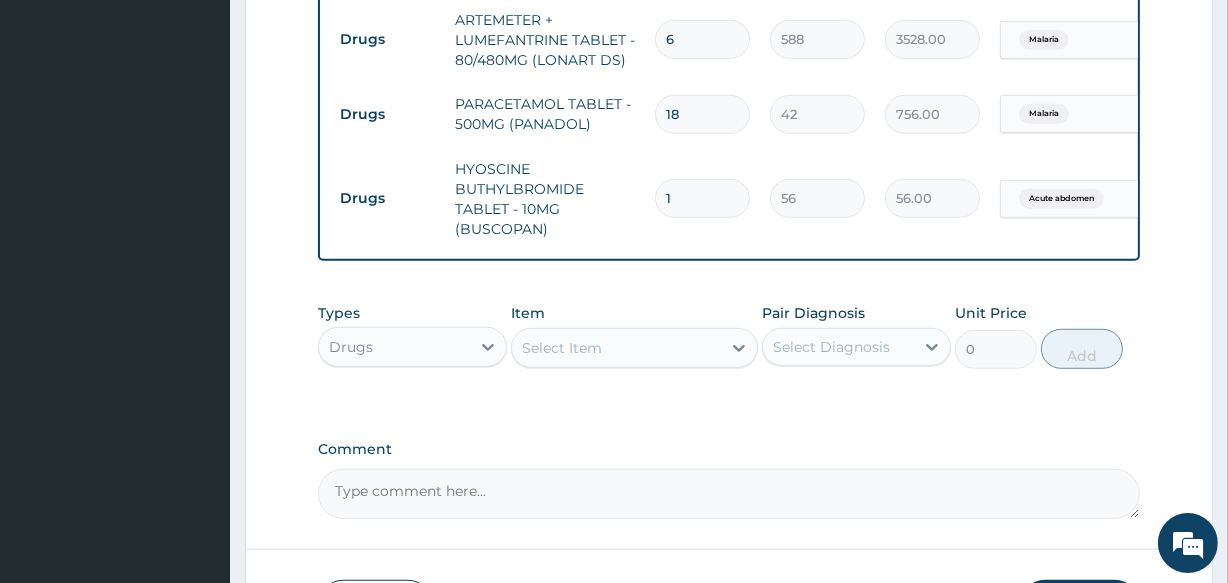 type on "0.00" 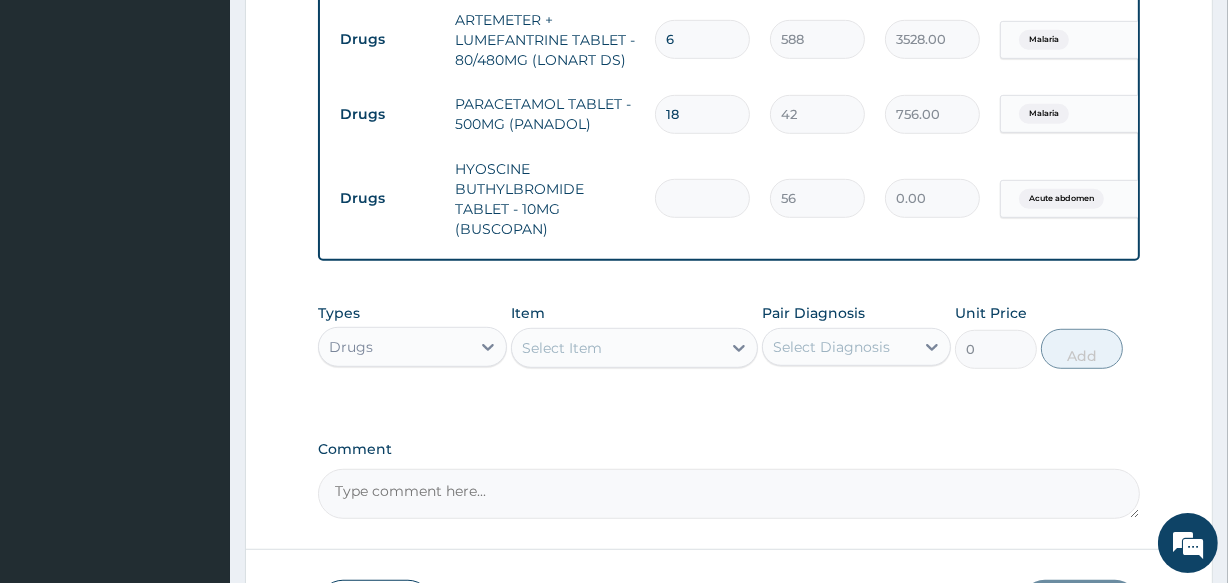type on "4" 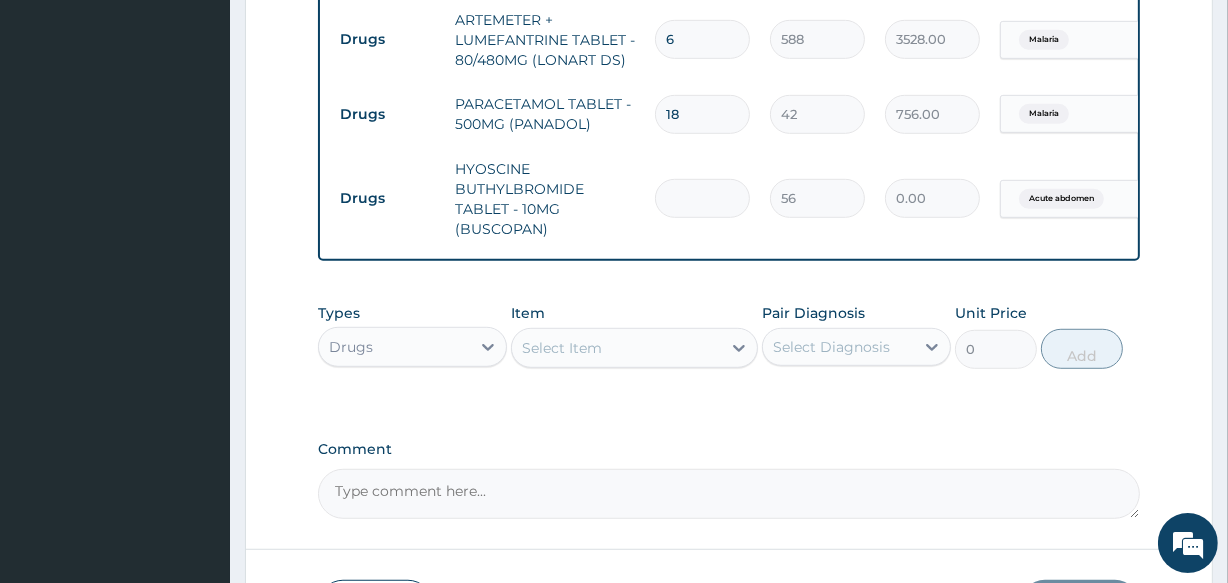 type on "224.00" 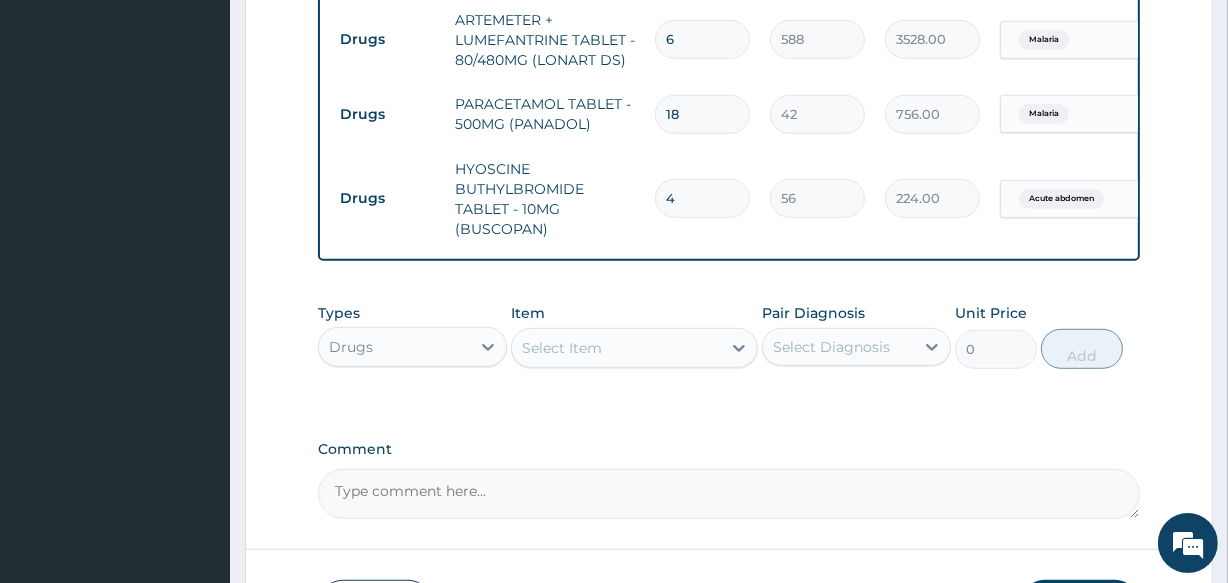 type on "4" 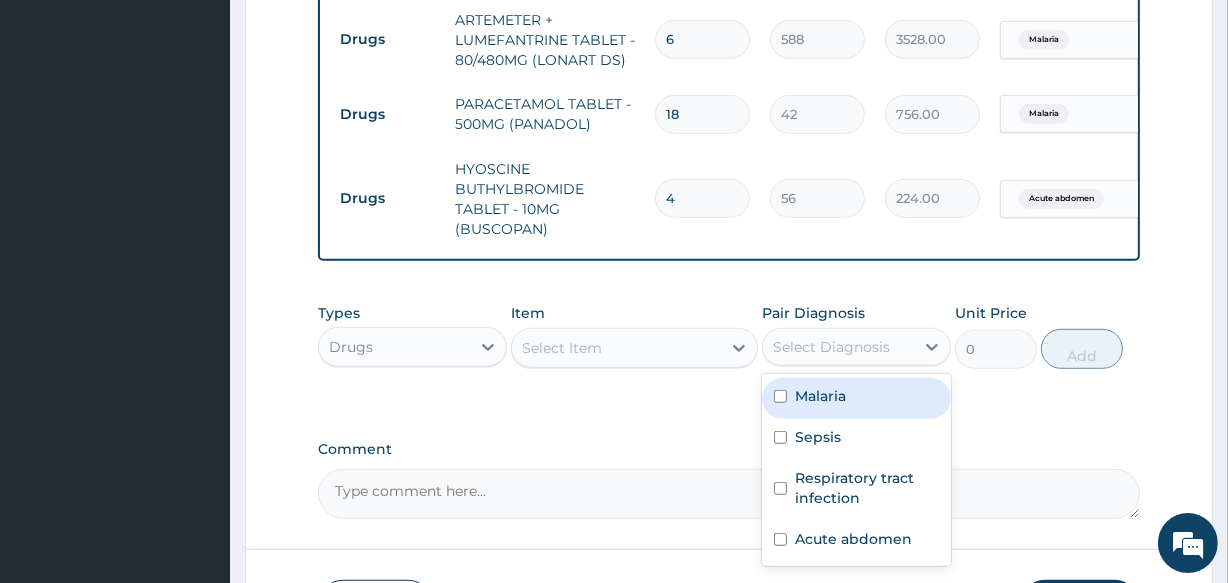 click on "Select Diagnosis" at bounding box center [831, 347] 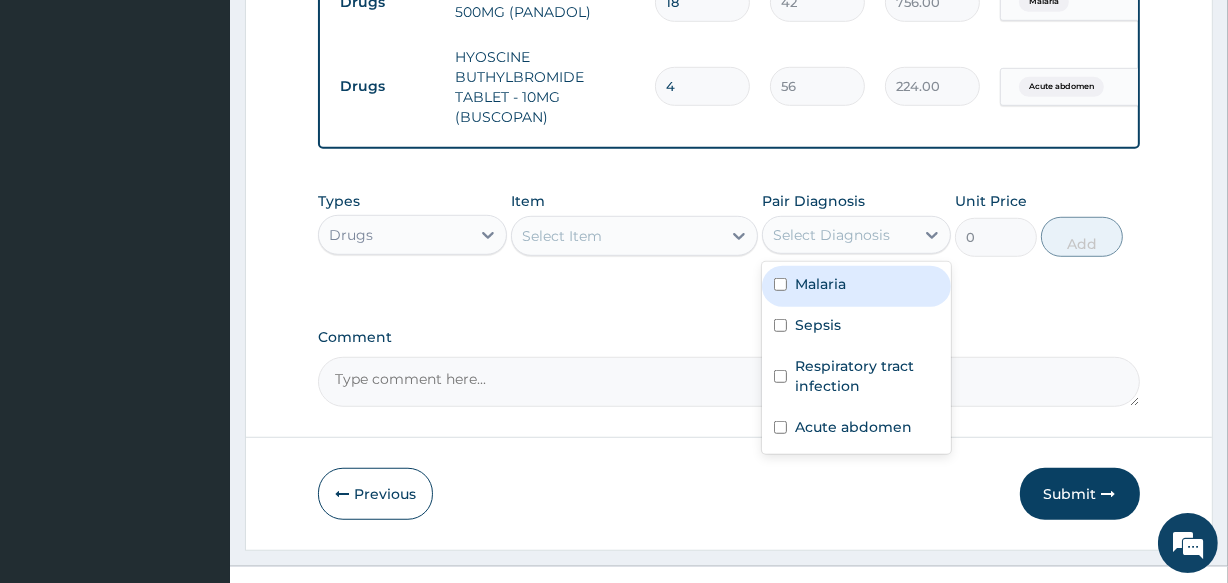 scroll, scrollTop: 1216, scrollLeft: 0, axis: vertical 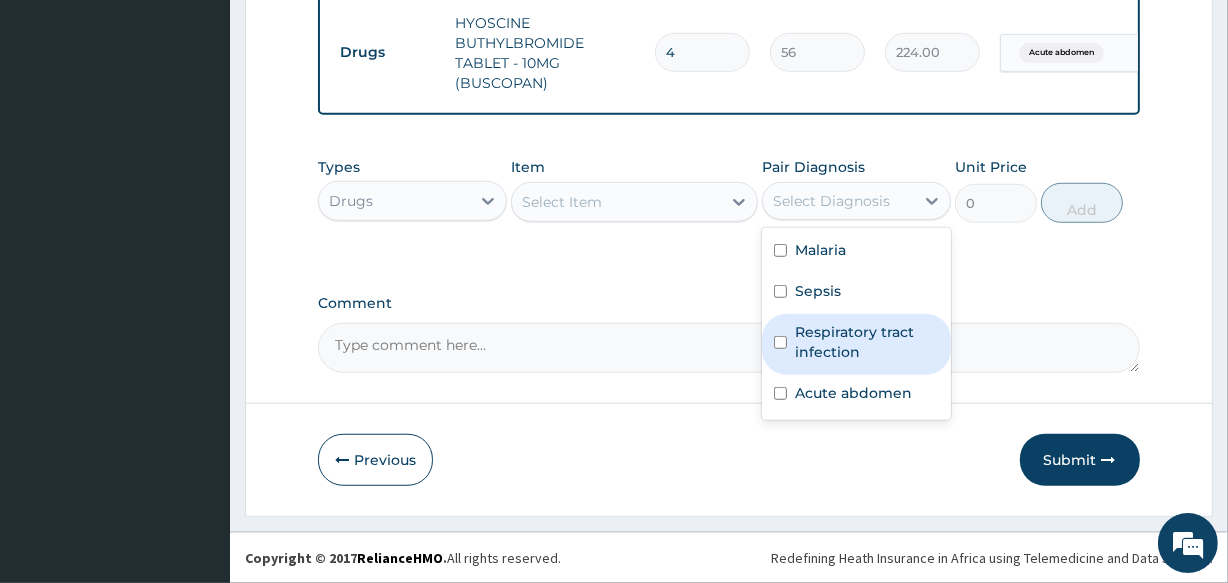 click on "Respiratory tract infection" at bounding box center [867, 342] 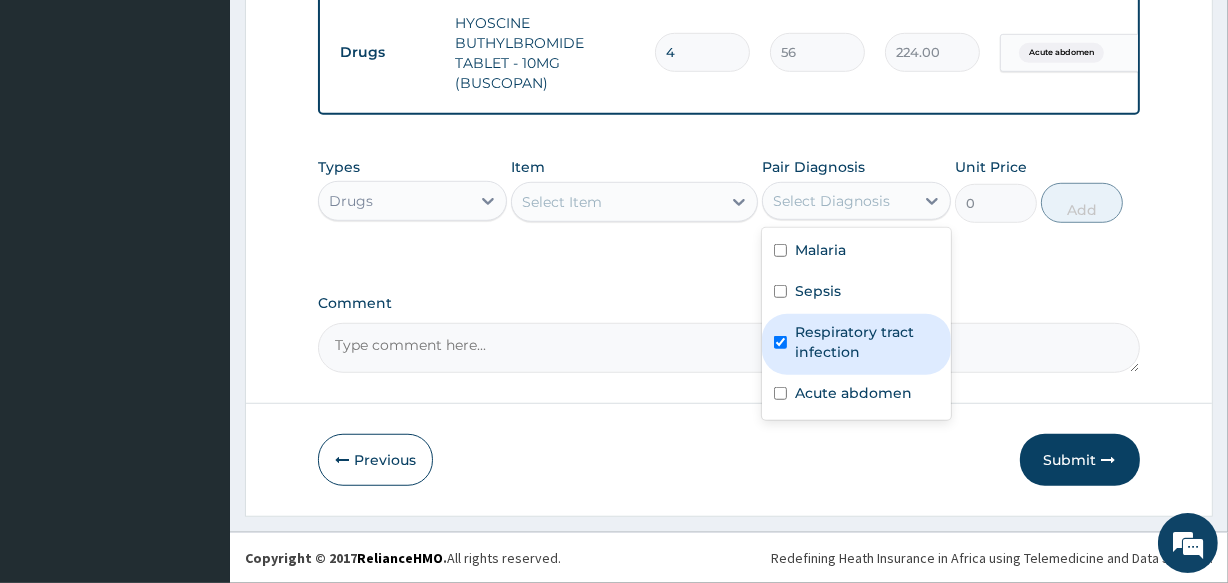 checkbox on "true" 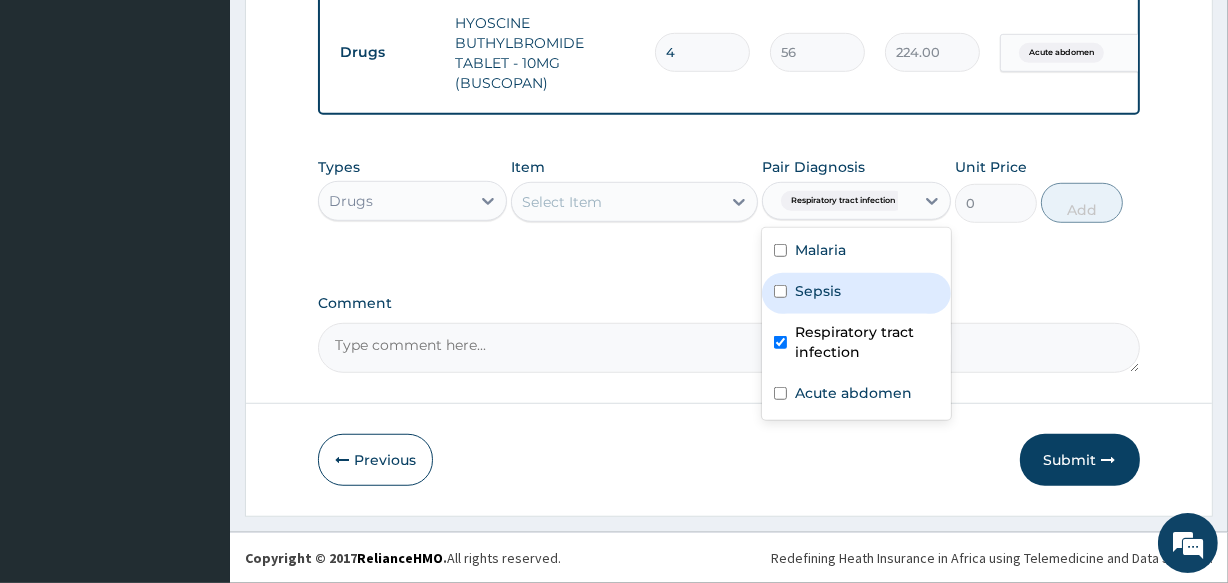 click on "Select Item" at bounding box center (616, 202) 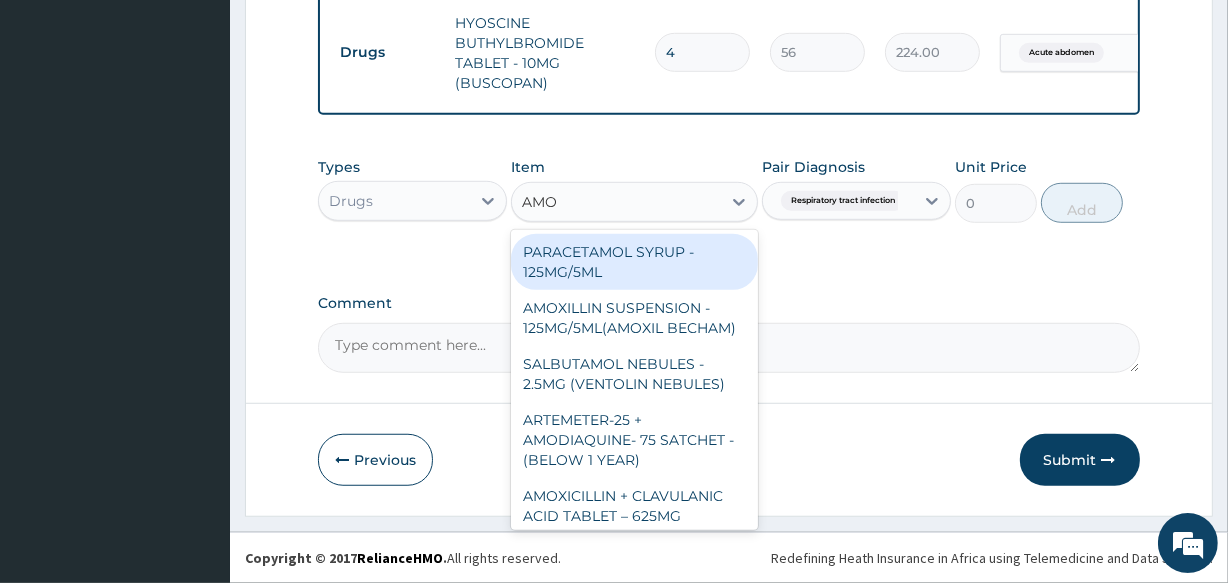 type on "AMOX" 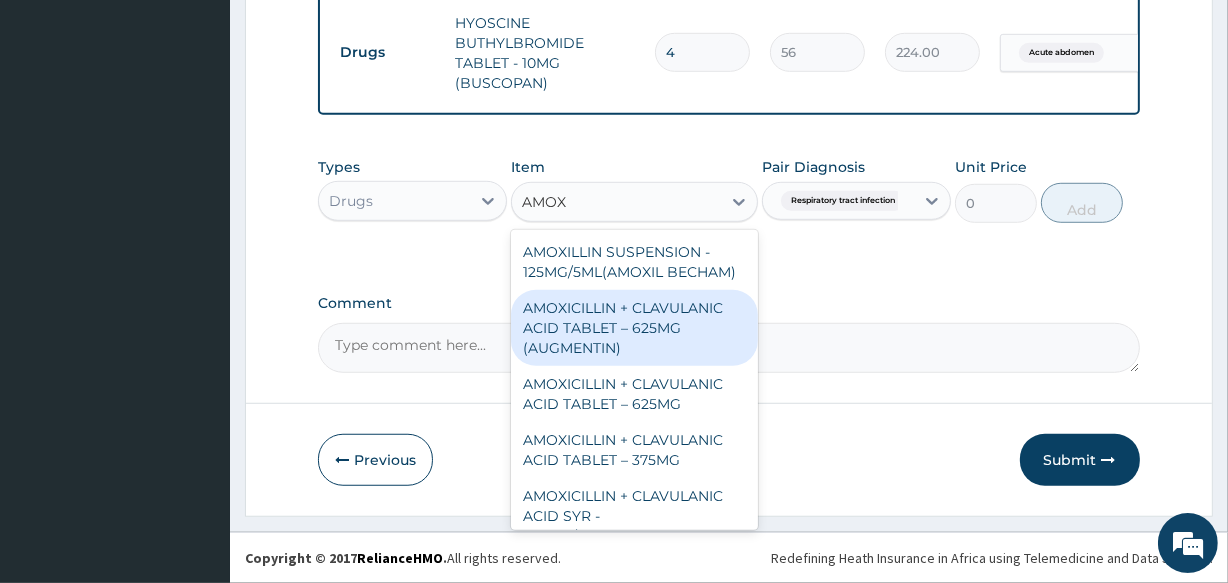 click on "AMOXICILLIN + CLAVULANIC ACID TABLET – 625MG (AUGMENTIN)" at bounding box center (634, 328) 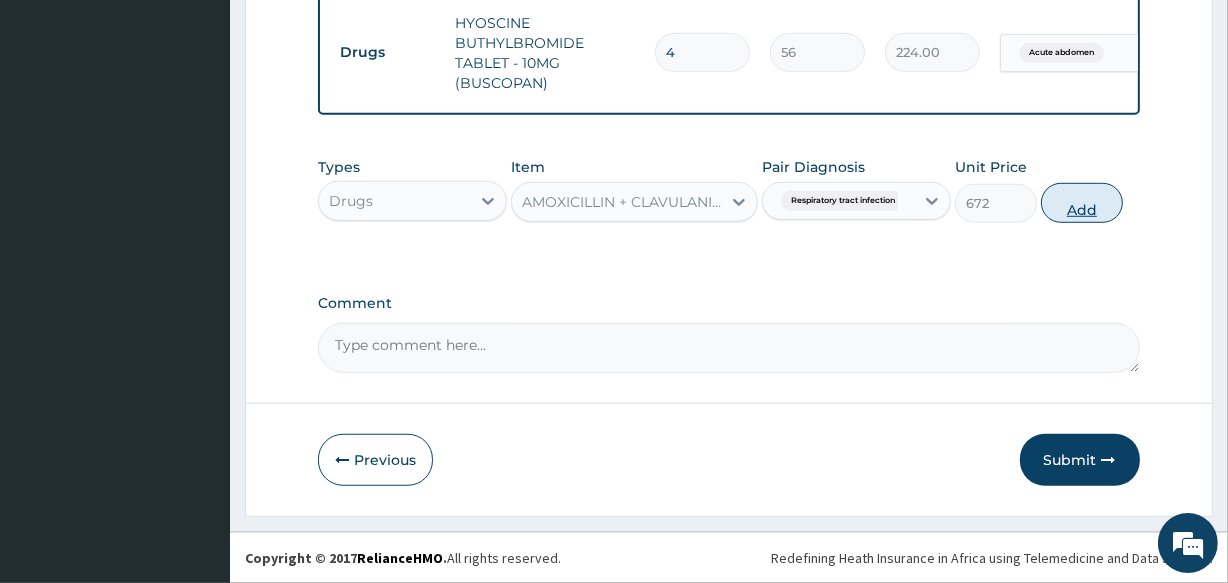 click on "Add" at bounding box center [1082, 203] 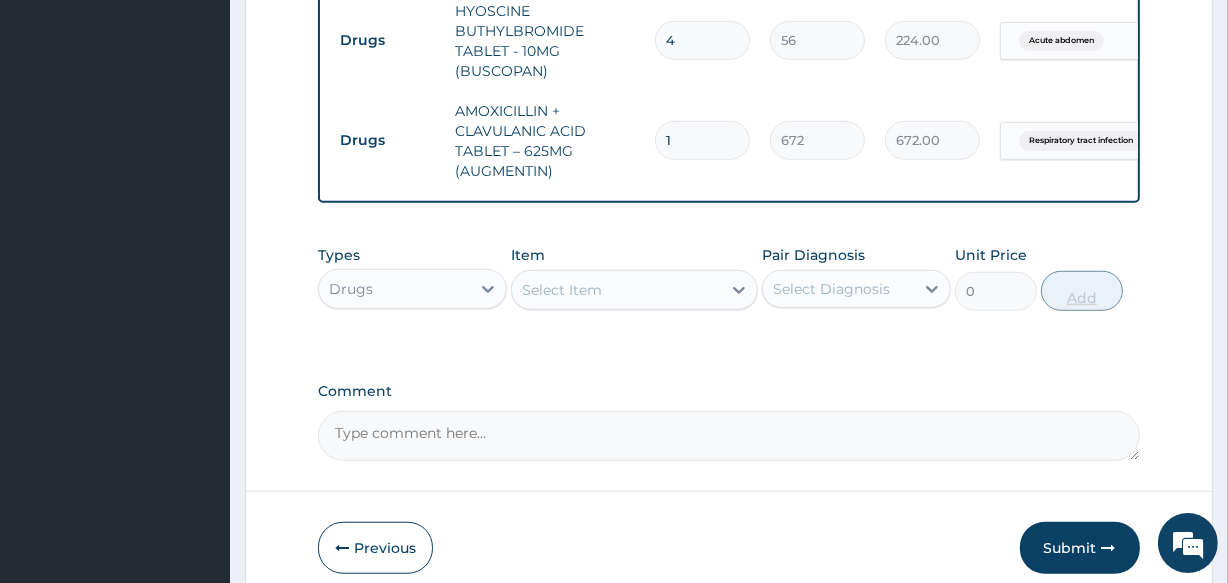 type on "14" 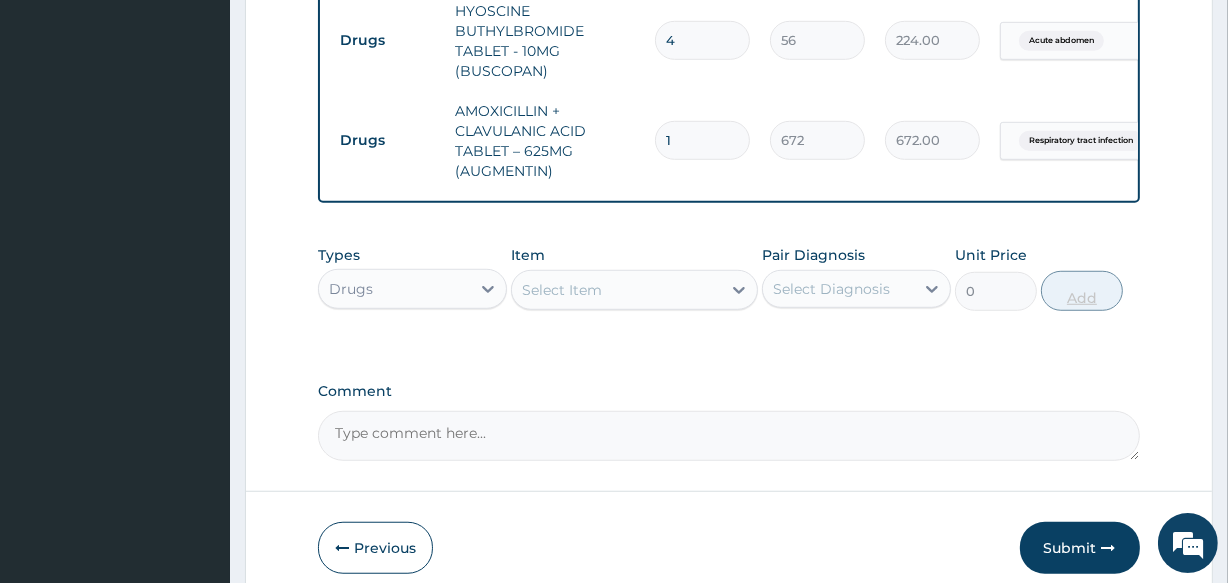 type on "9408.00" 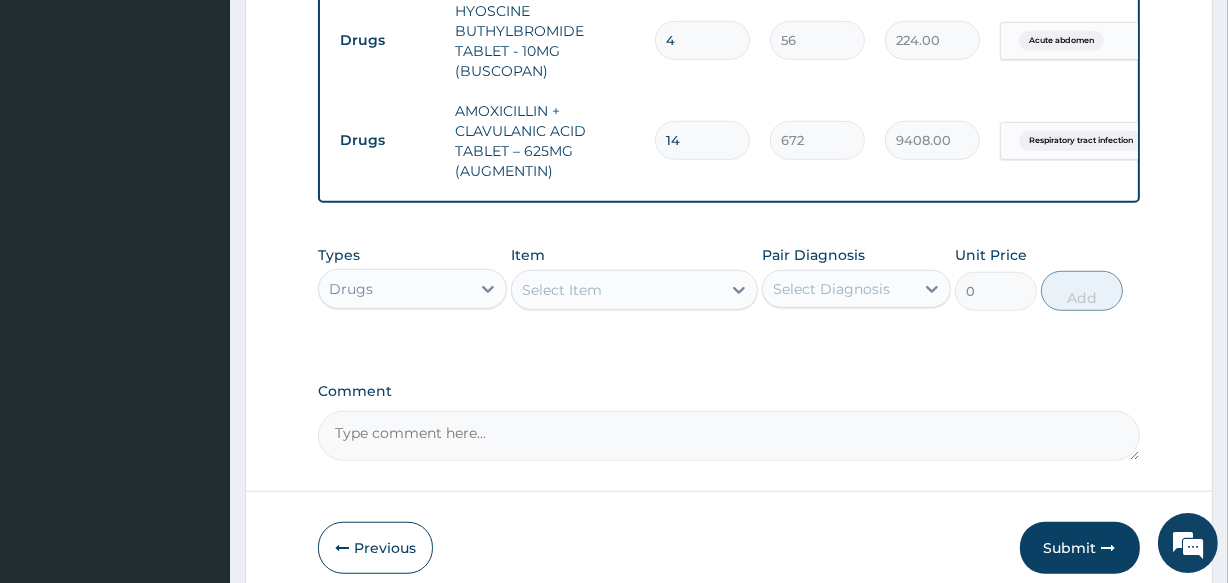 type on "14" 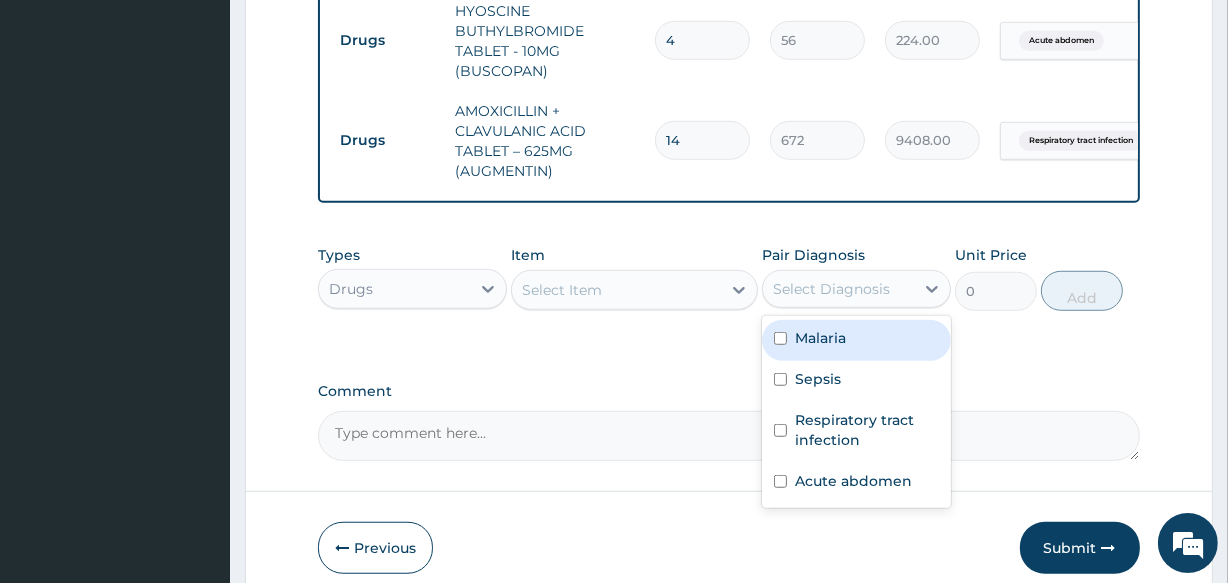 click on "Select Diagnosis" at bounding box center (831, 289) 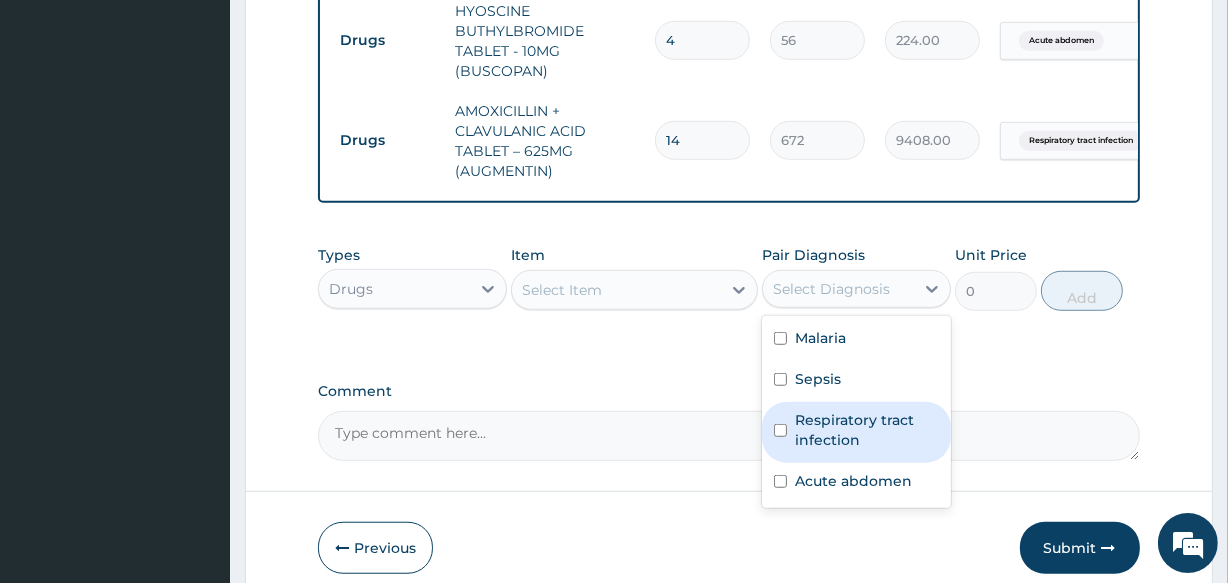 click on "Respiratory tract infection" at bounding box center (867, 430) 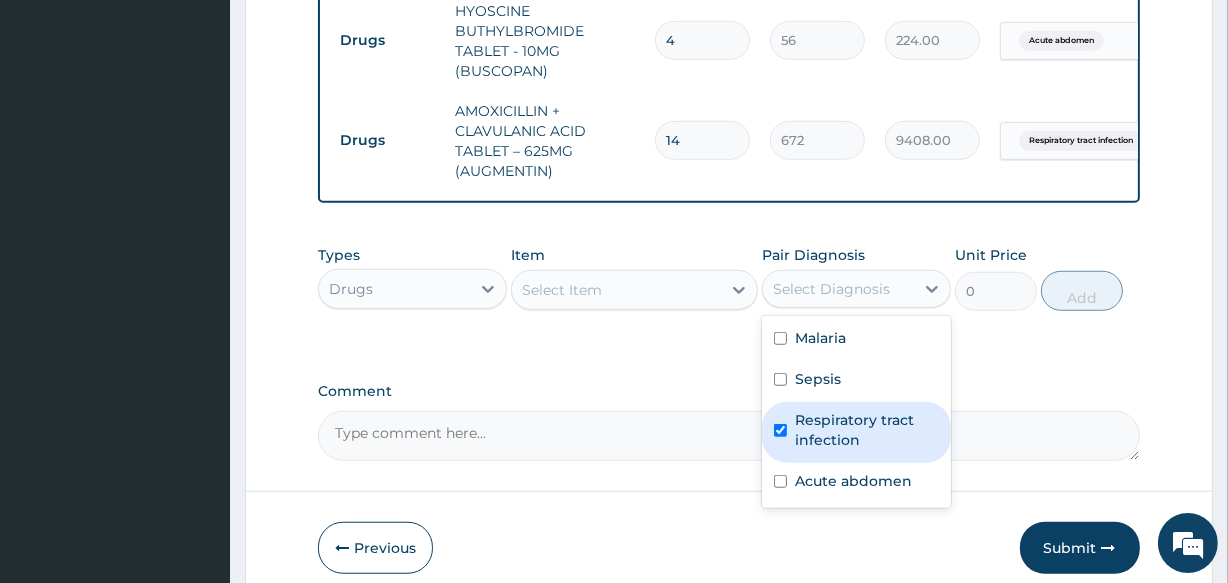 checkbox on "true" 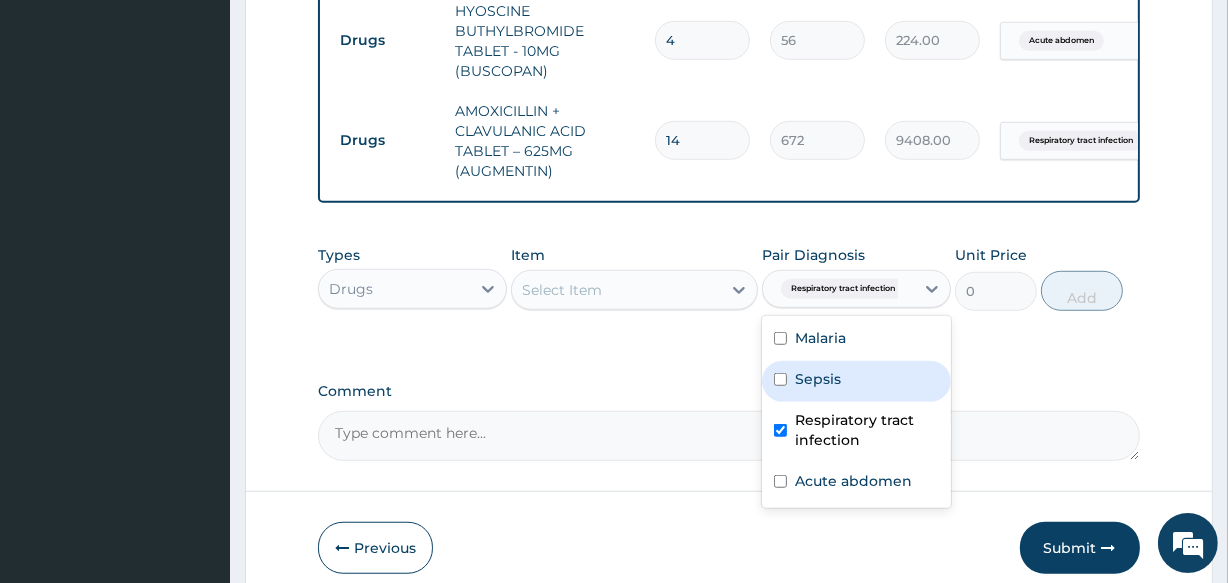 click on "Select Item" at bounding box center (616, 290) 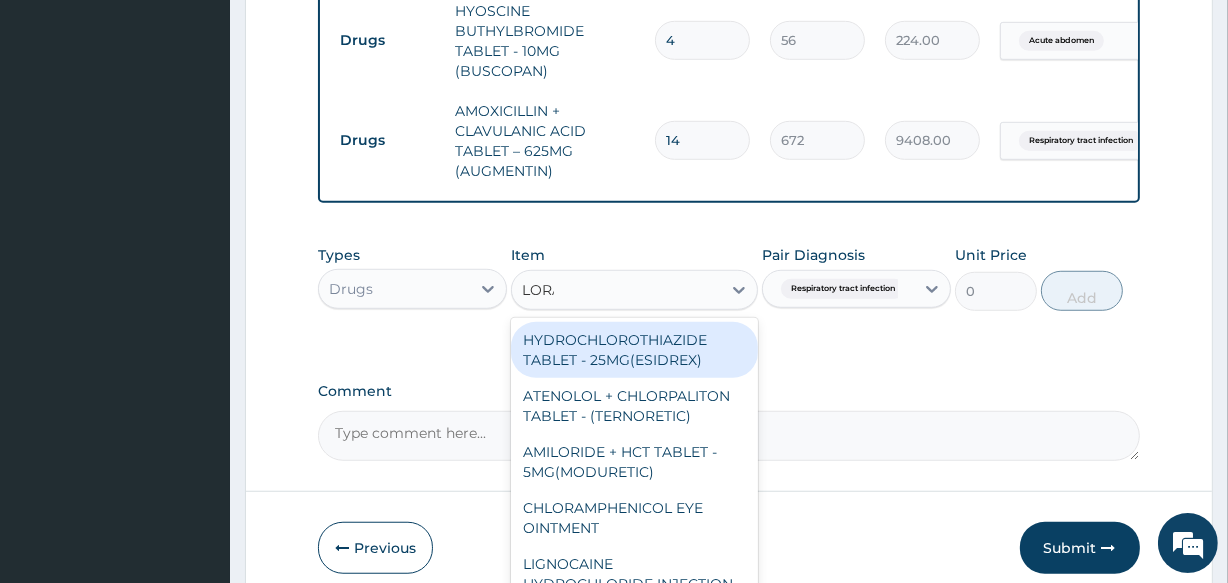 type on "LORAT" 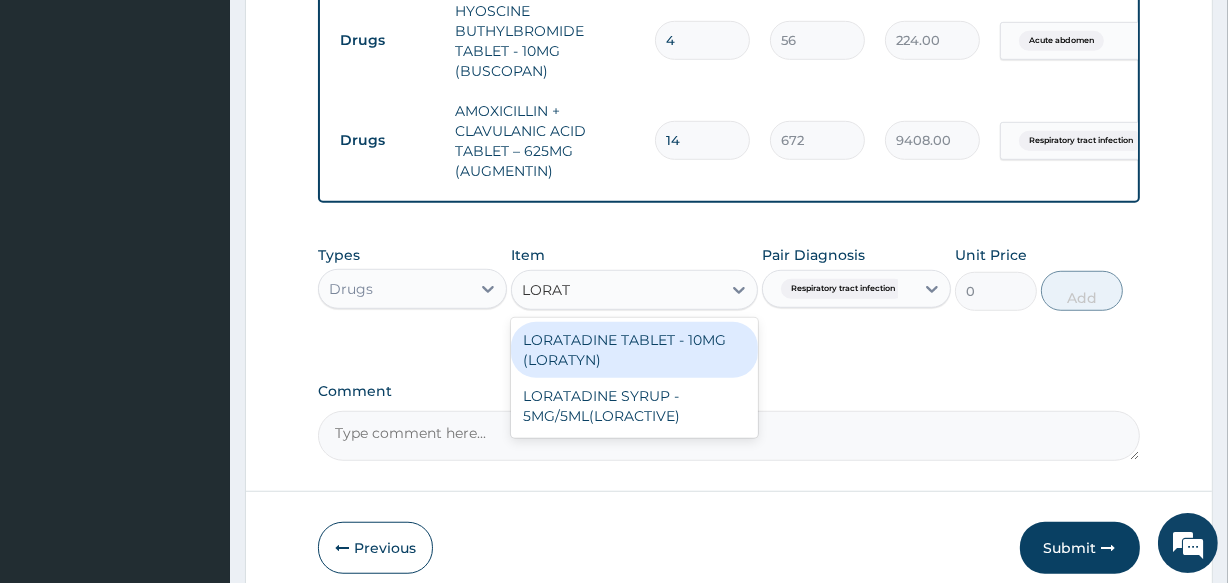 click on "LORATADINE TABLET - 10MG (LORATYN)" at bounding box center [634, 350] 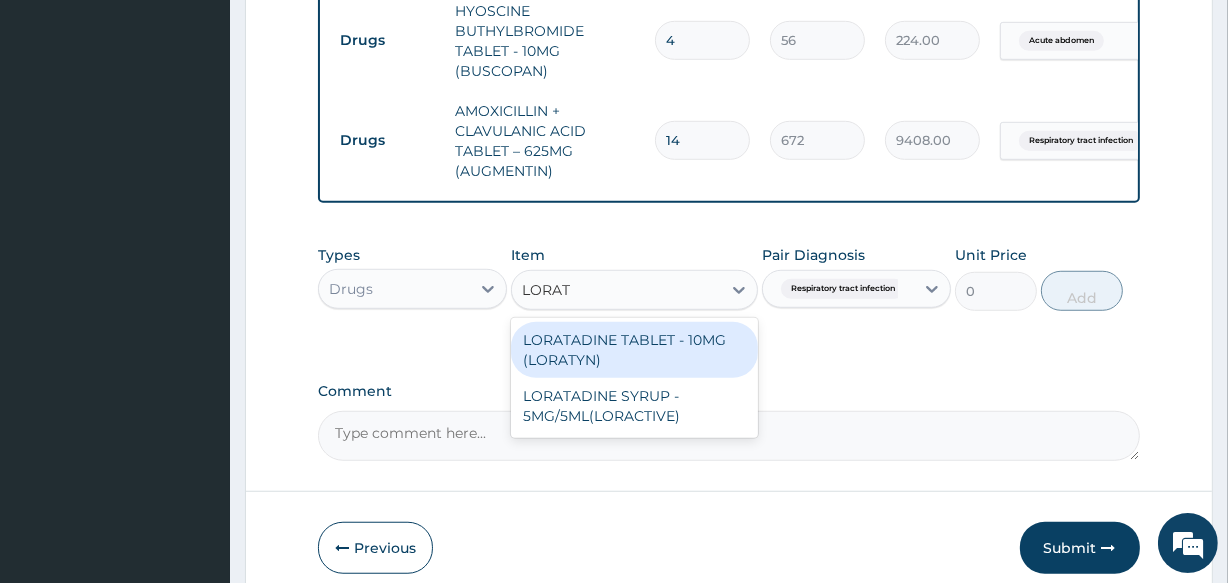 type 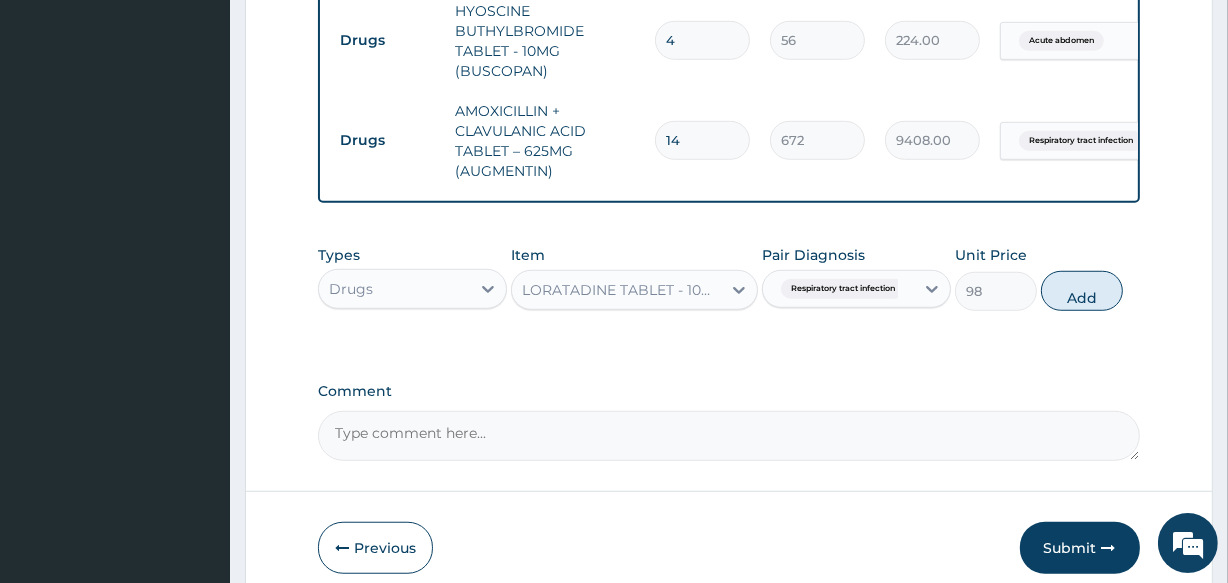 click on "Add" at bounding box center [1082, 291] 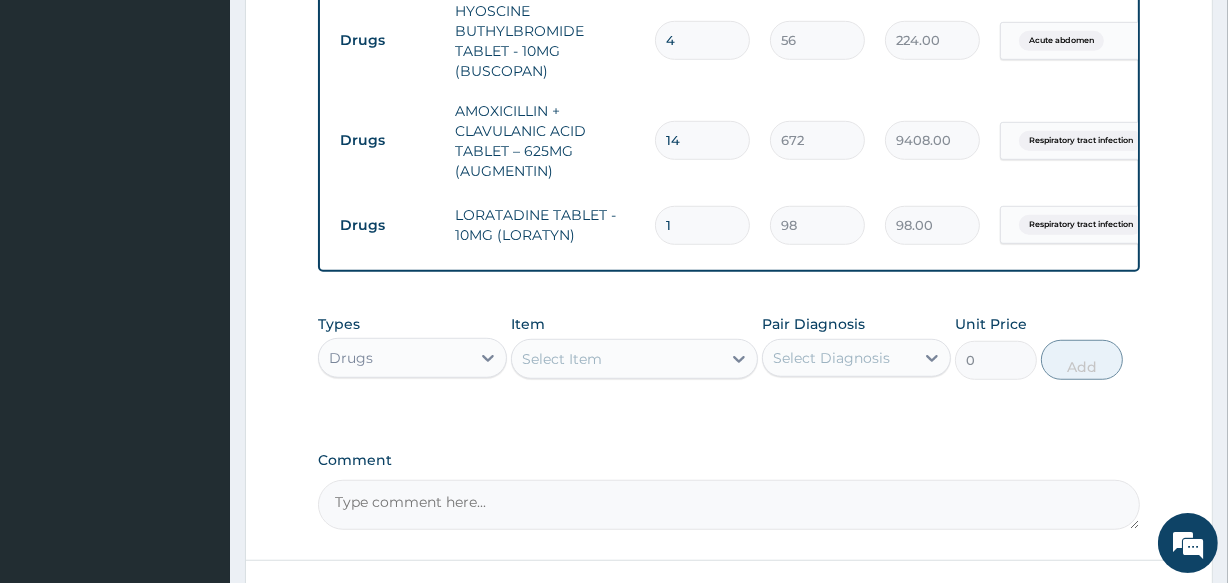 type 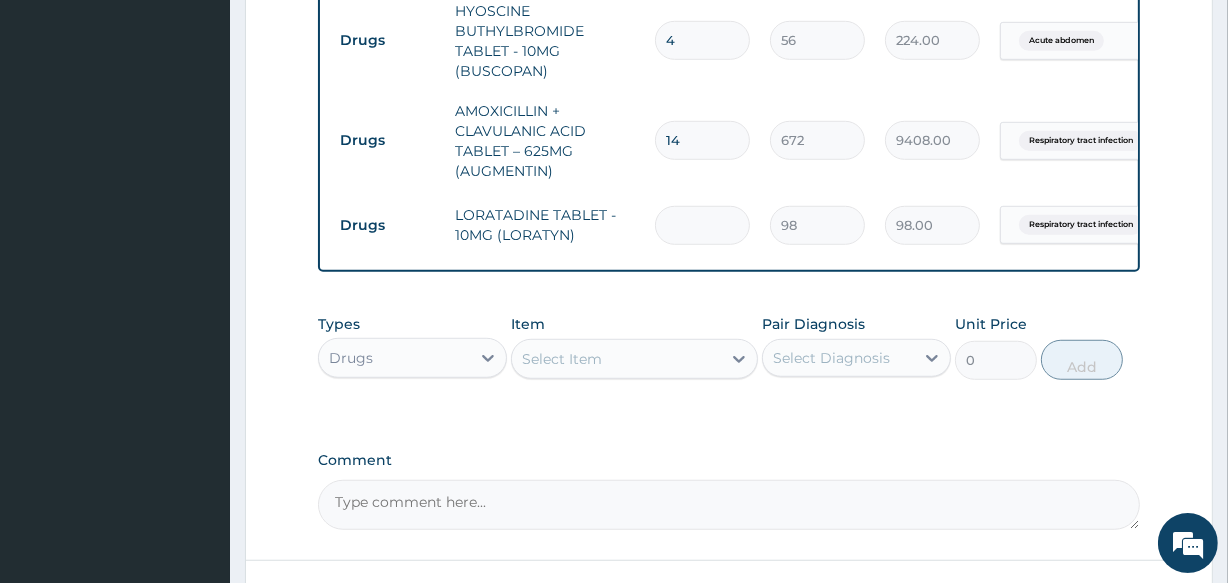 type on "0.00" 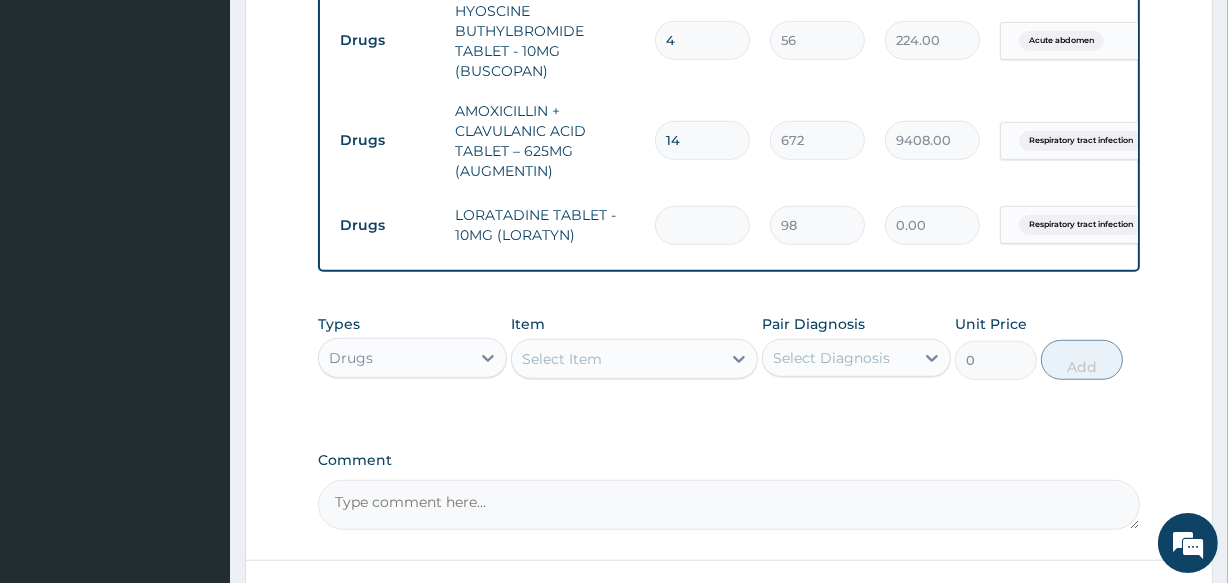 type on "5" 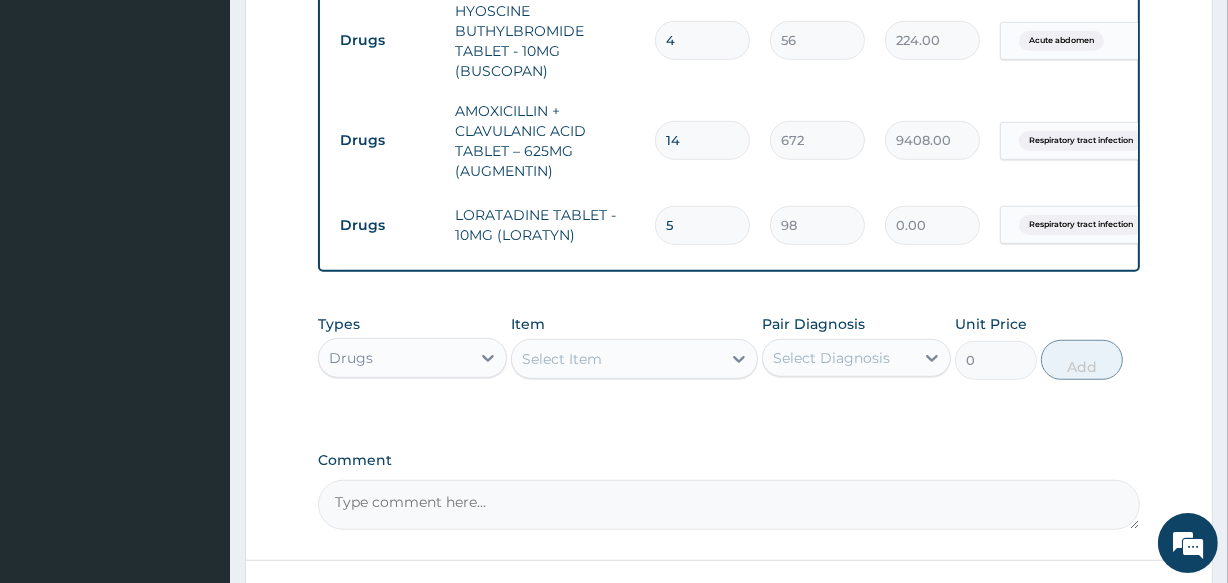 type on "490.00" 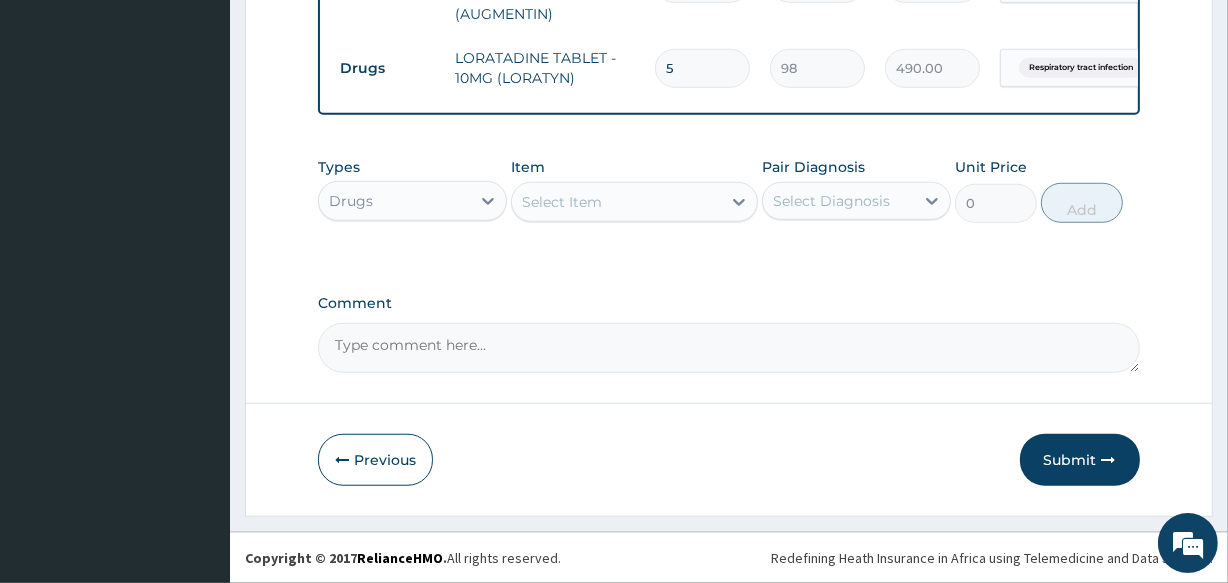 scroll, scrollTop: 1386, scrollLeft: 0, axis: vertical 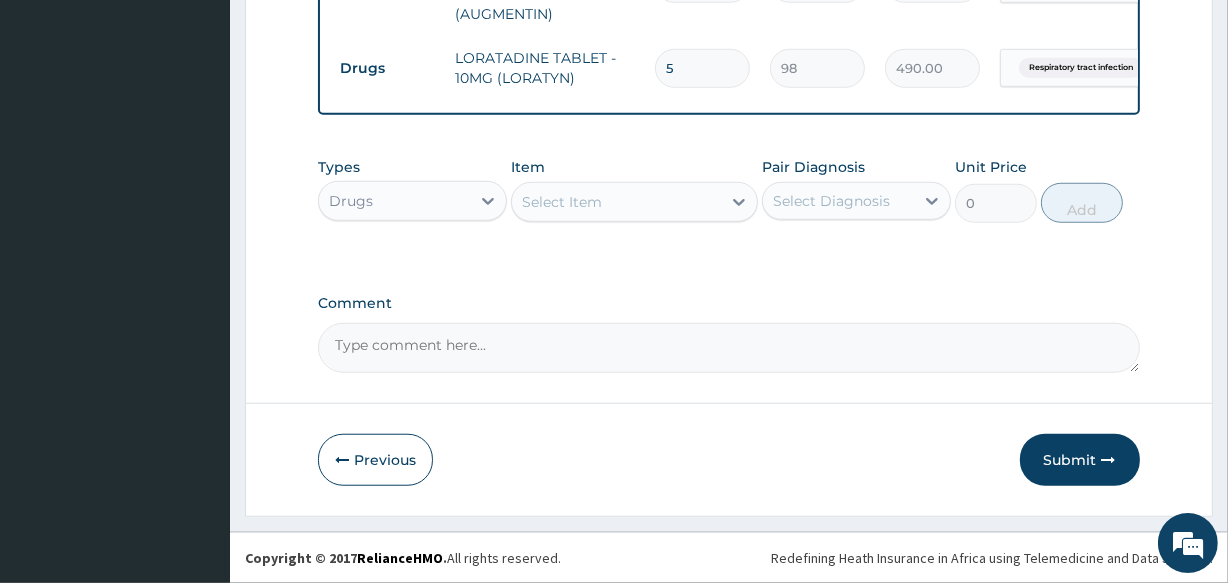 type on "5" 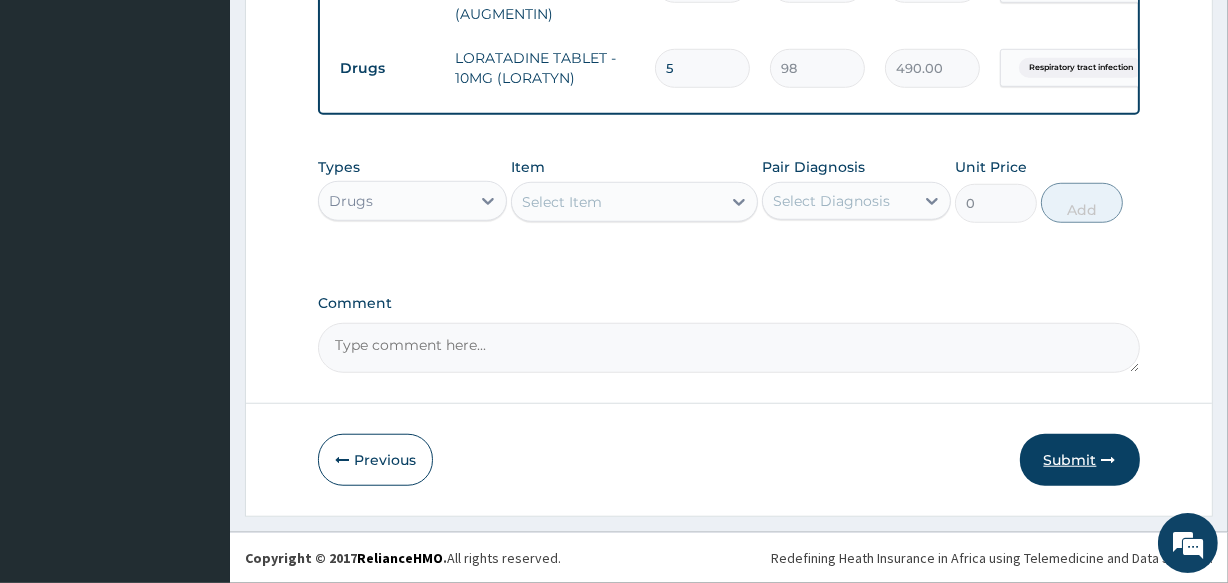 click on "Submit" at bounding box center [1080, 460] 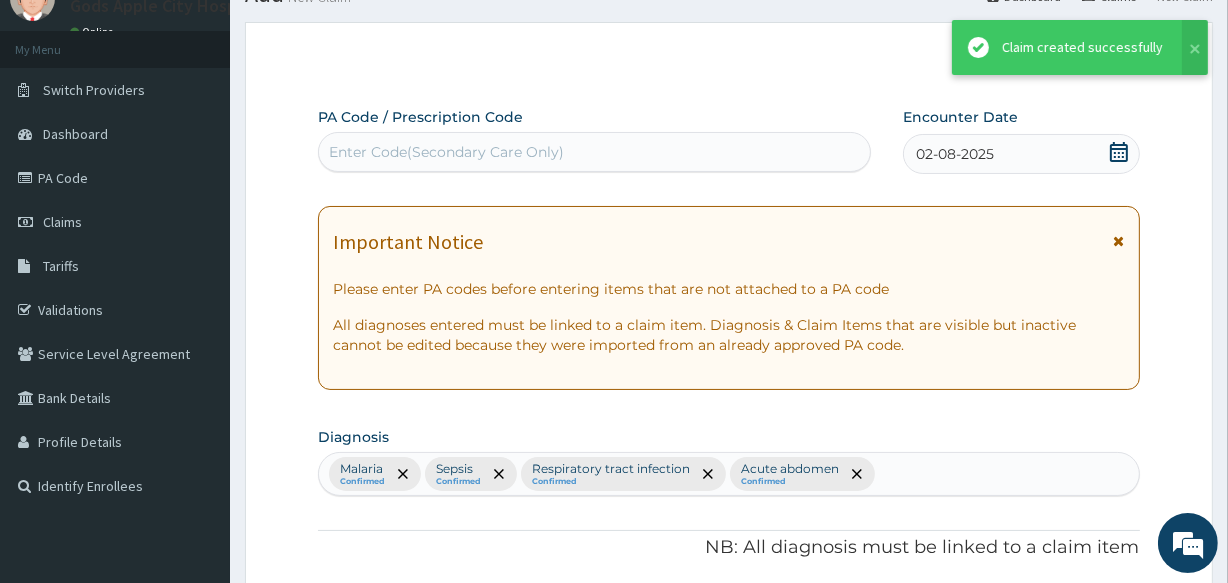 scroll, scrollTop: 1386, scrollLeft: 0, axis: vertical 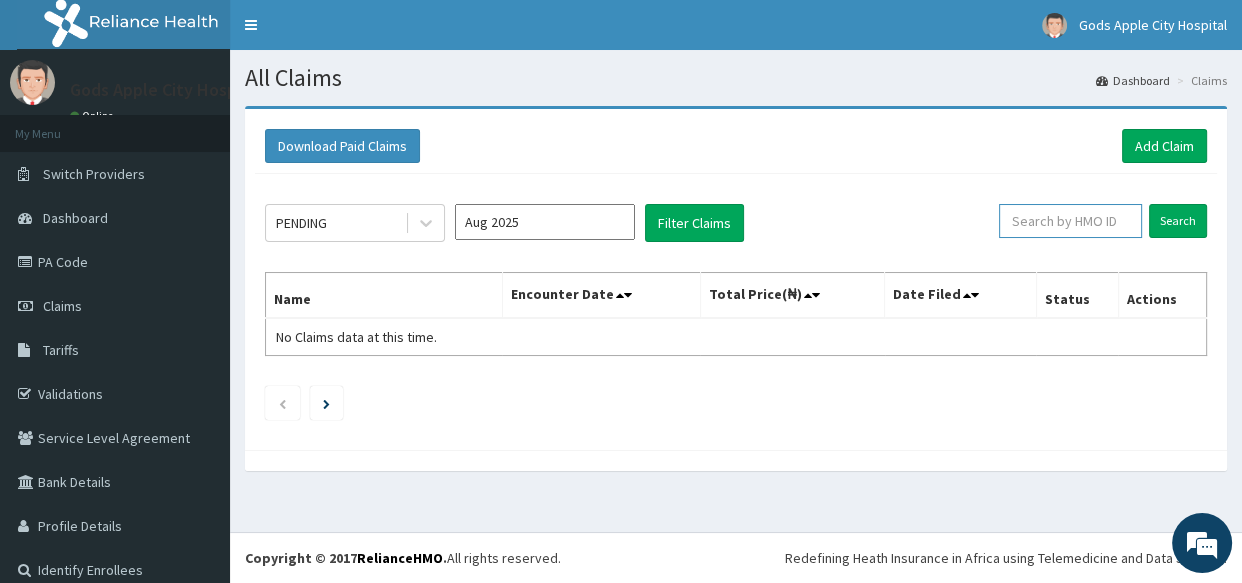 click at bounding box center [1070, 221] 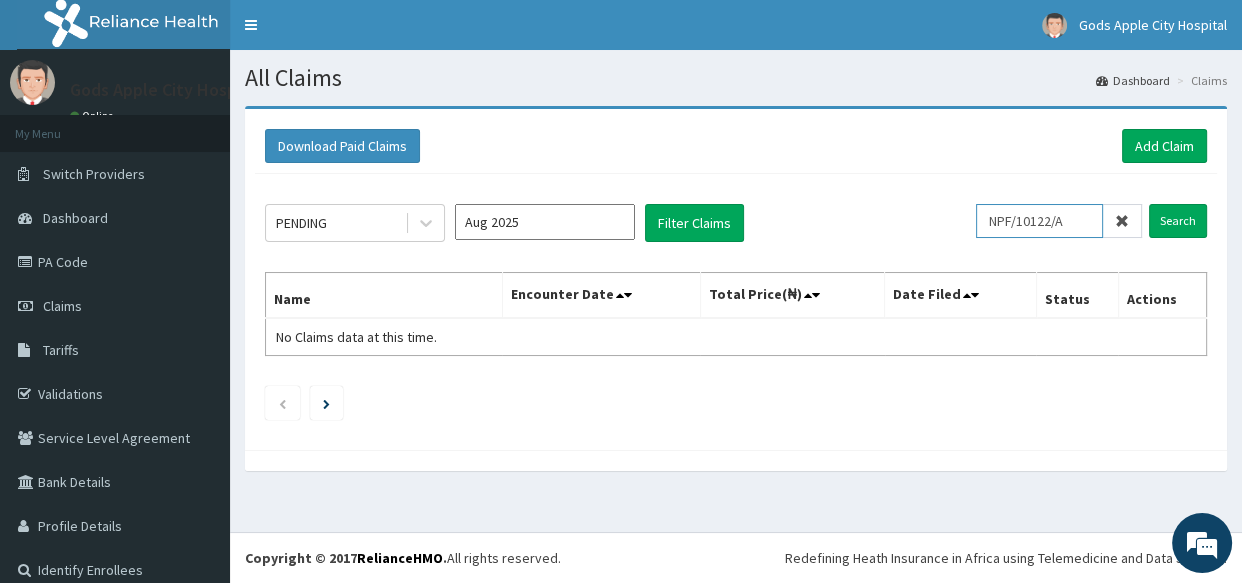 type on "NPF/10122/A" 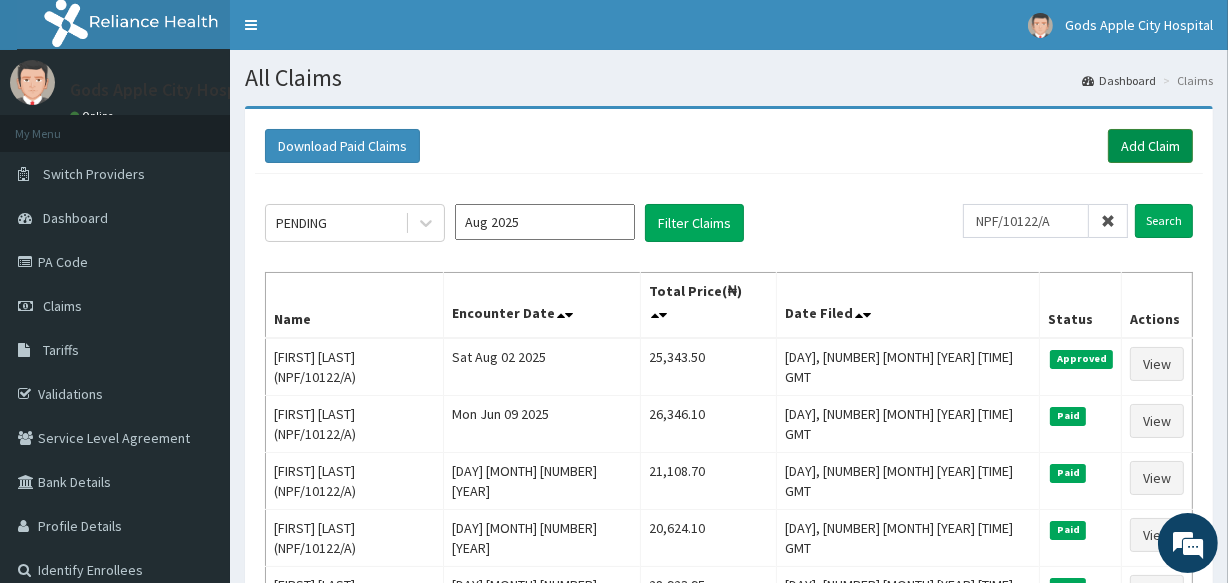 click on "Add Claim" at bounding box center [1150, 146] 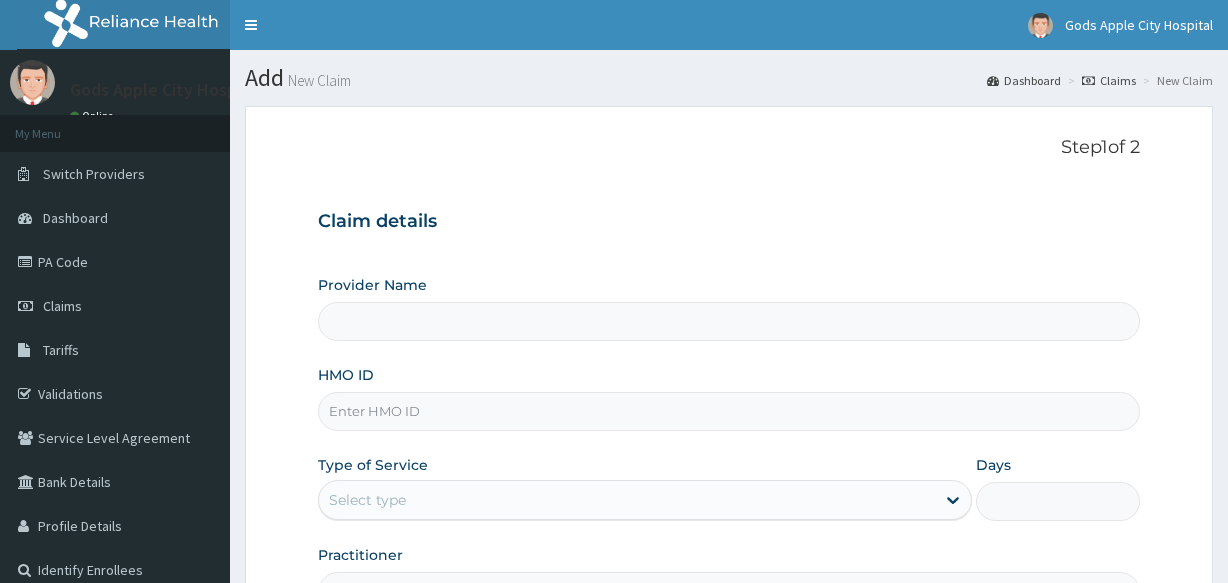 scroll, scrollTop: 0, scrollLeft: 0, axis: both 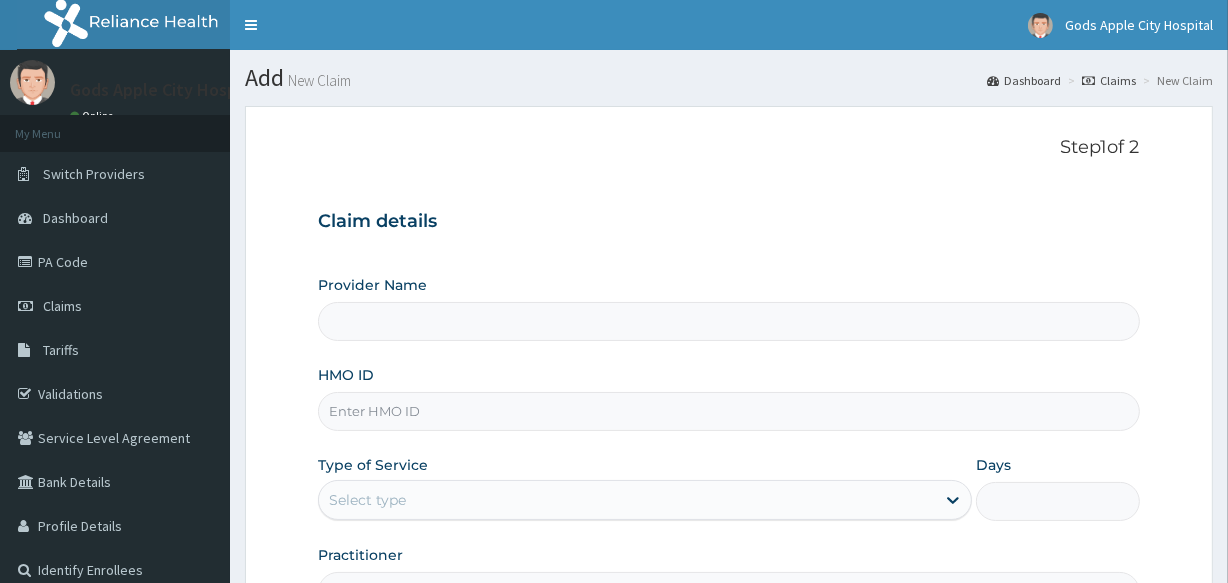 click on "HMO ID" at bounding box center (728, 411) 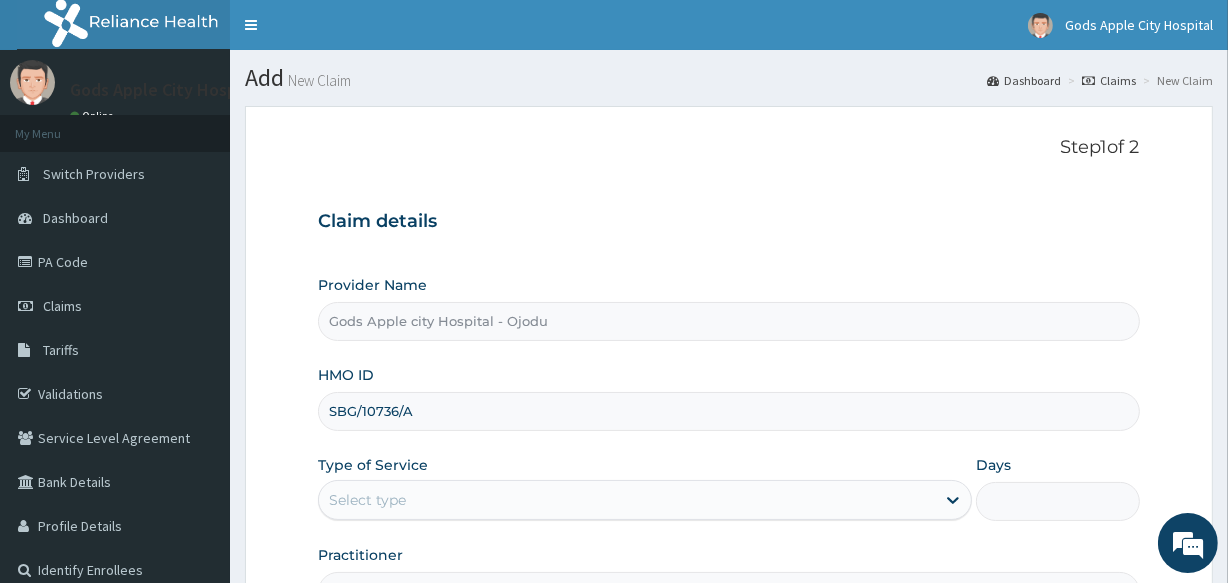 type on "SBG/10736/A" 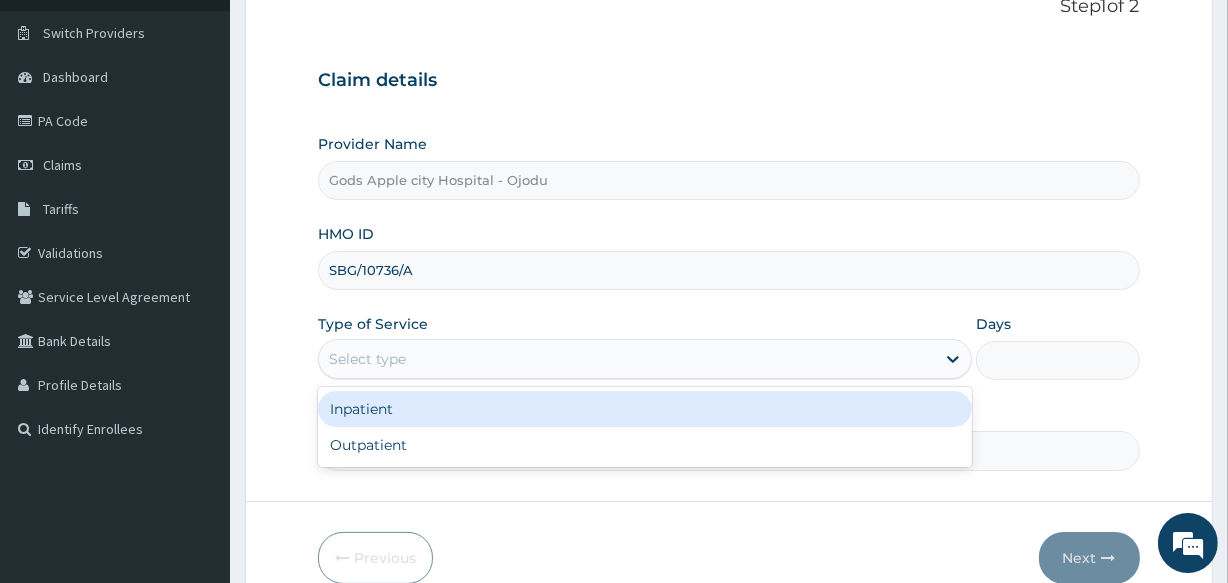 scroll, scrollTop: 181, scrollLeft: 0, axis: vertical 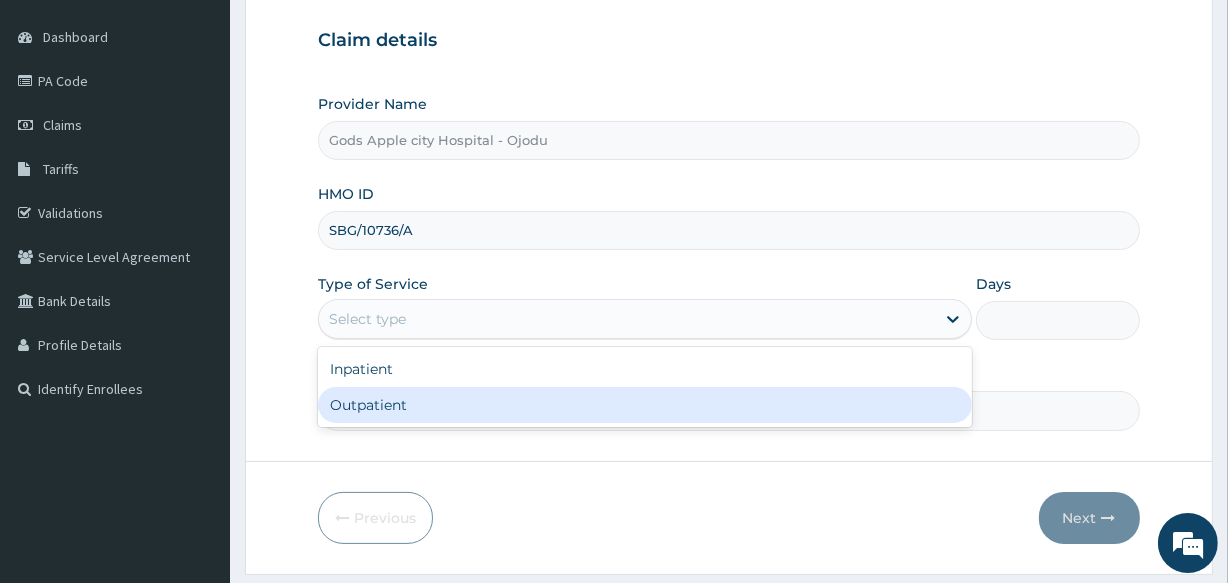click on "Outpatient" at bounding box center (645, 405) 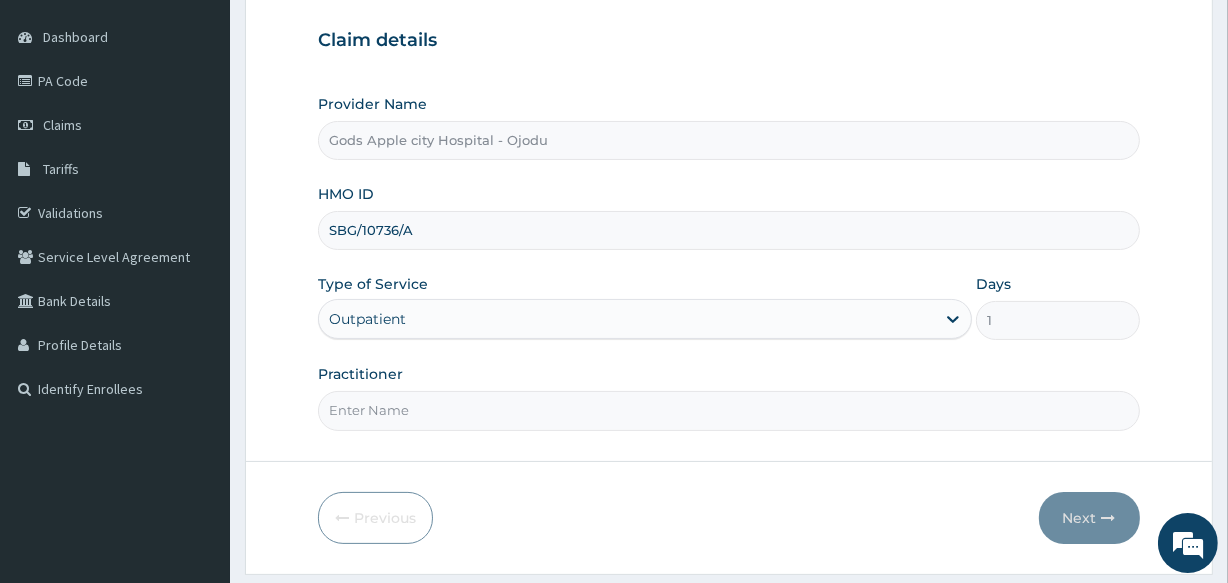click on "Practitioner" at bounding box center [728, 410] 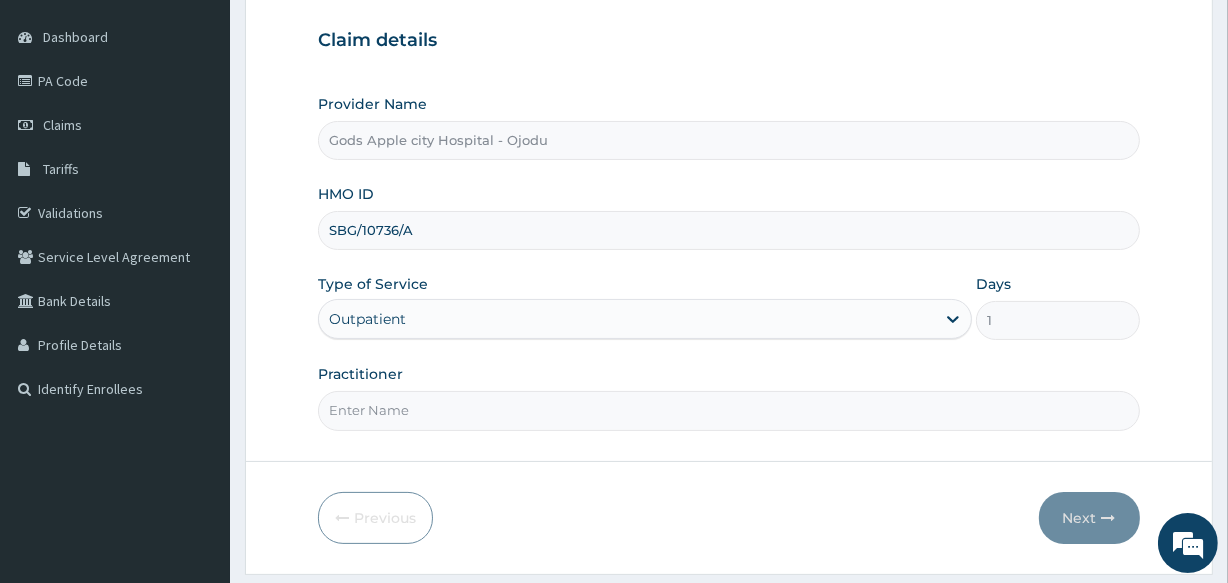 scroll, scrollTop: 0, scrollLeft: 0, axis: both 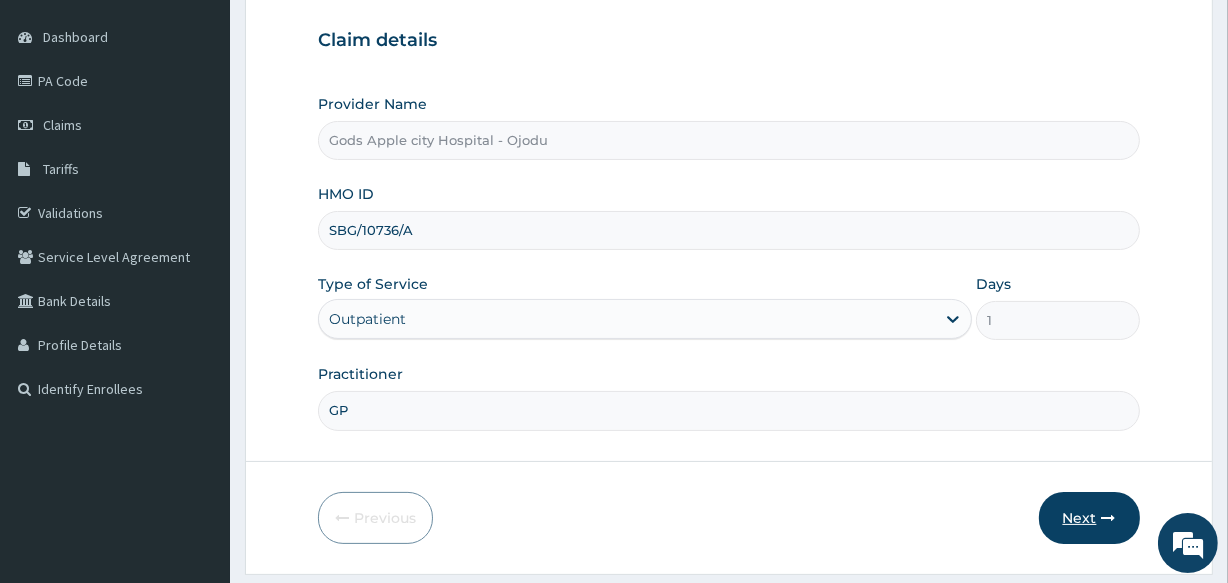 type on "GP" 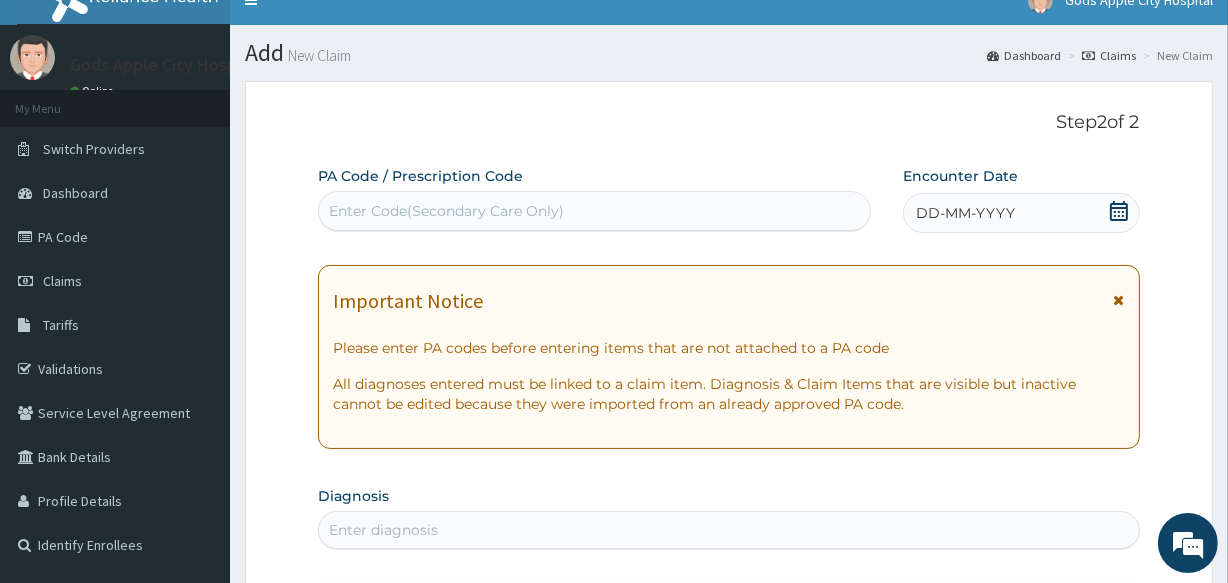 scroll, scrollTop: 0, scrollLeft: 0, axis: both 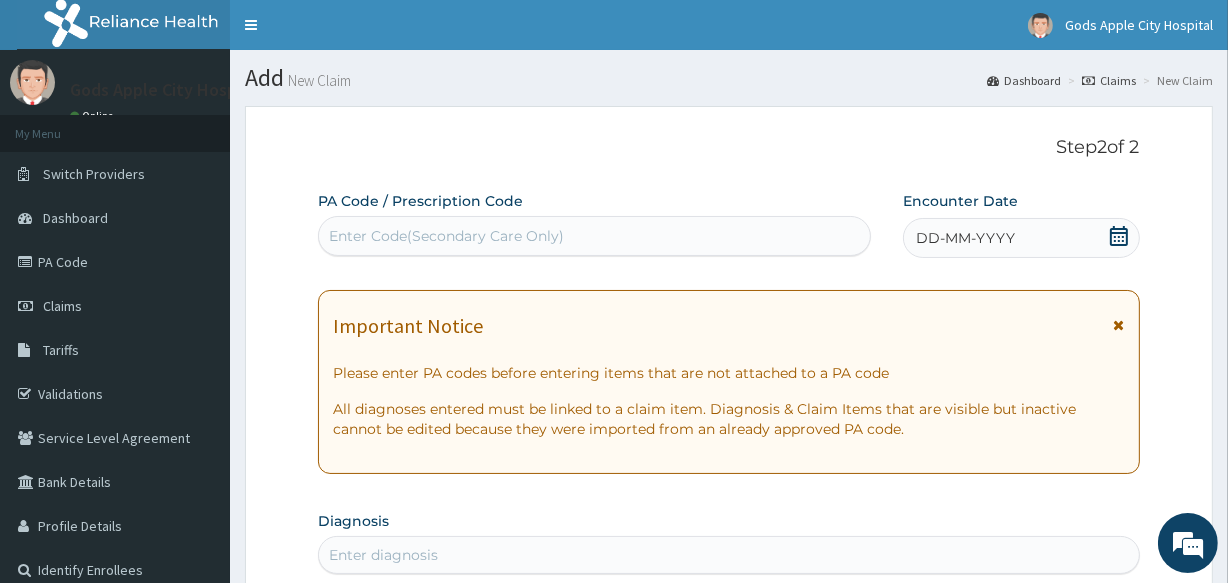 click on "Enter Code(Secondary Care Only)" at bounding box center (594, 236) 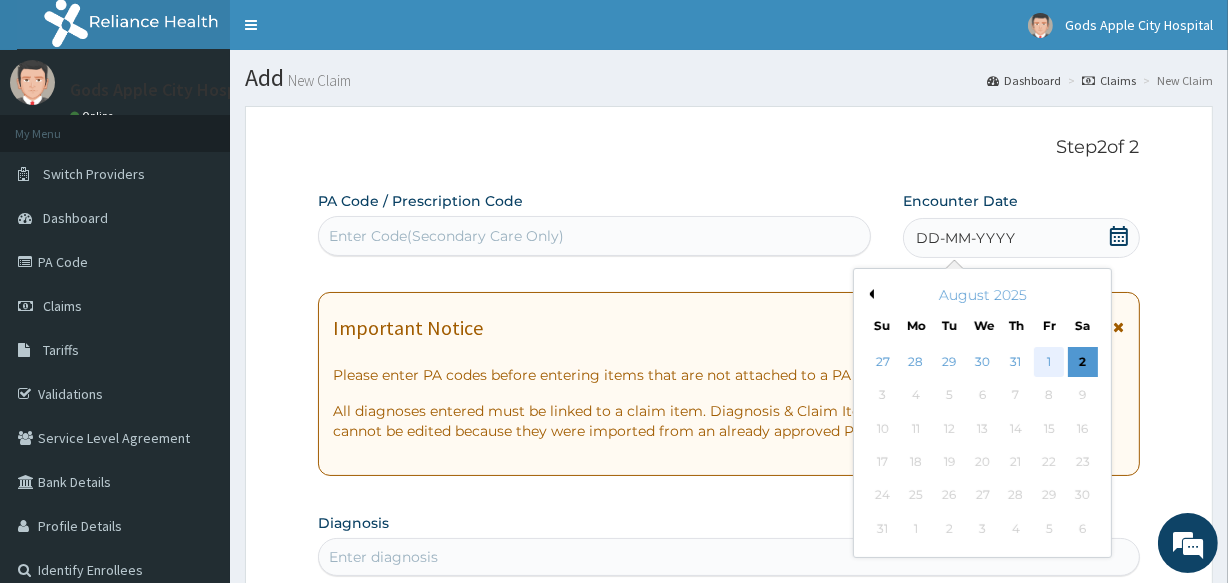 click on "1" at bounding box center (1049, 362) 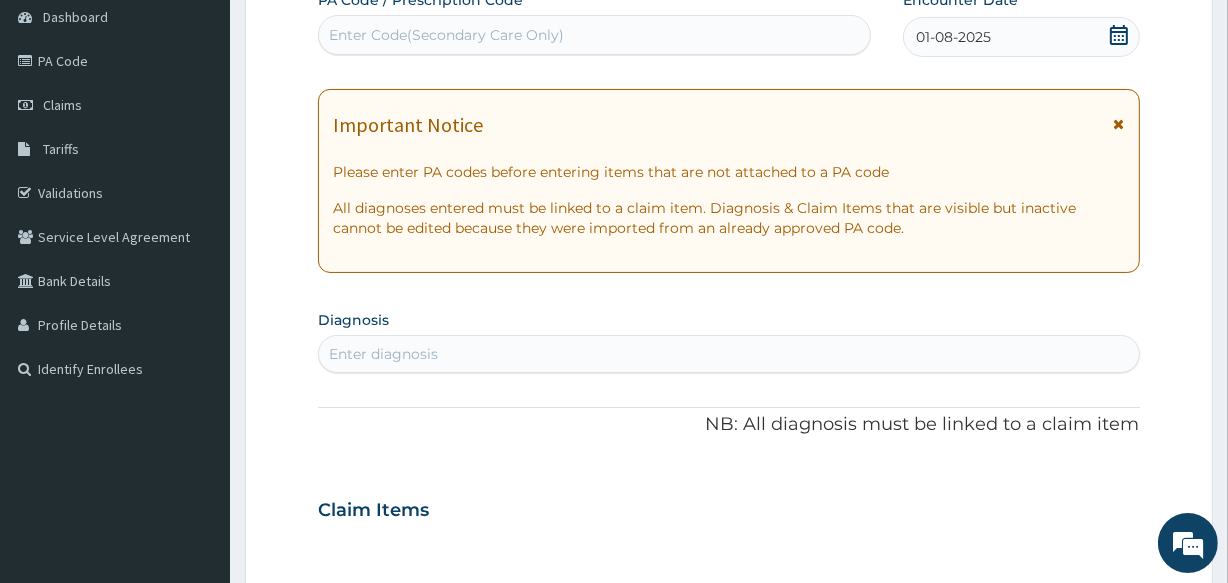 scroll, scrollTop: 272, scrollLeft: 0, axis: vertical 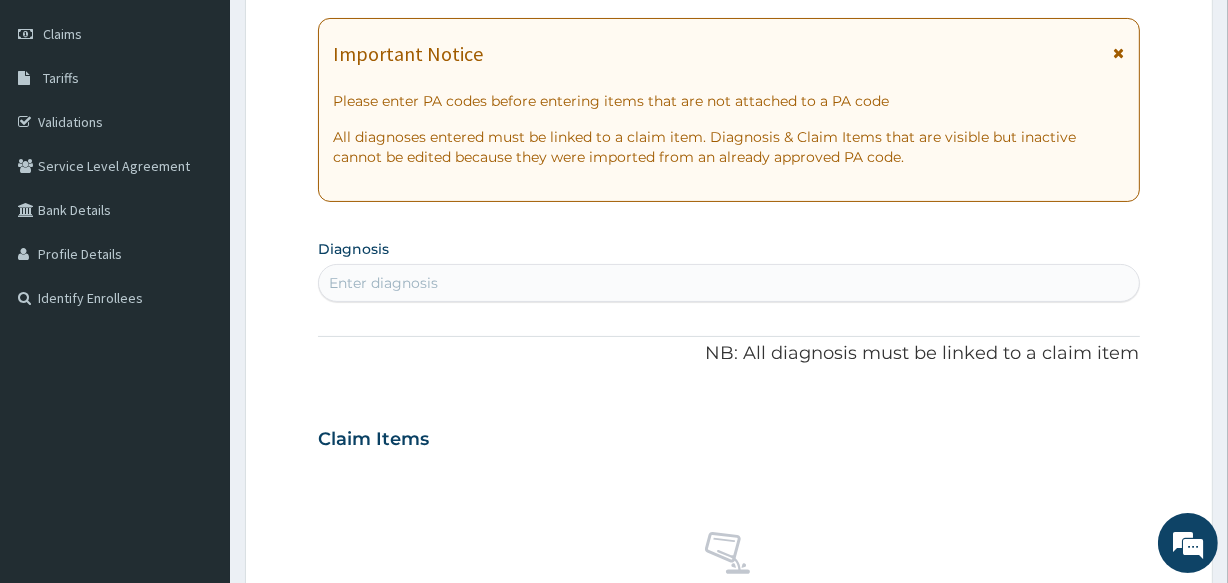 click on "Enter diagnosis" at bounding box center [728, 283] 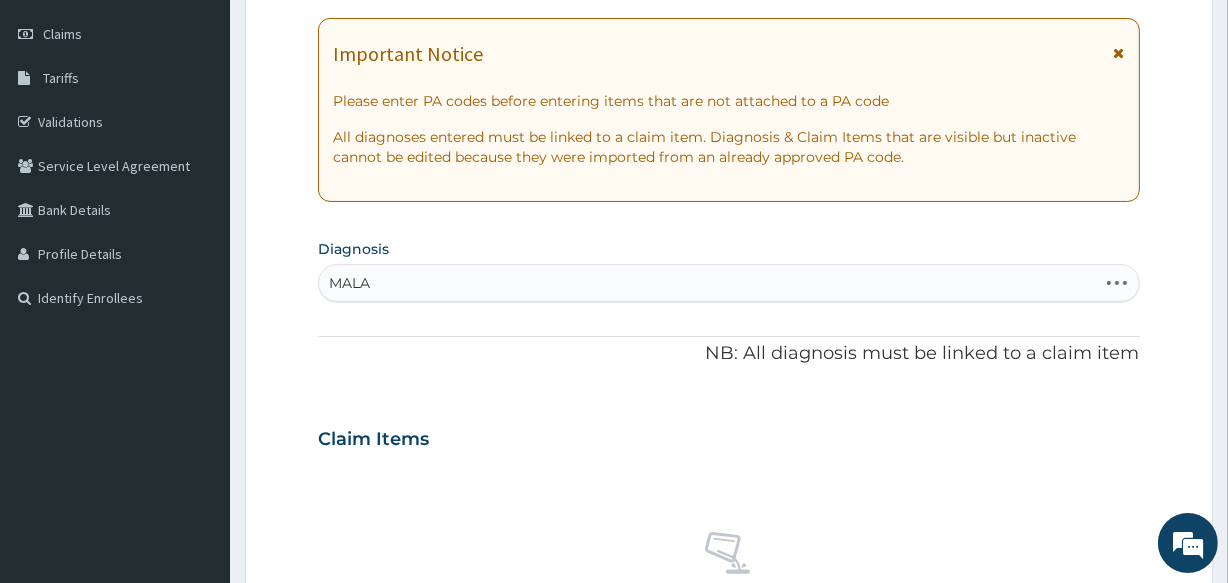 type on "MALAR" 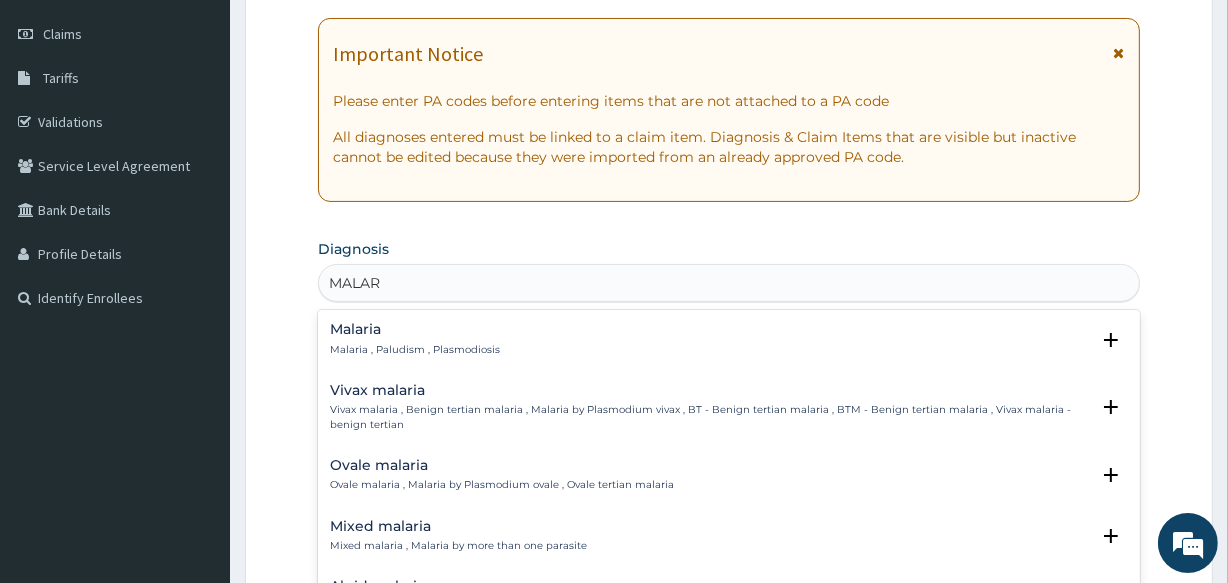 click on "Malaria Malaria , Paludism , Plasmodiosis" at bounding box center [415, 339] 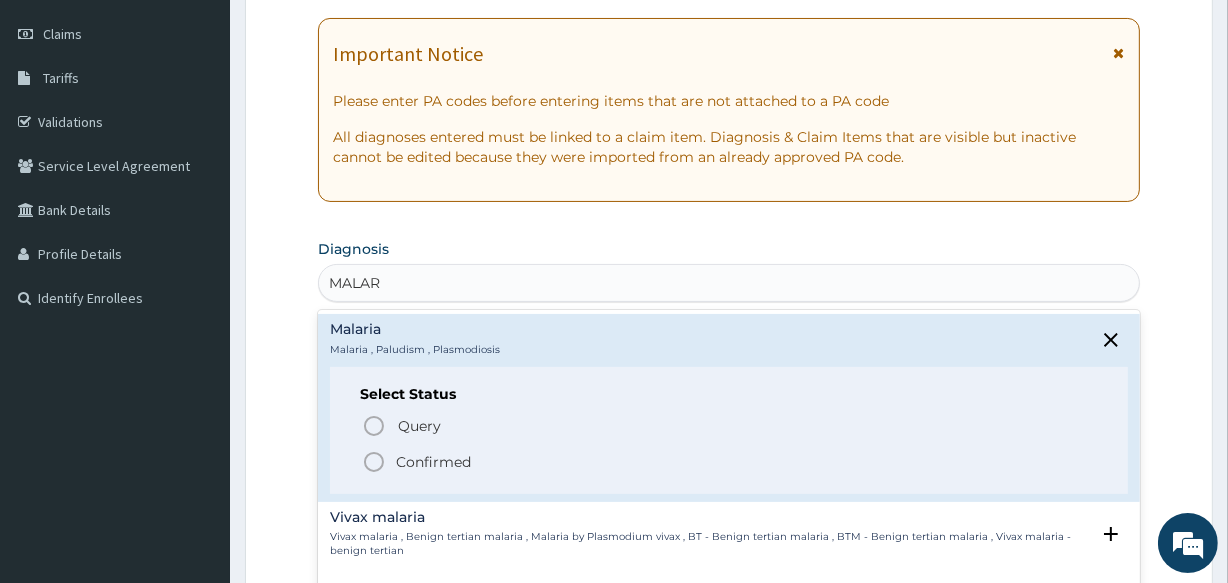 click 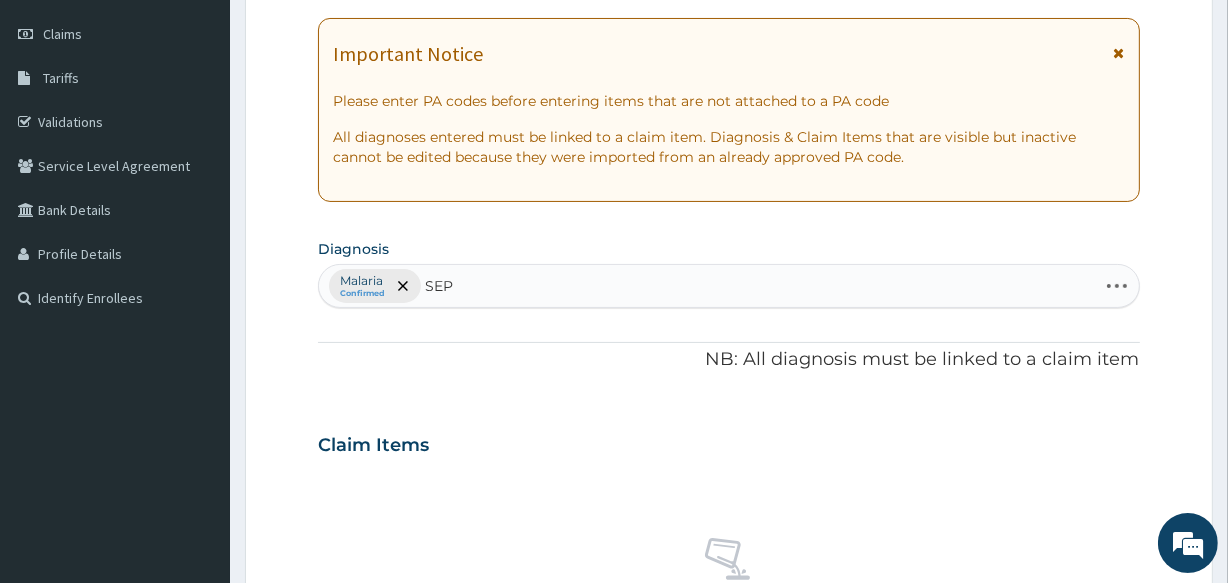 type on "SEPS" 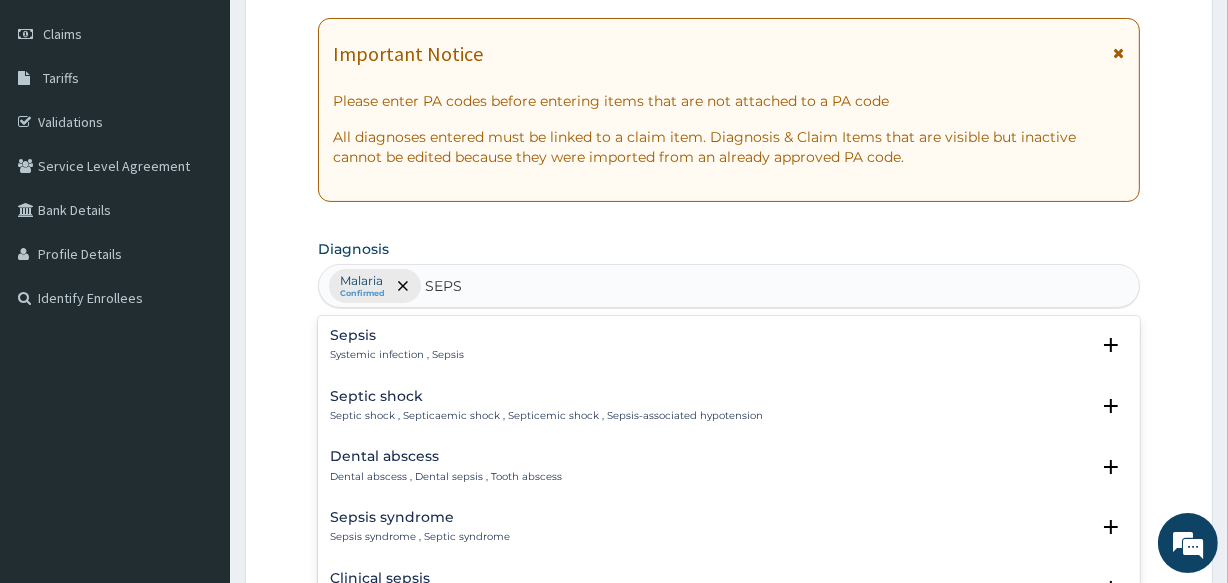 click on "Sepsis" at bounding box center (397, 335) 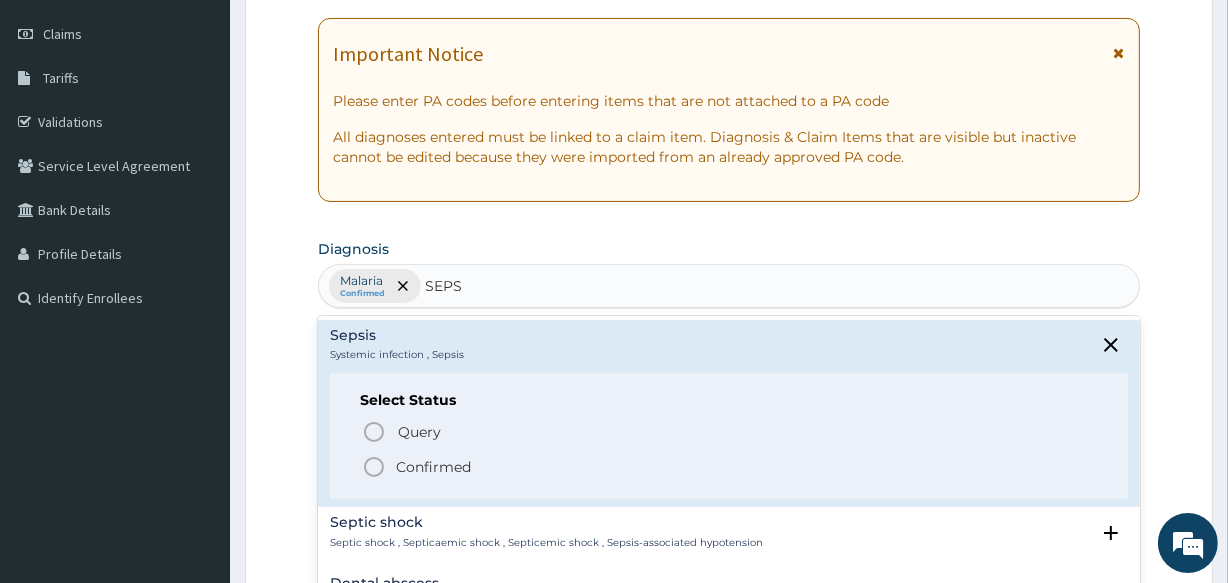 click on "Confirmed" at bounding box center (729, 467) 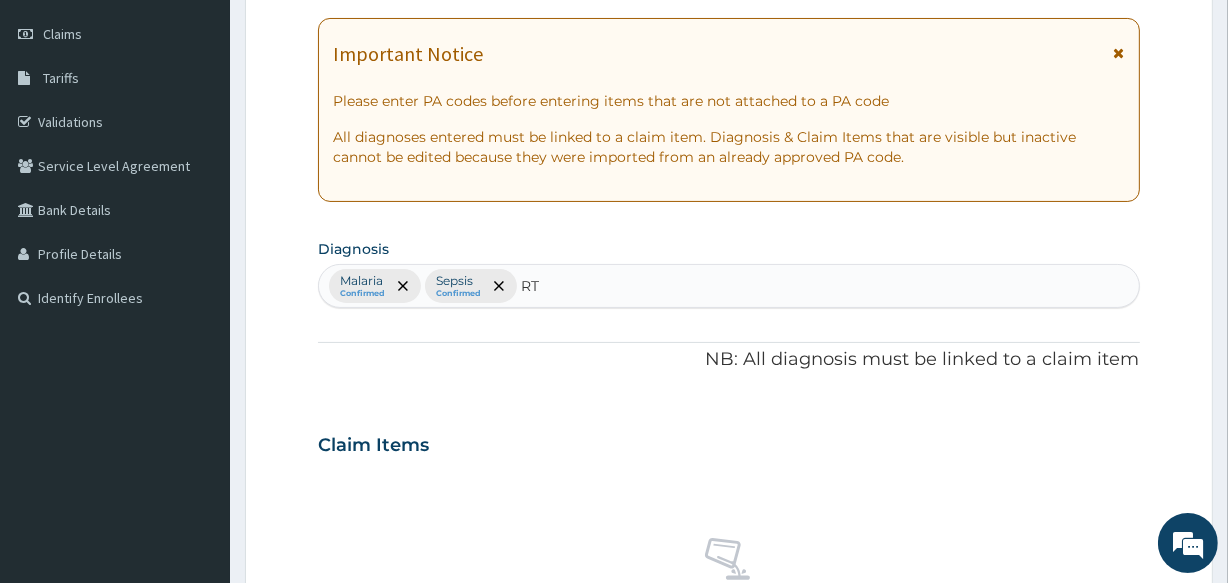 type on "RTI" 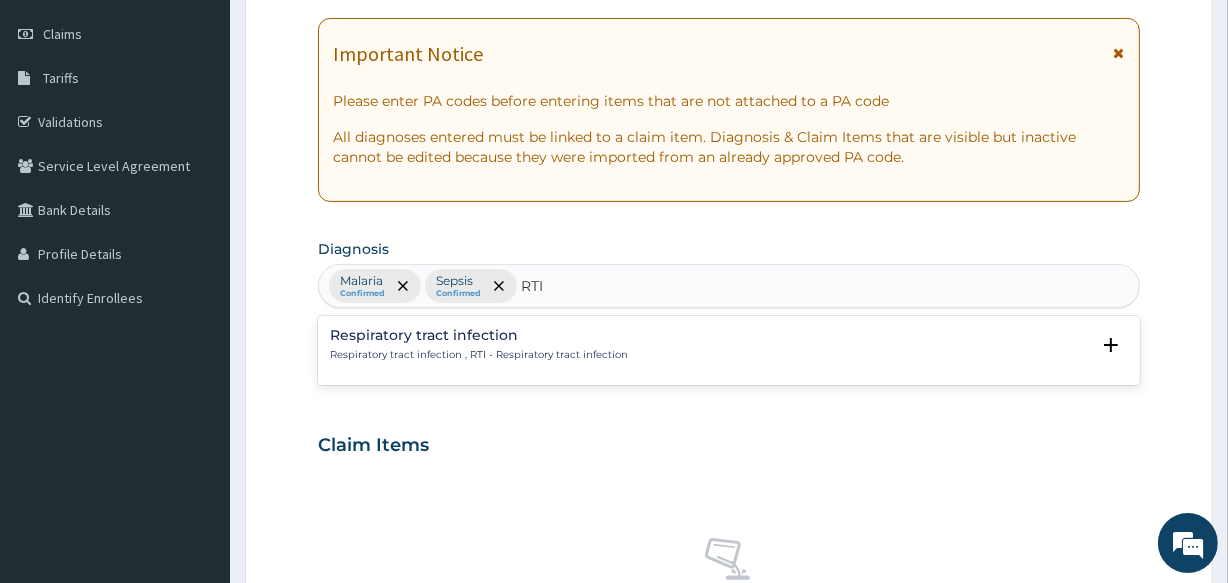 click on "Respiratory tract infection" at bounding box center (479, 335) 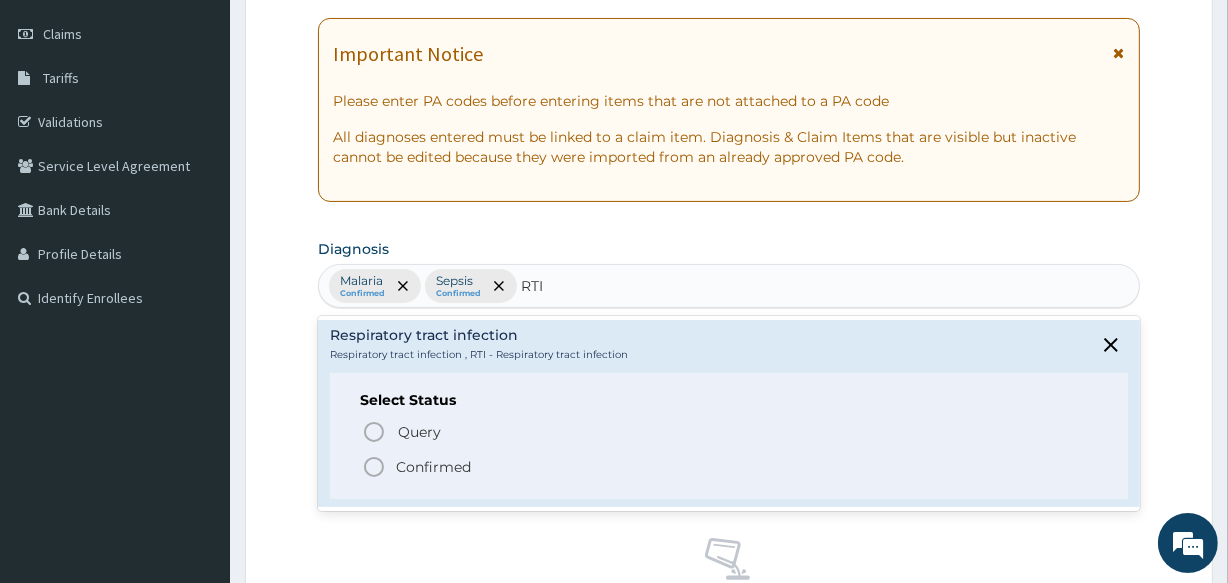 click on "Confirmed" at bounding box center (433, 467) 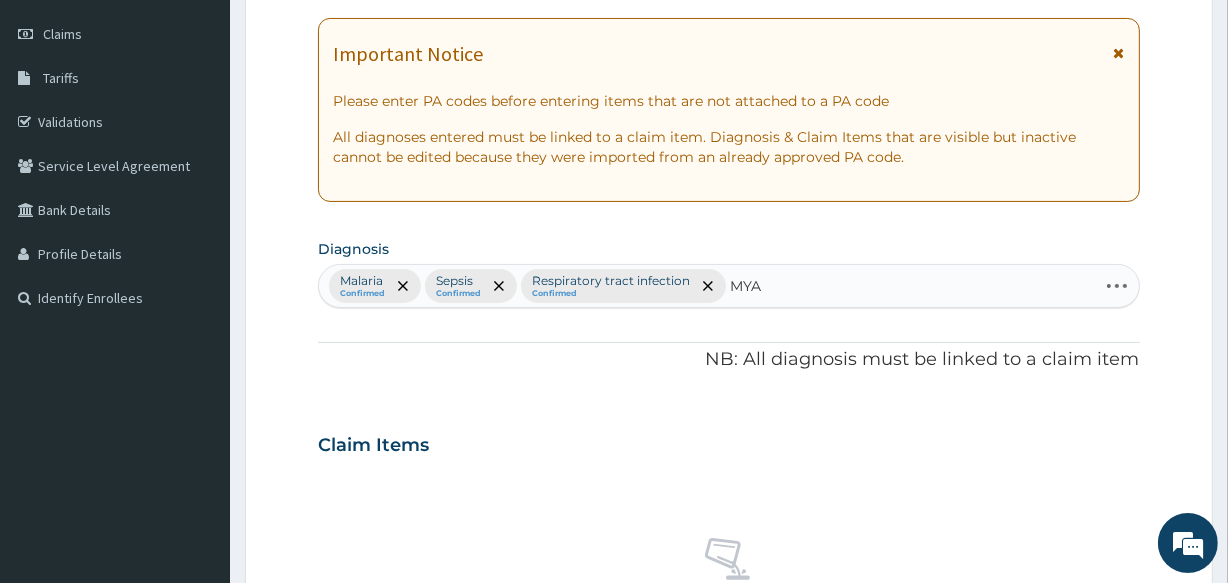 type on "MYAL" 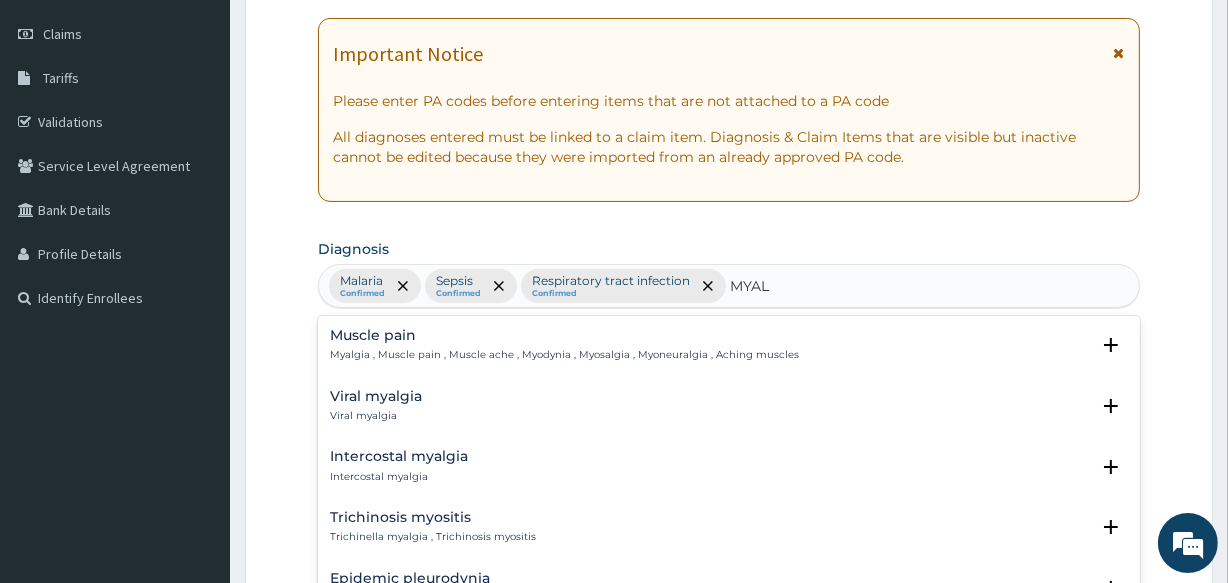 click on "Muscle pain" at bounding box center [564, 335] 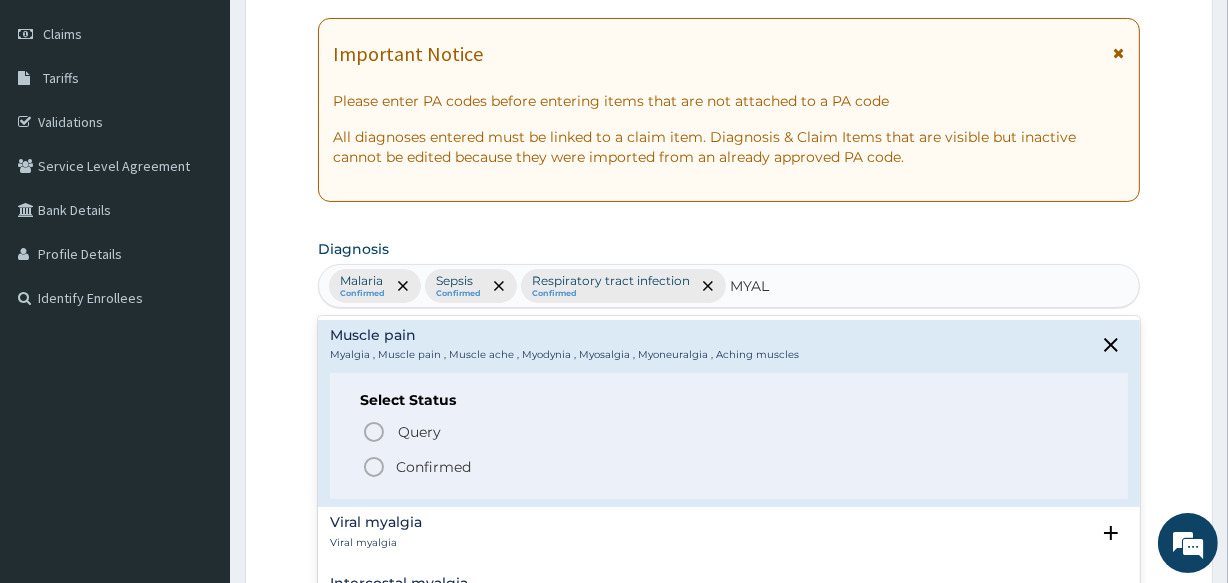 click on "Confirmed" at bounding box center (729, 467) 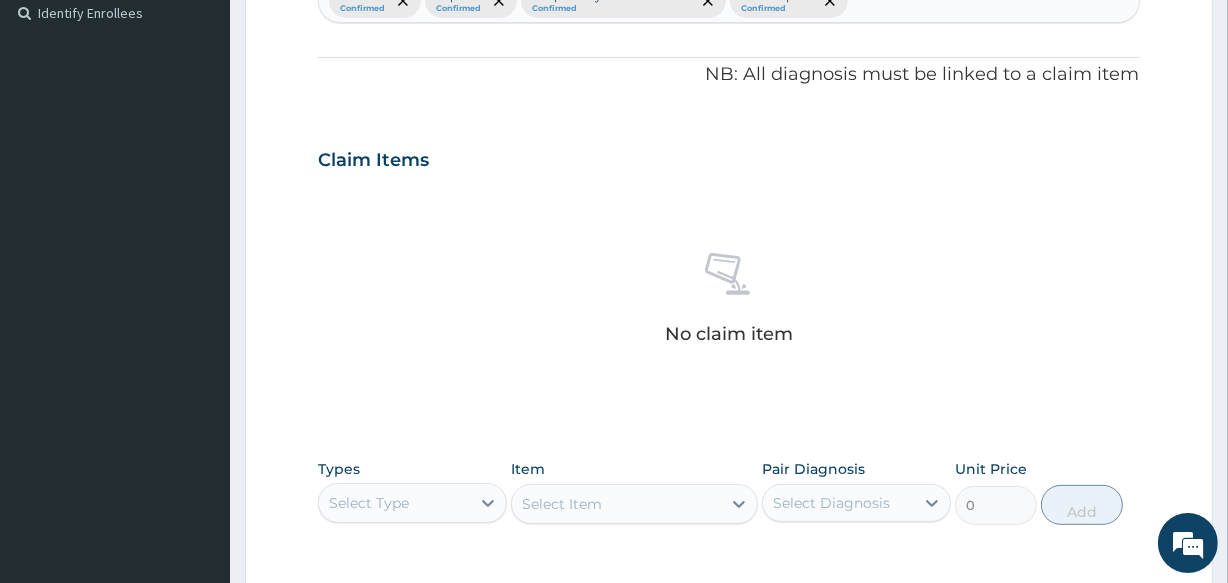 scroll, scrollTop: 818, scrollLeft: 0, axis: vertical 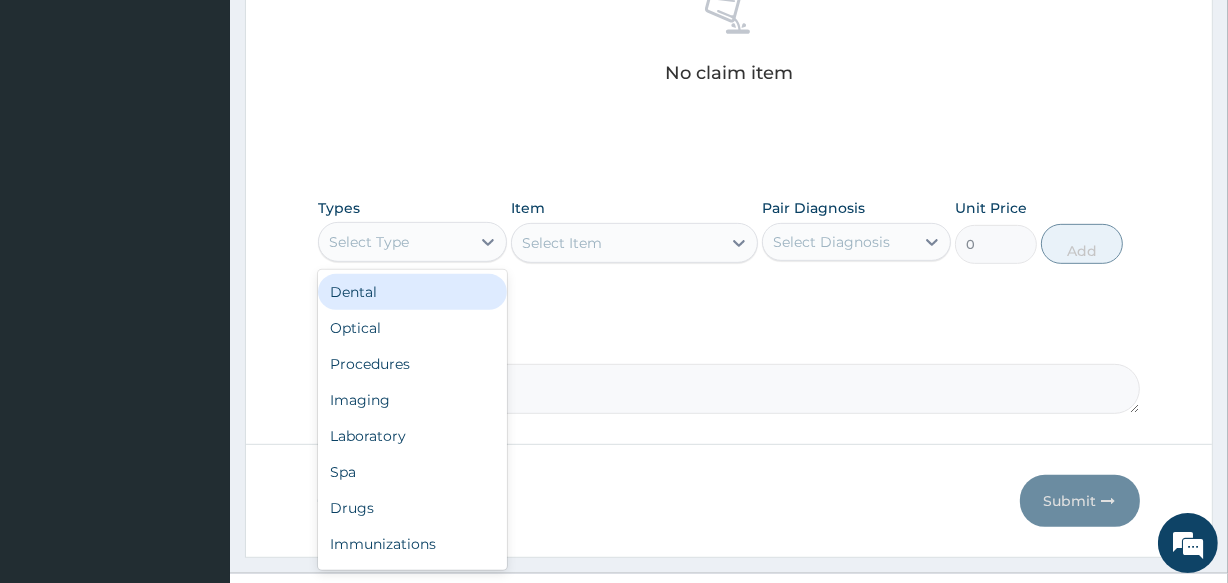 click on "Select Type" at bounding box center (412, 242) 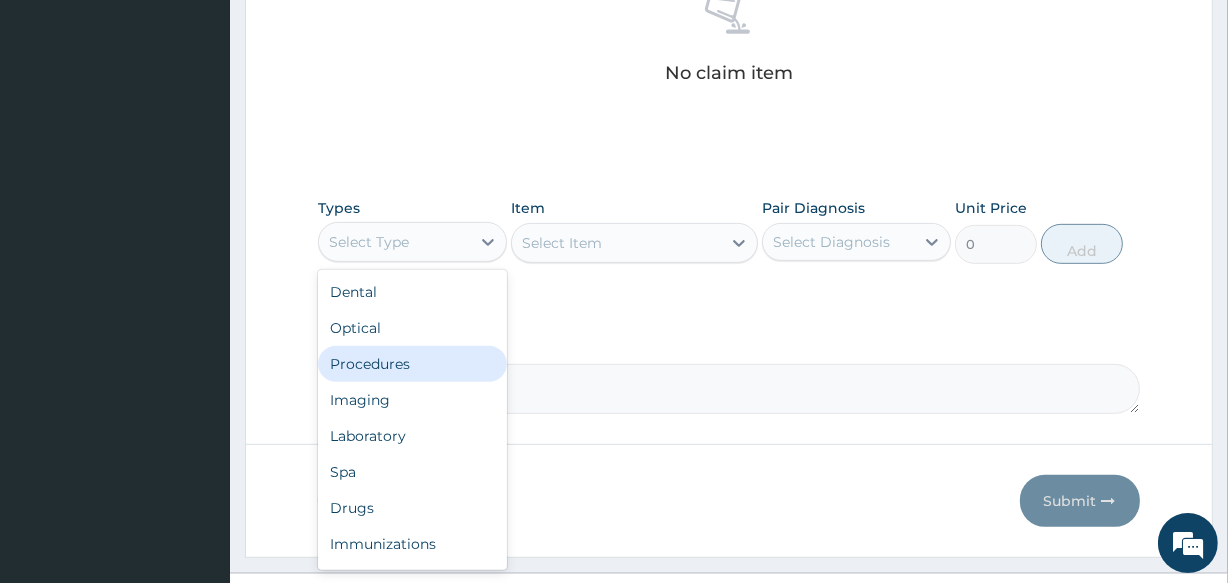 click on "Procedures" at bounding box center [412, 364] 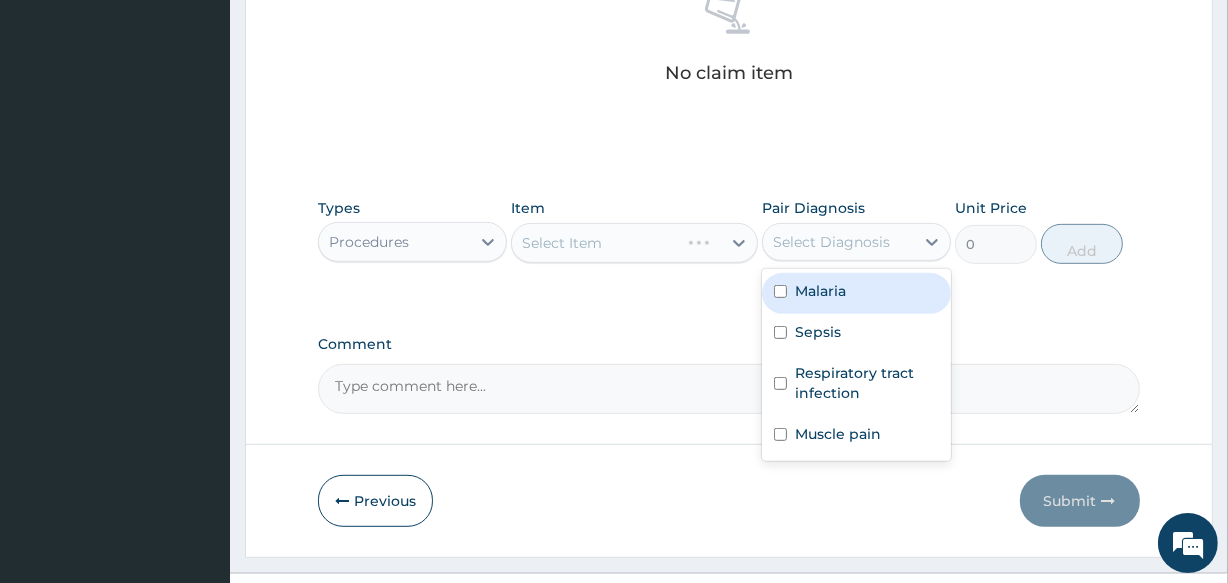 click on "Select Diagnosis" at bounding box center (831, 242) 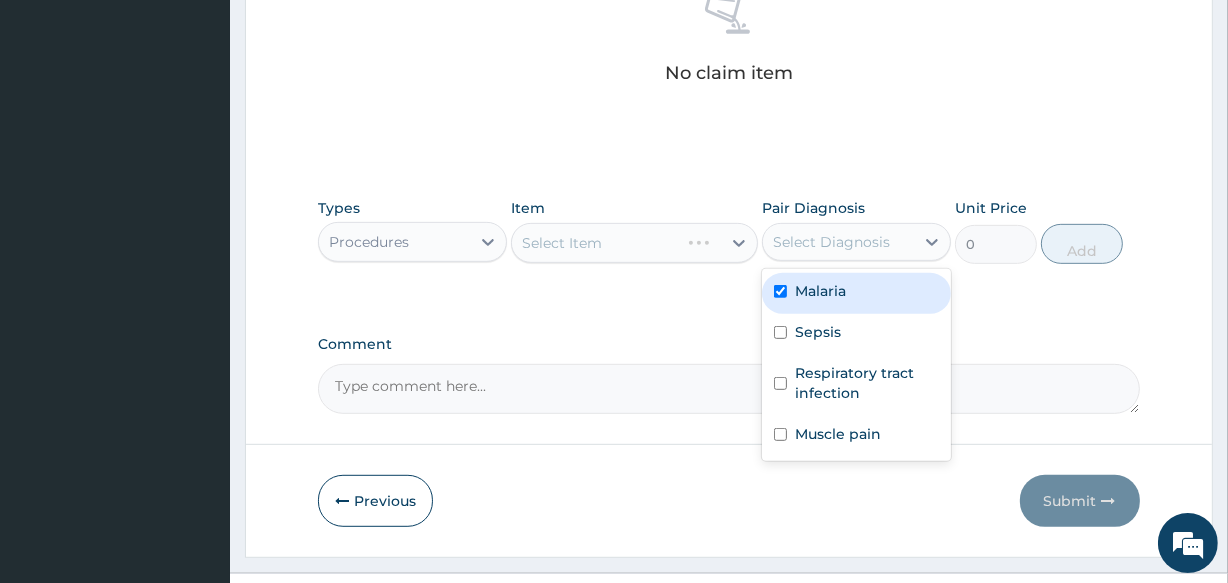 checkbox on "true" 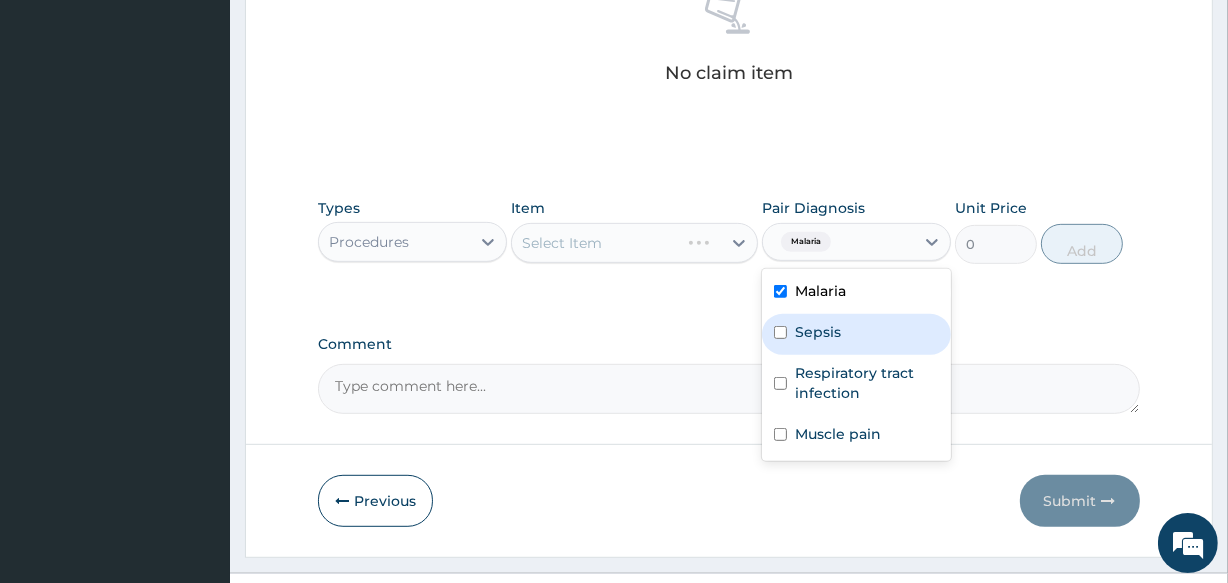 drag, startPoint x: 846, startPoint y: 340, endPoint x: 844, endPoint y: 371, distance: 31.06445 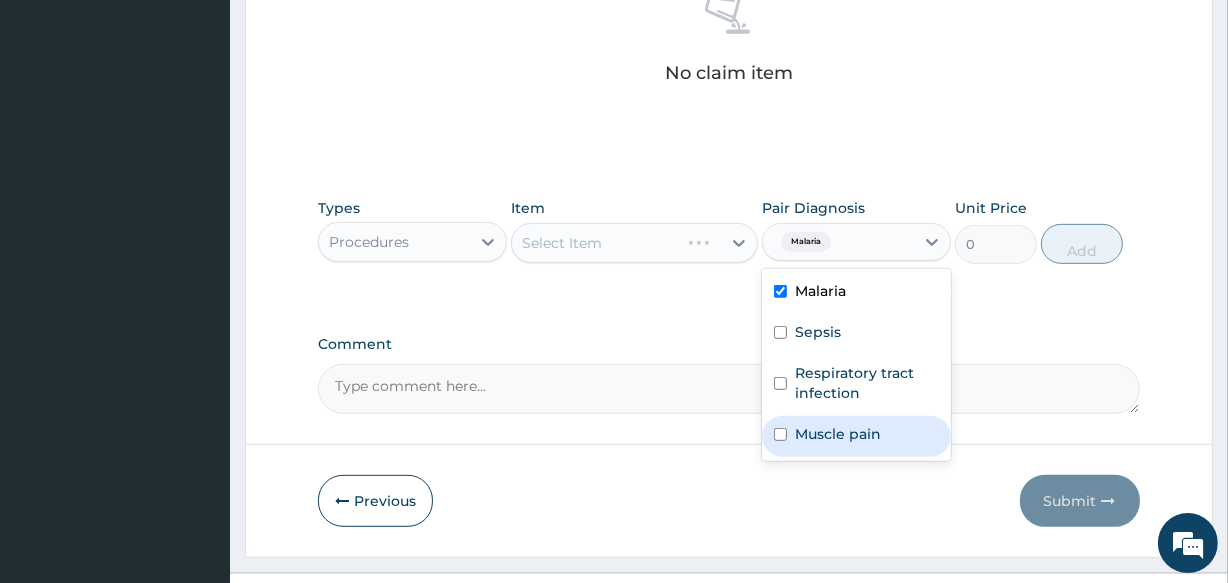 click on "Muscle pain" at bounding box center (856, 436) 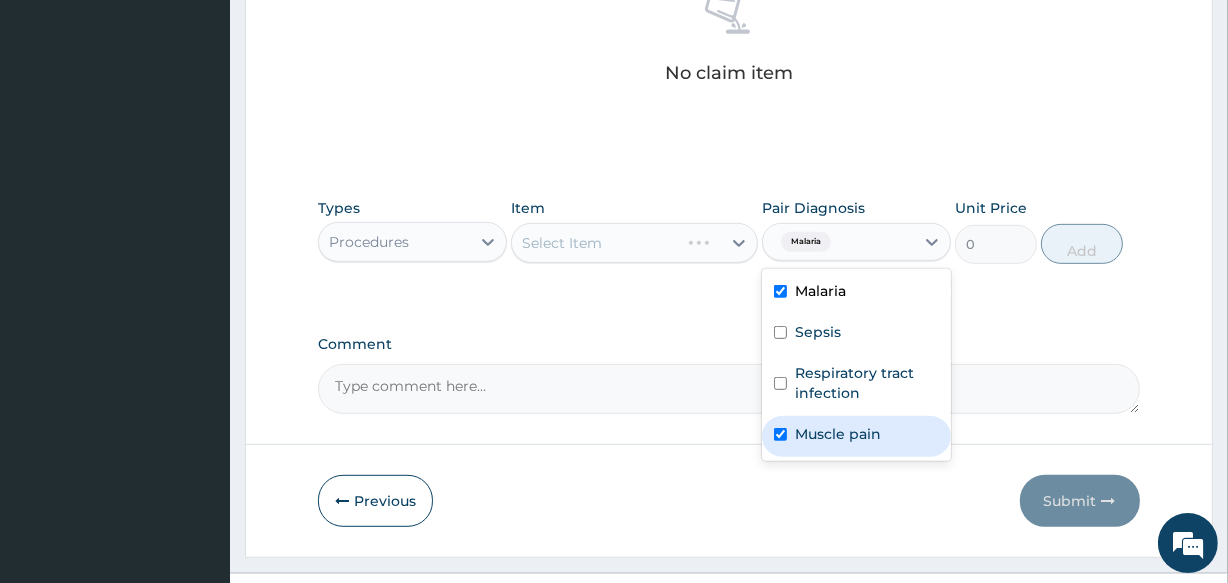 checkbox on "true" 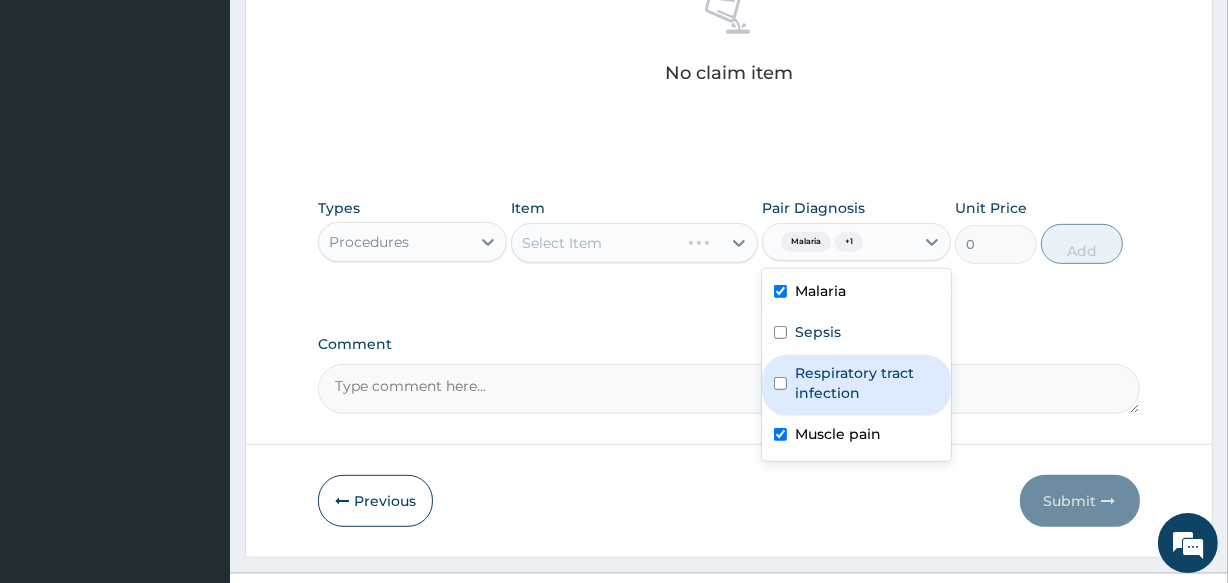 click on "Respiratory tract infection" at bounding box center (867, 383) 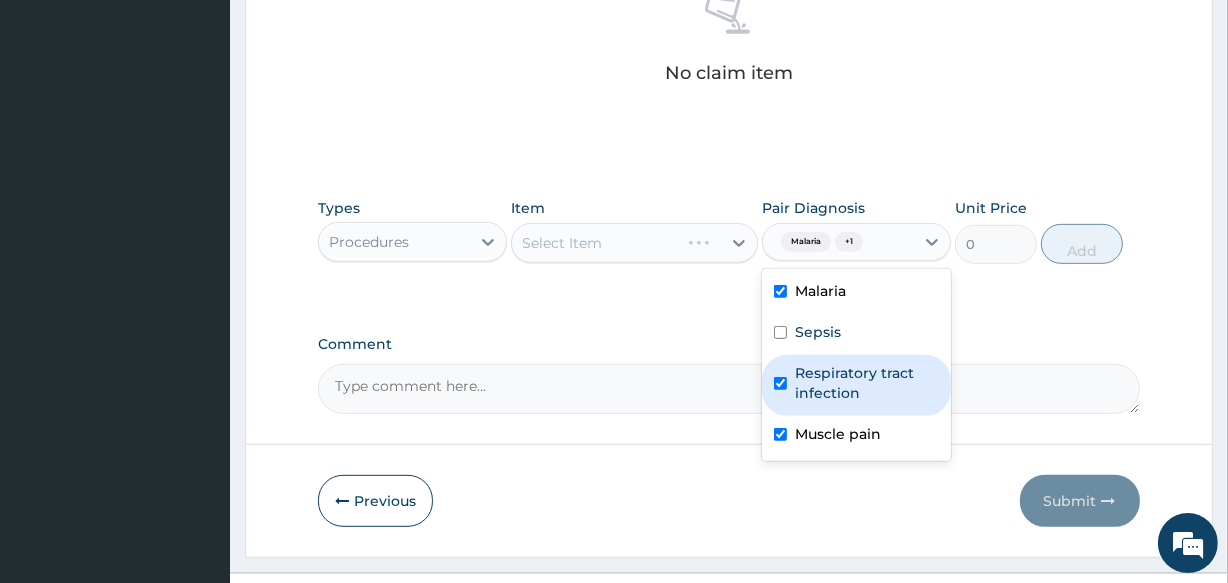 checkbox on "true" 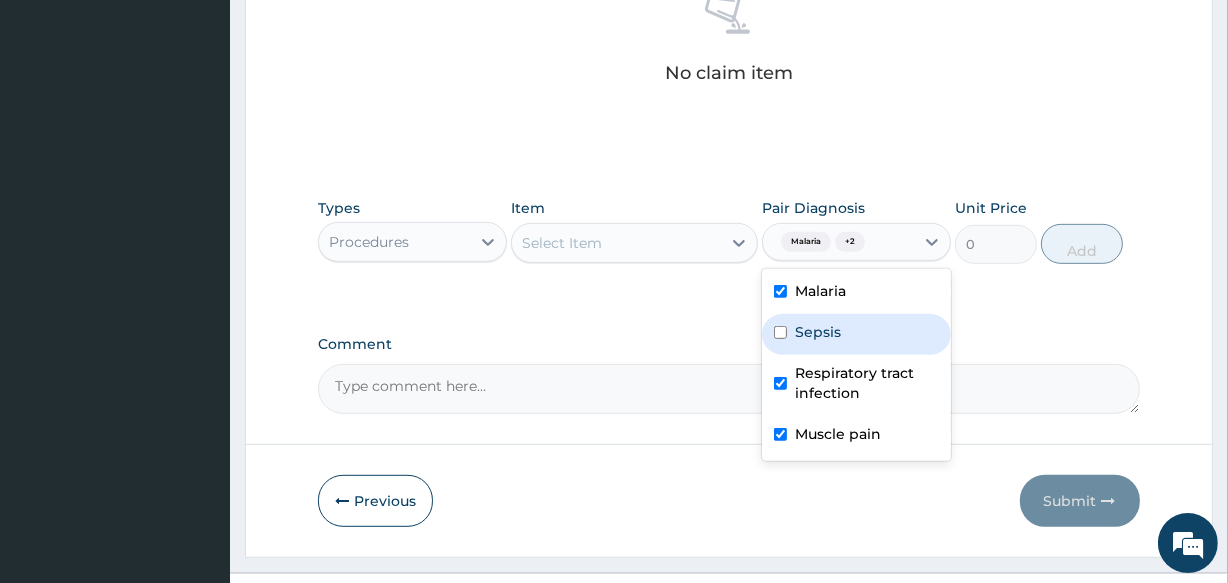 click on "Sepsis" at bounding box center [818, 332] 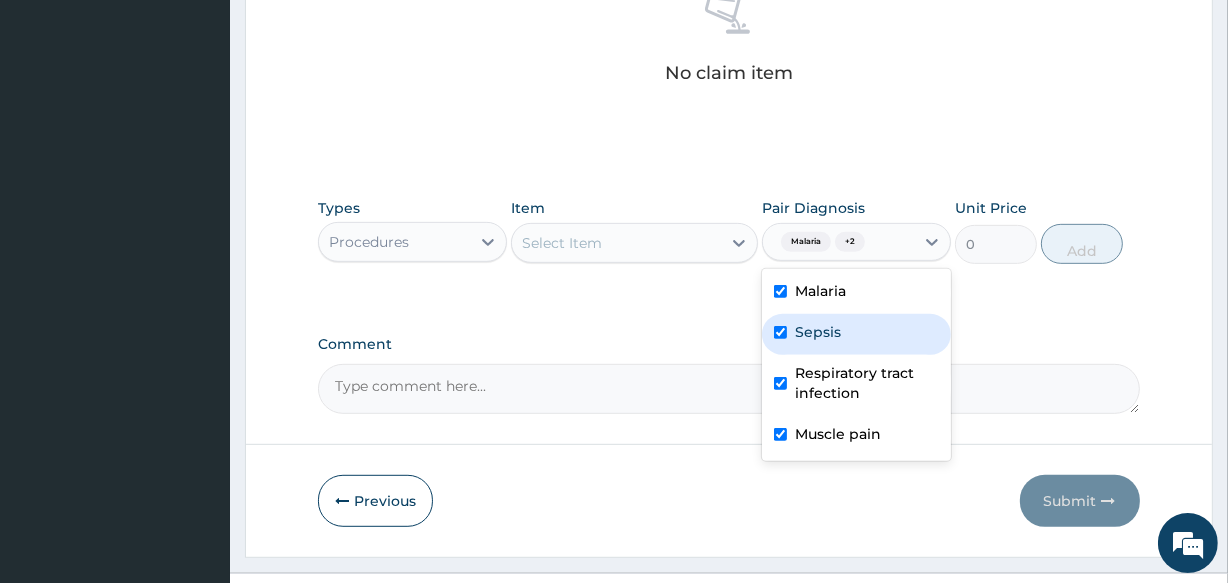 checkbox on "true" 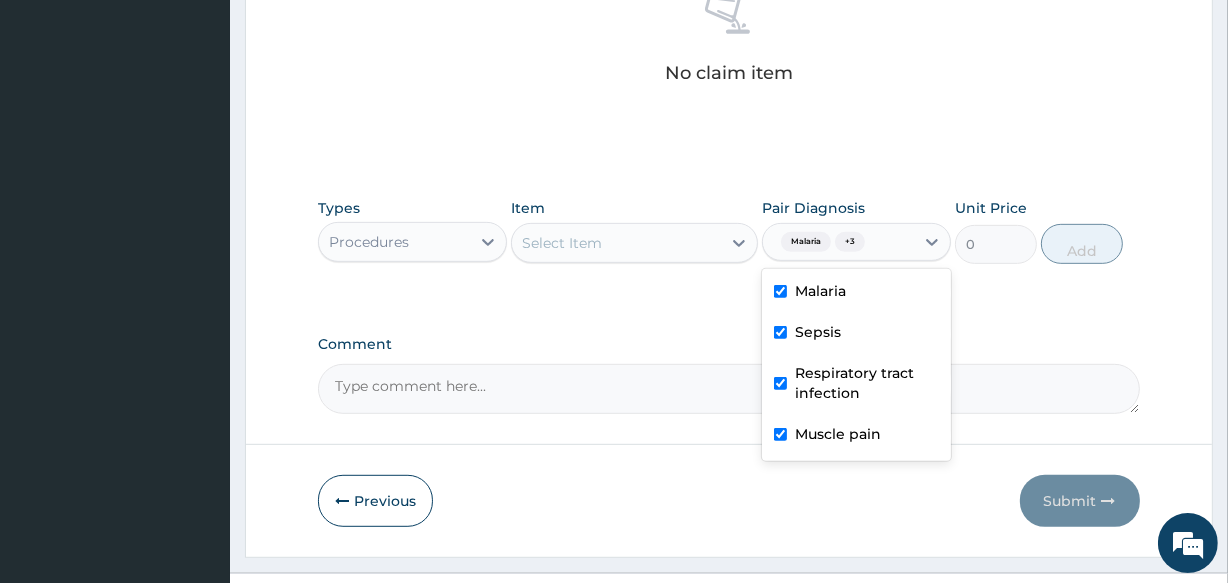 click on "Select Item" at bounding box center (562, 243) 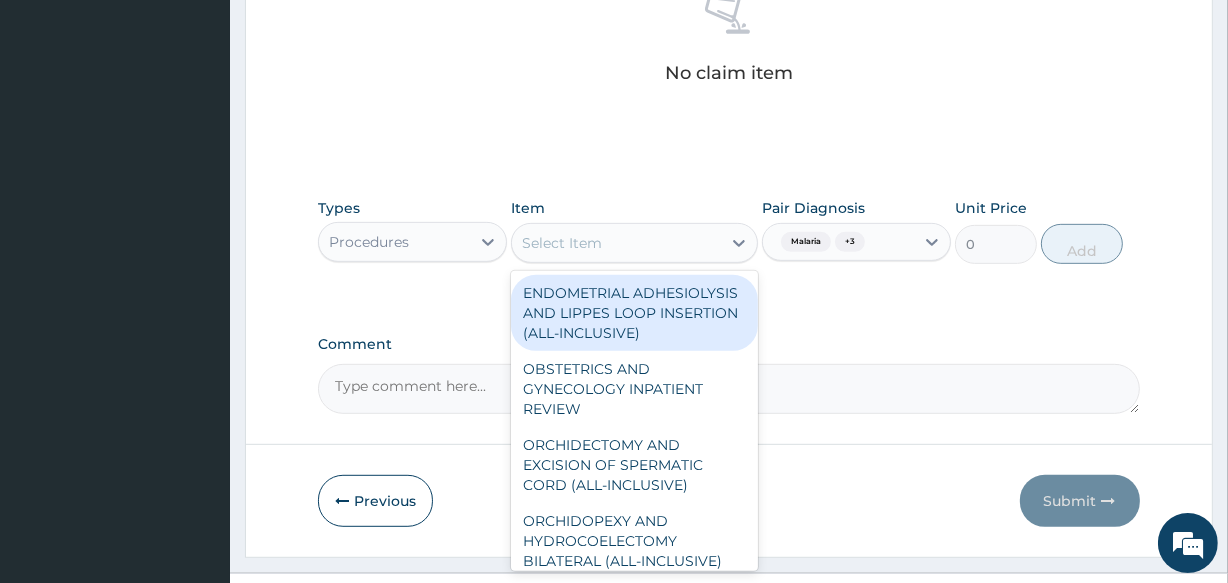 type on "G" 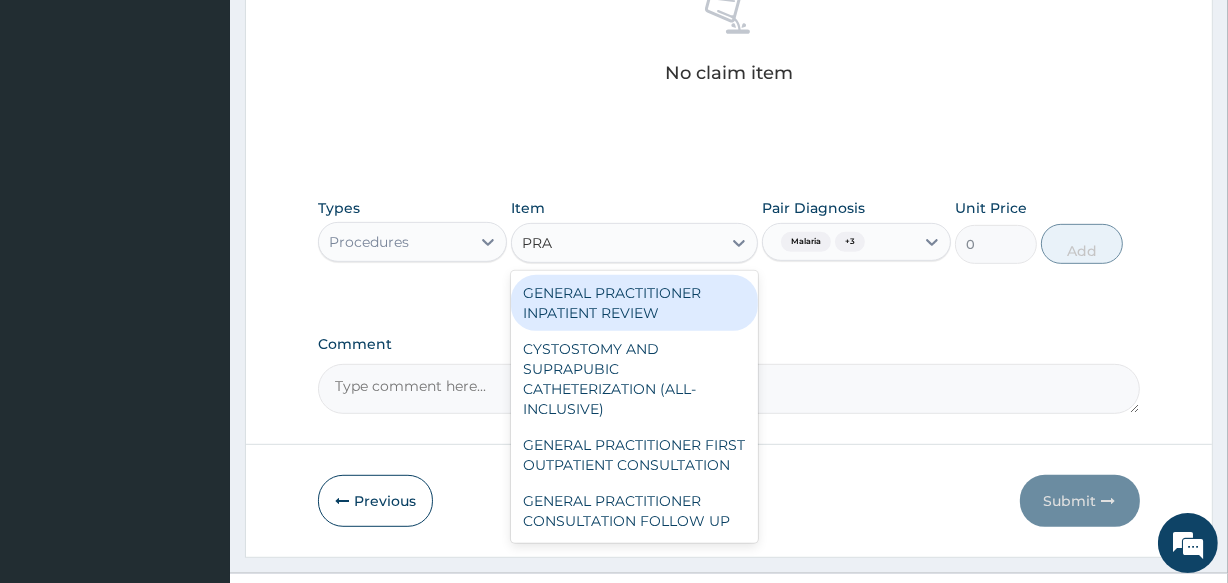 type on "PRAC" 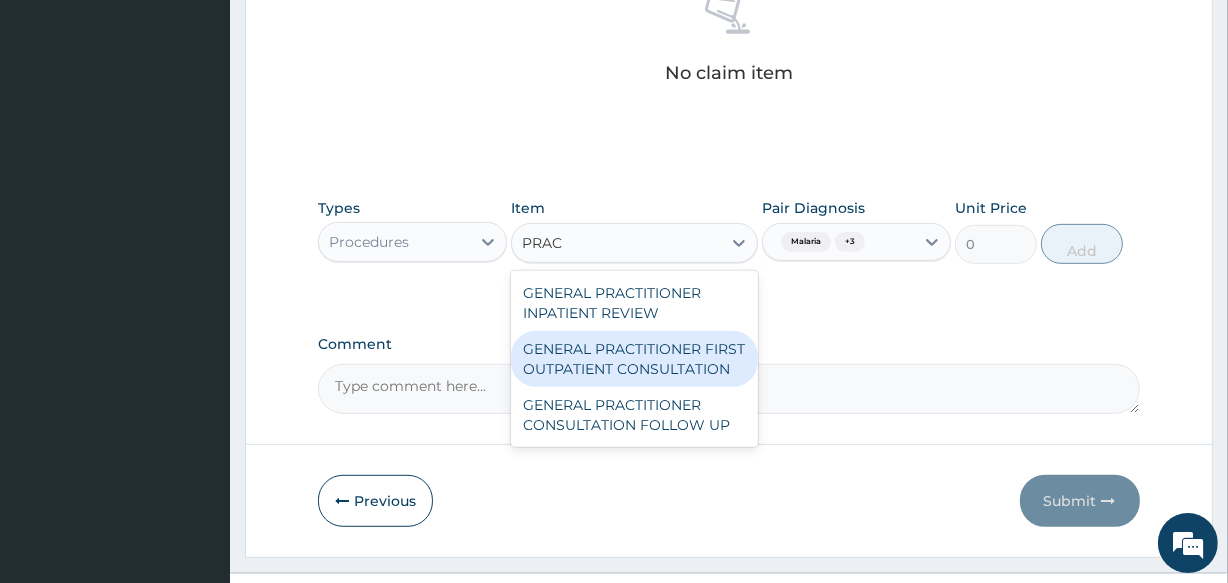 click on "GENERAL PRACTITIONER FIRST OUTPATIENT CONSULTATION" at bounding box center (634, 359) 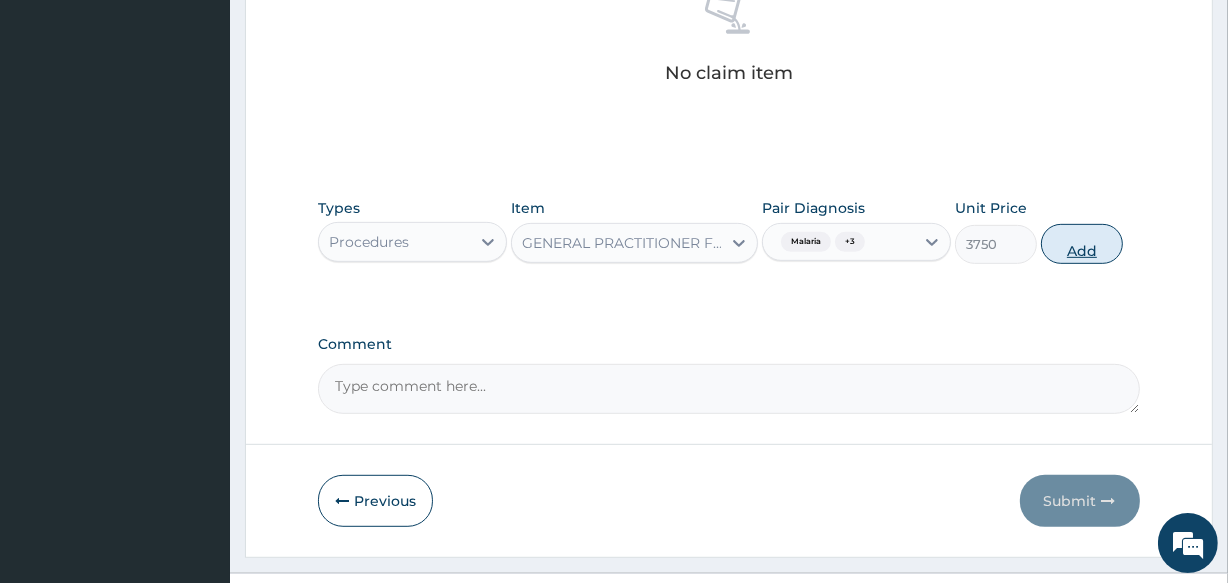 click on "Add" at bounding box center [1082, 244] 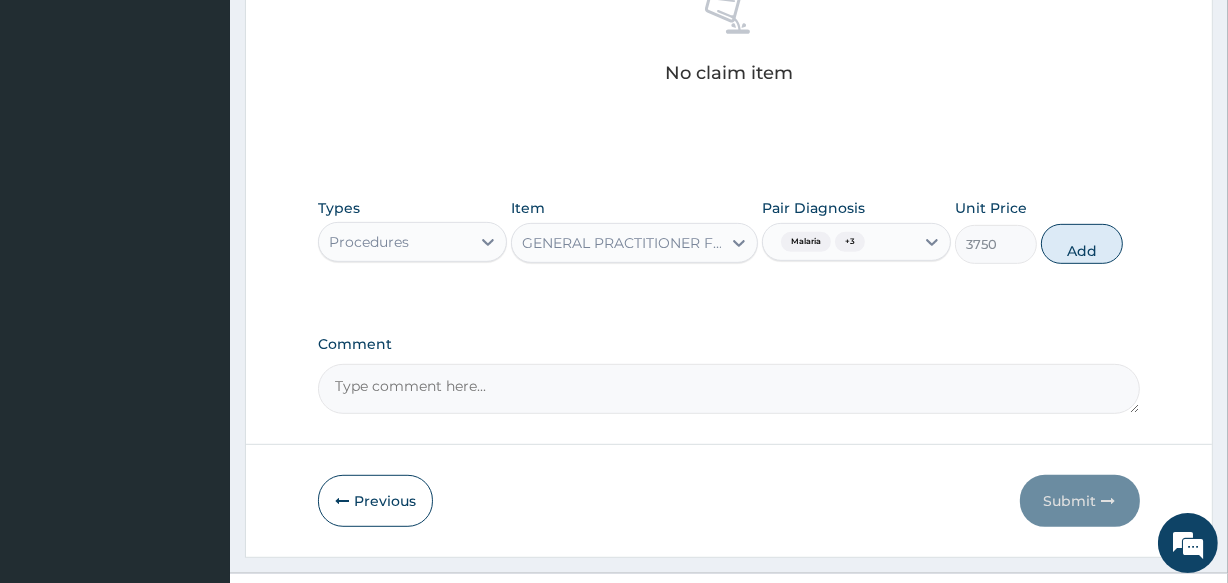 type on "0" 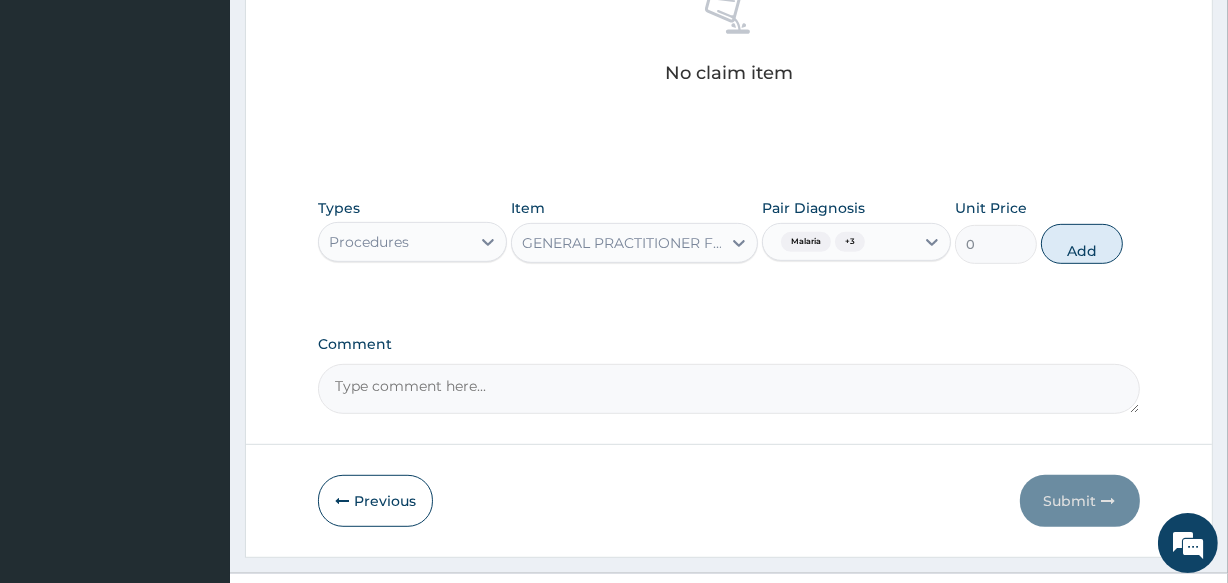 scroll, scrollTop: 787, scrollLeft: 0, axis: vertical 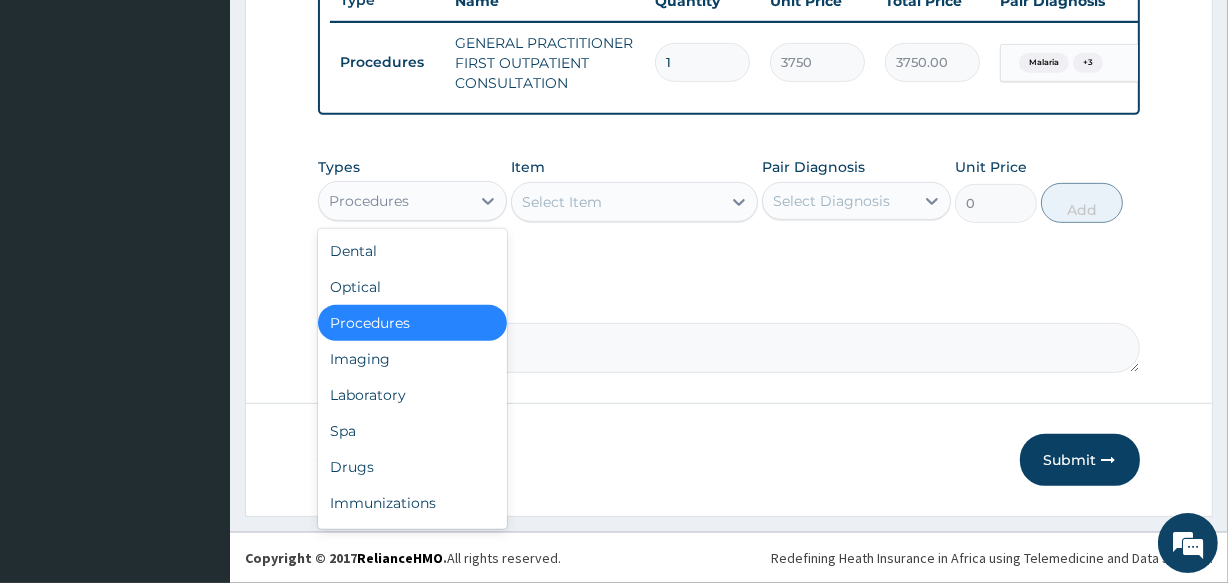 click on "Procedures" at bounding box center (394, 201) 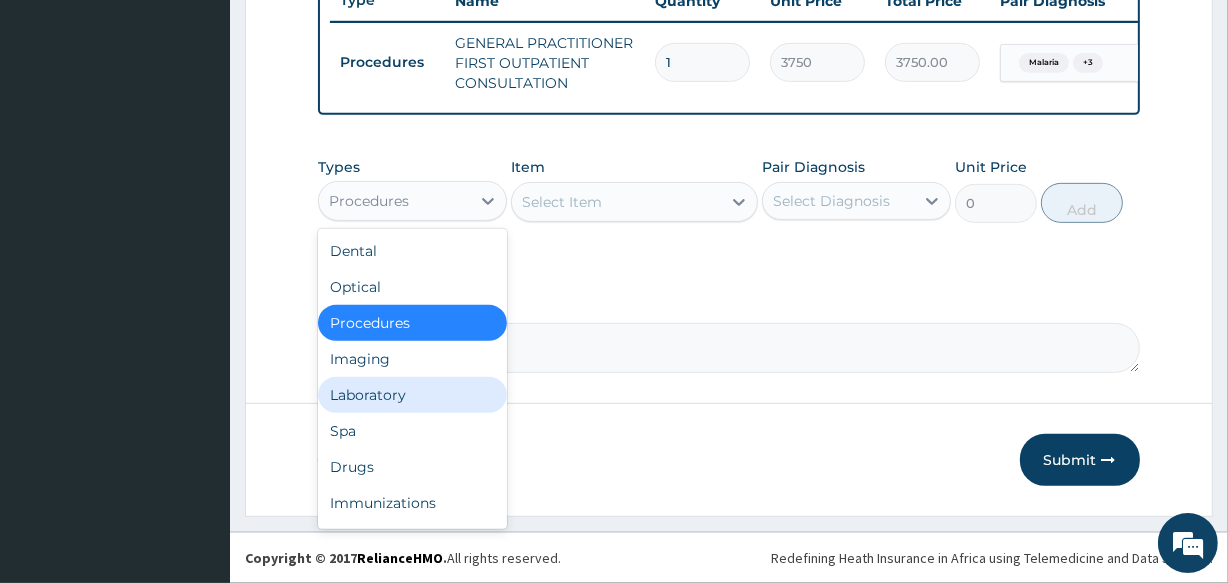 click on "Laboratory" at bounding box center (412, 395) 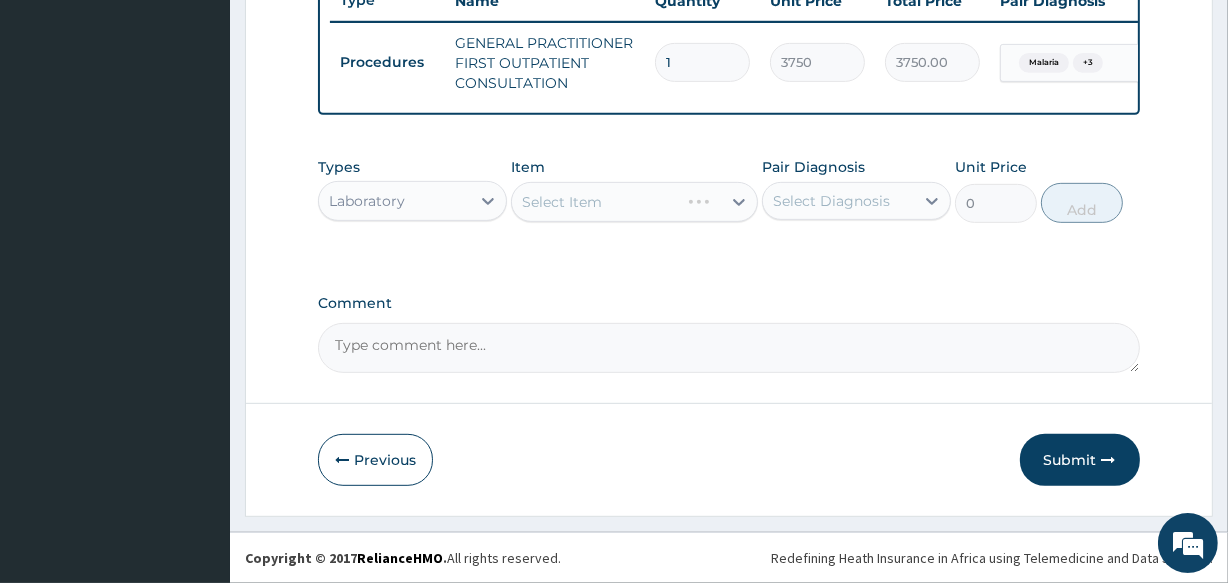 click on "Select Diagnosis" at bounding box center (831, 201) 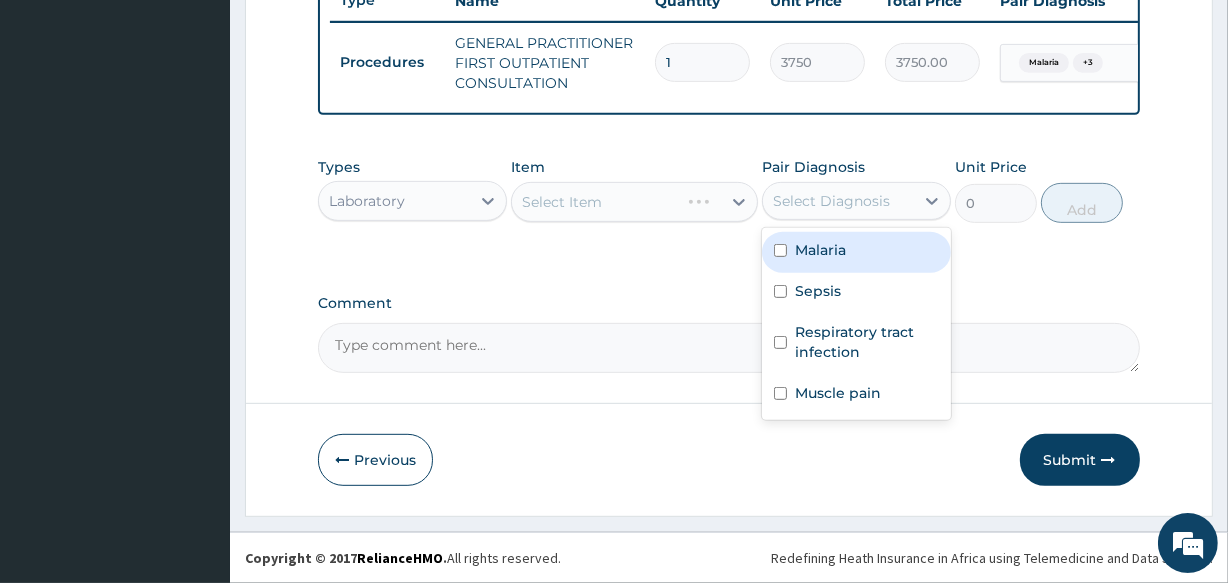 drag, startPoint x: 841, startPoint y: 241, endPoint x: 761, endPoint y: 243, distance: 80.024994 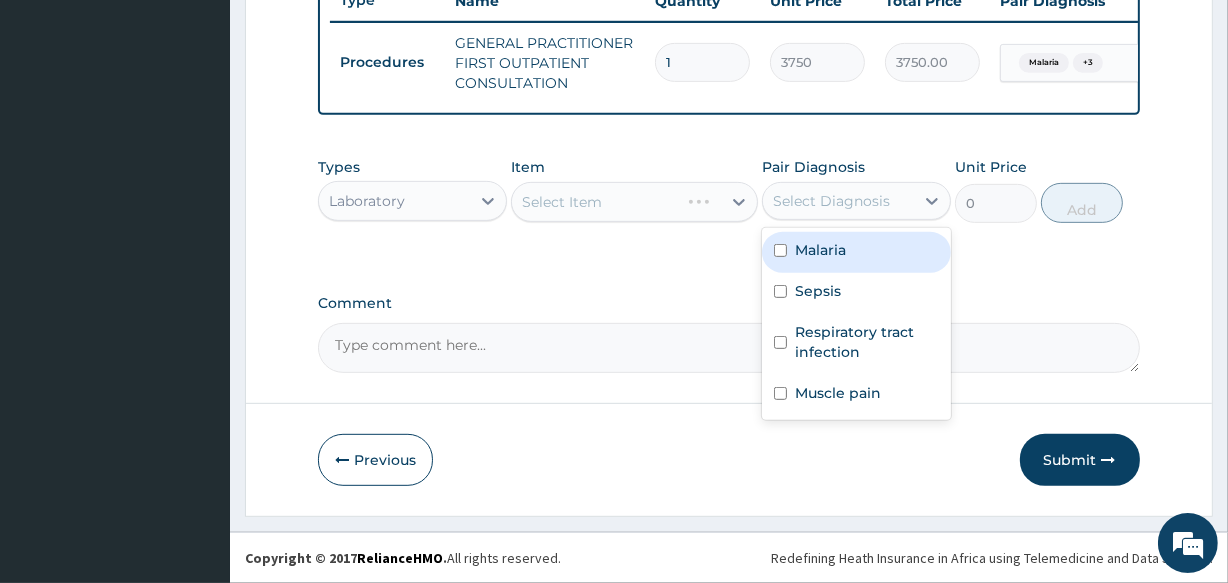 click on "Malaria" at bounding box center [820, 250] 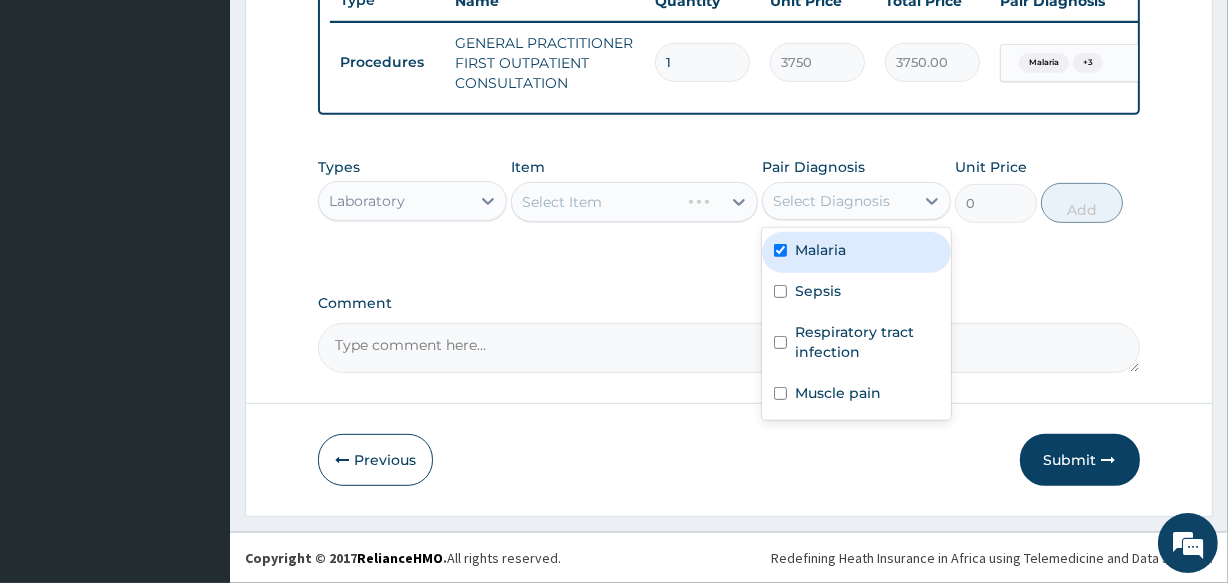 checkbox on "true" 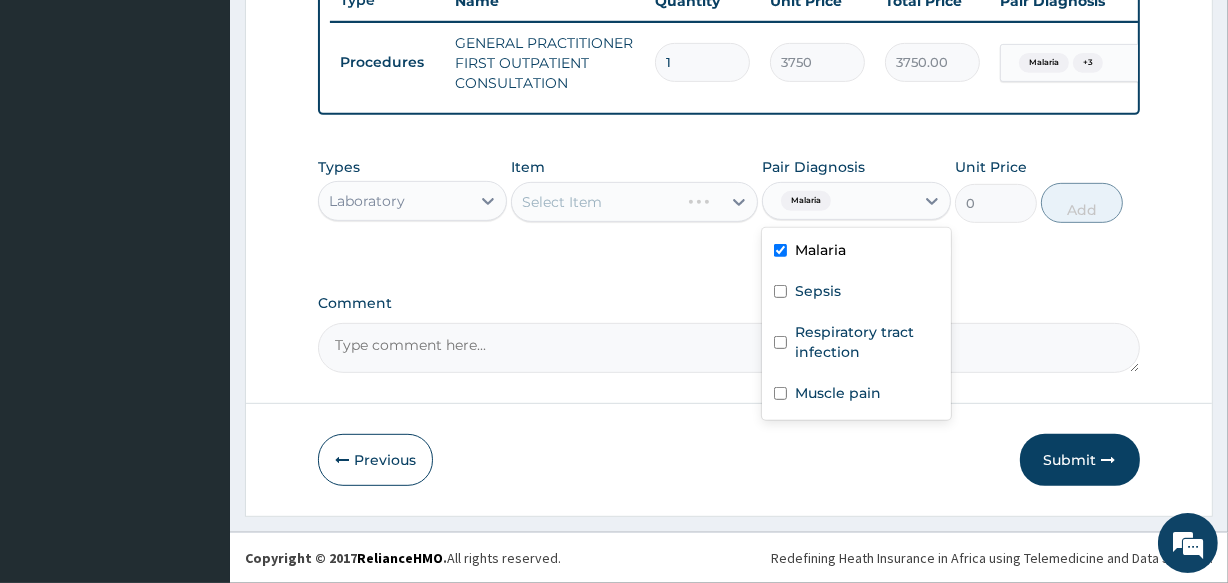 drag, startPoint x: 613, startPoint y: 180, endPoint x: 614, endPoint y: 211, distance: 31.016125 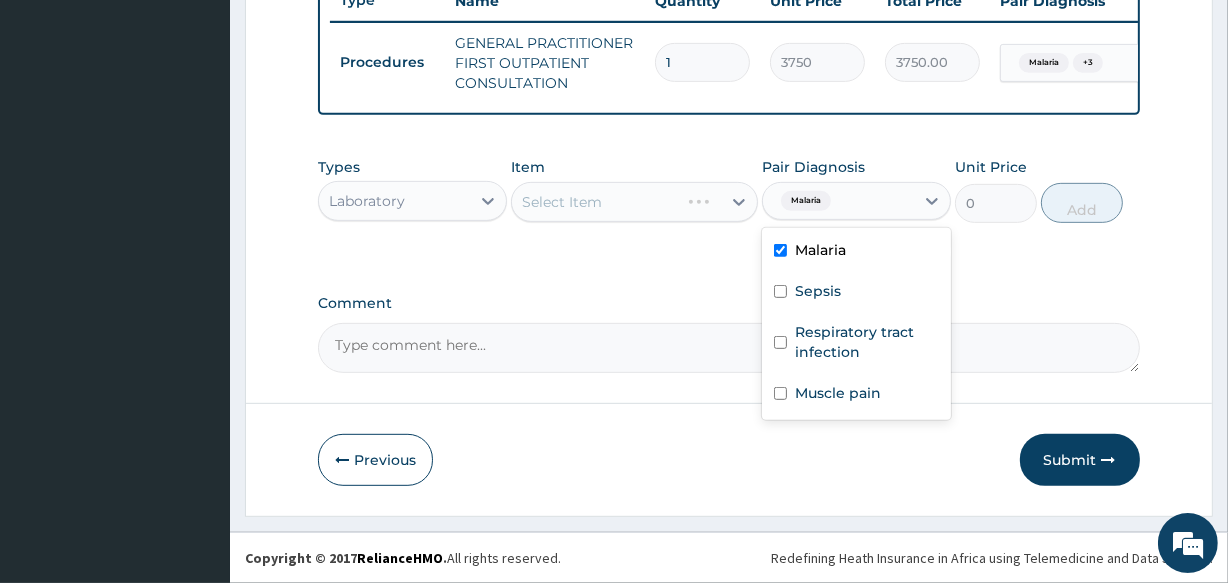 click on "Item Select Item" at bounding box center (634, 190) 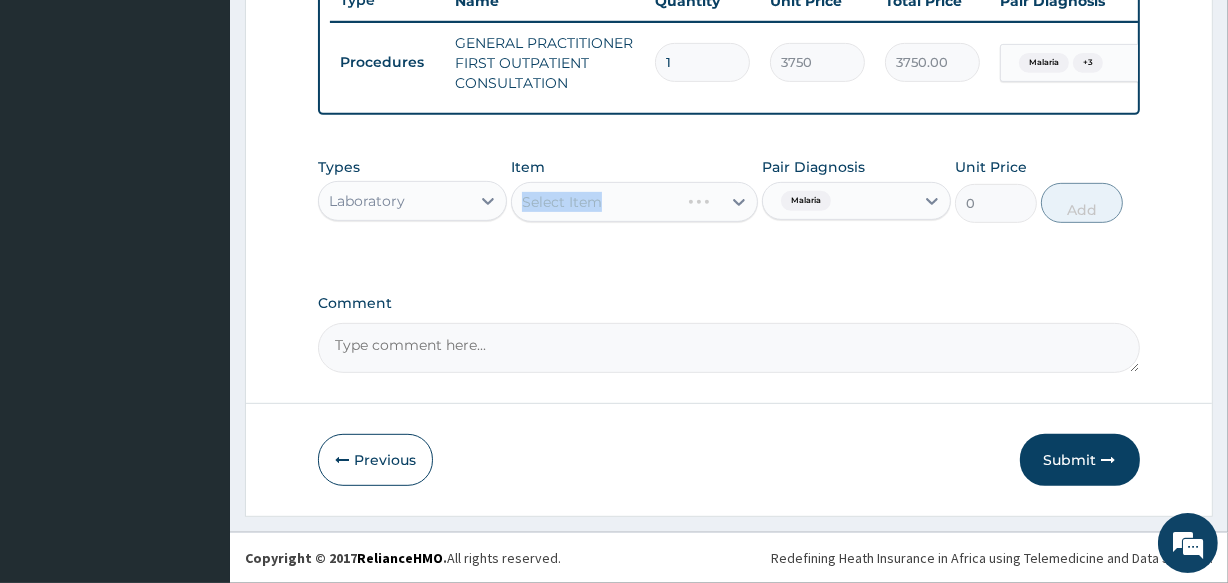 click on "Types Laboratory Item Select Item Pair Diagnosis Malaria Unit Price 0 Add" at bounding box center [728, 205] 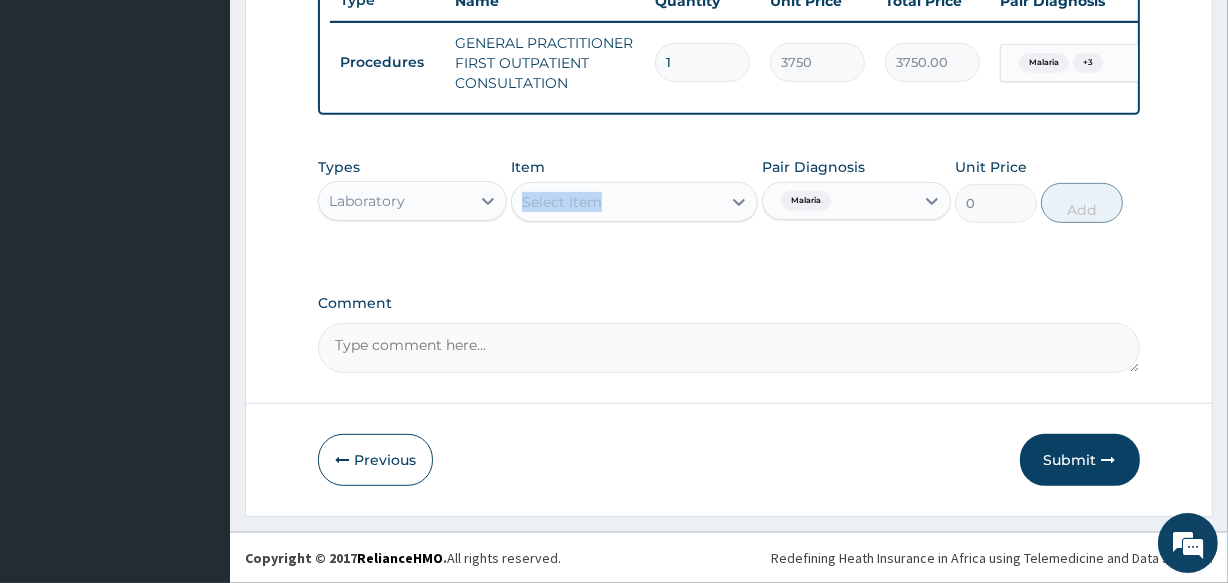 click on "Select Item" at bounding box center (616, 202) 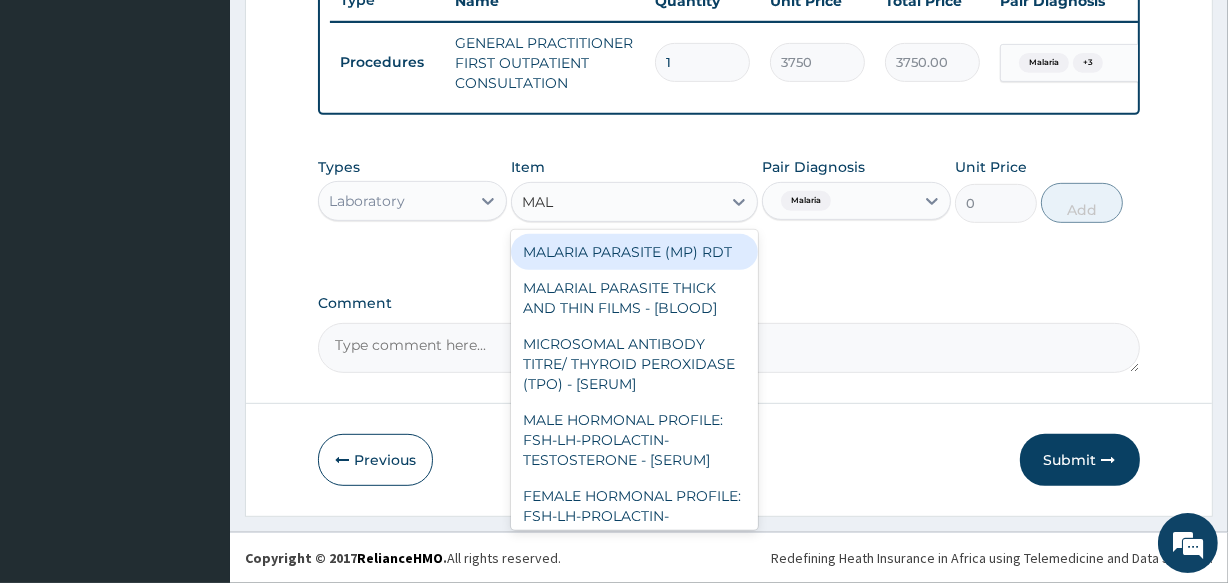 type on "MALA" 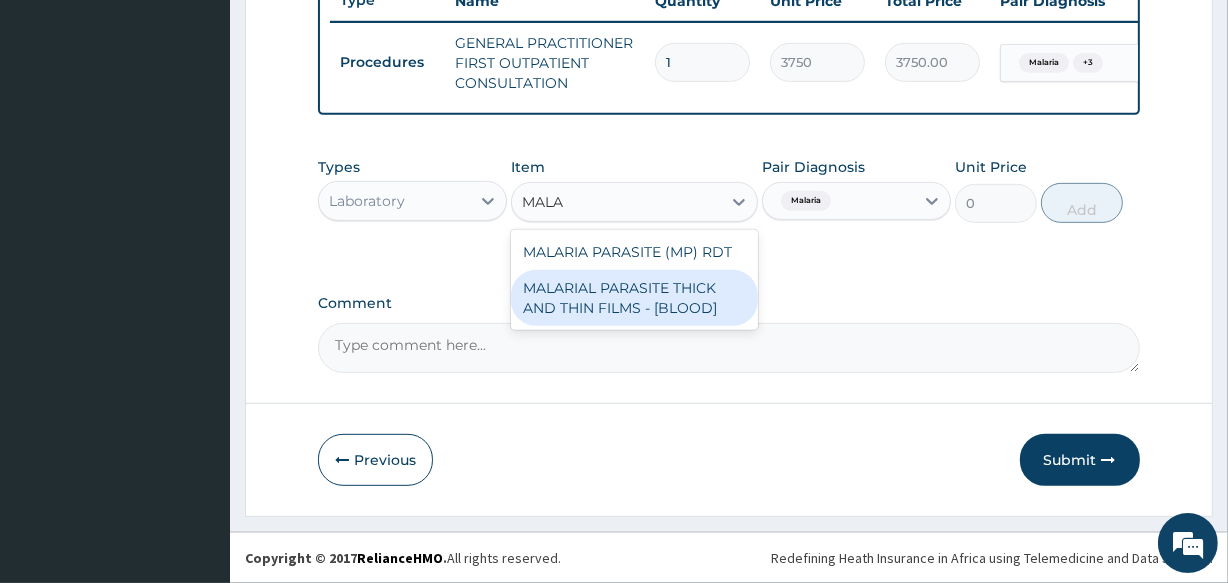 click on "MALARIAL PARASITE THICK AND THIN FILMS - [BLOOD]" at bounding box center [634, 298] 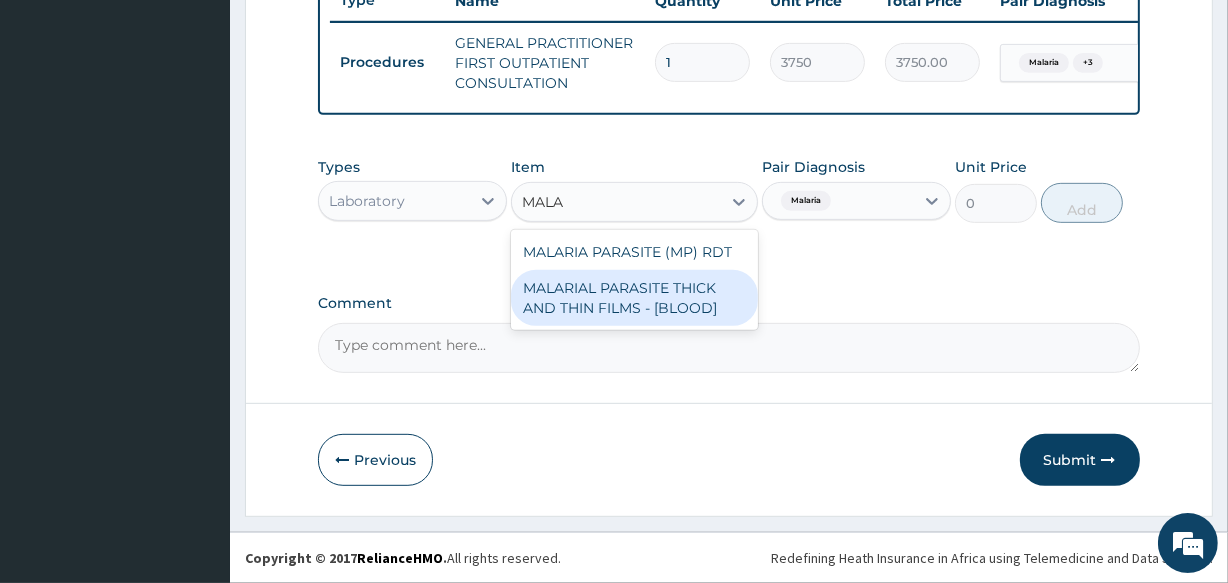 type 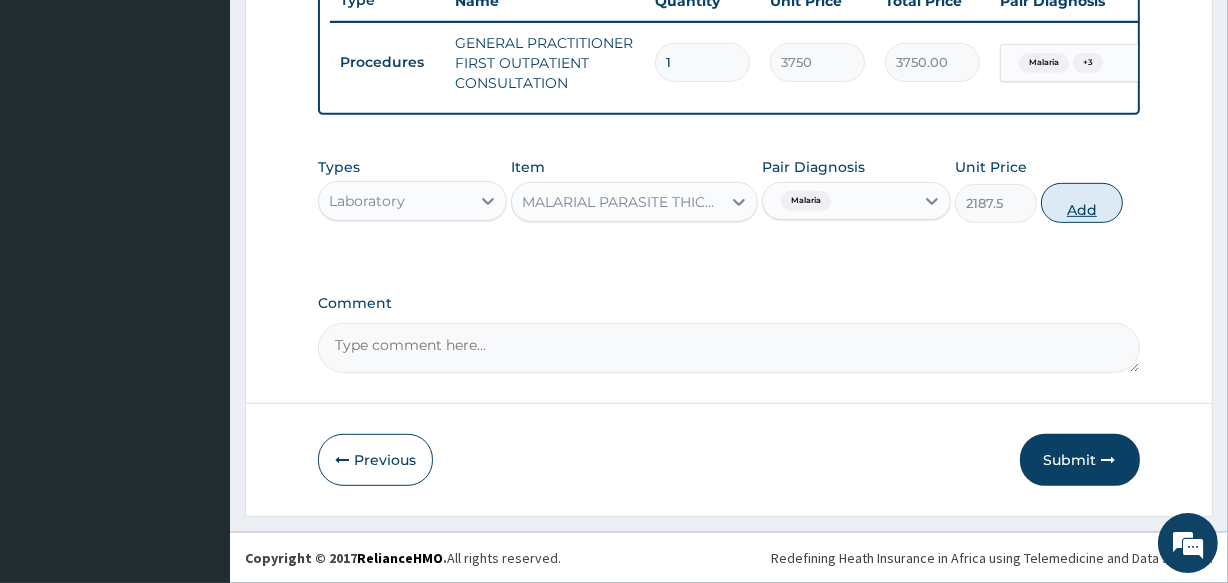 click on "Add" at bounding box center [1082, 203] 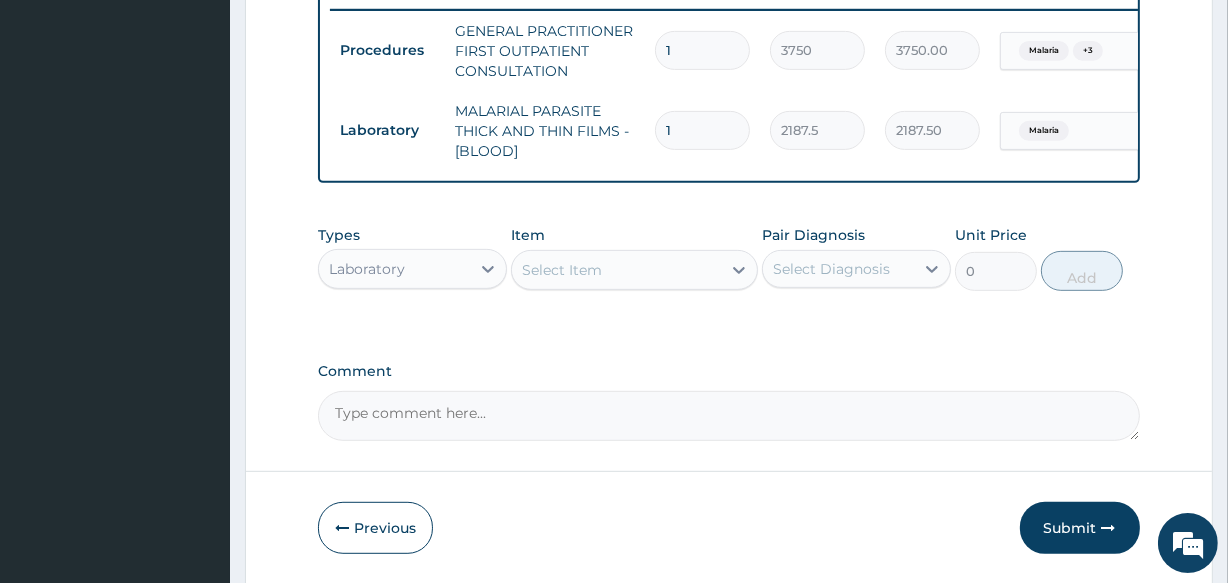 click on "Select Diagnosis" at bounding box center (831, 269) 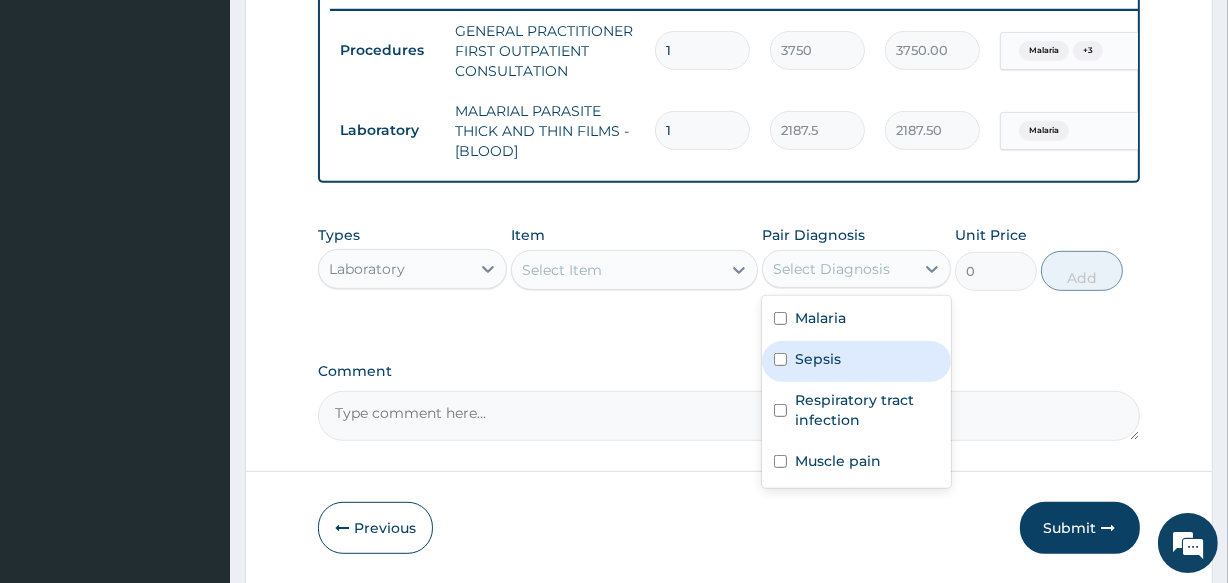 click on "Sepsis" at bounding box center (856, 361) 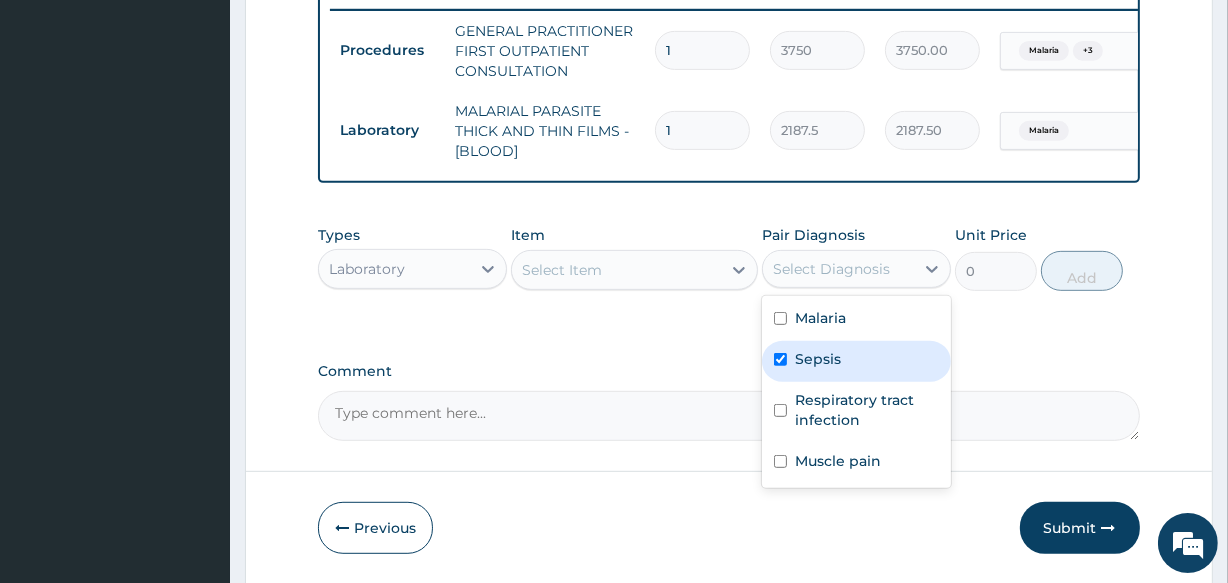 checkbox on "true" 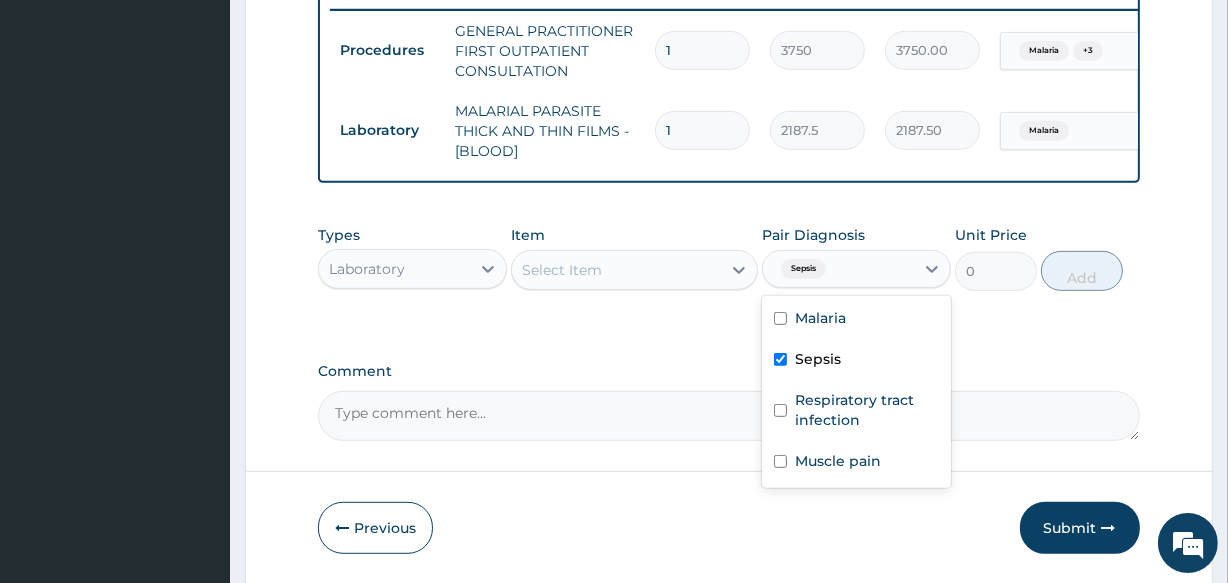 click on "Select Item" at bounding box center [616, 270] 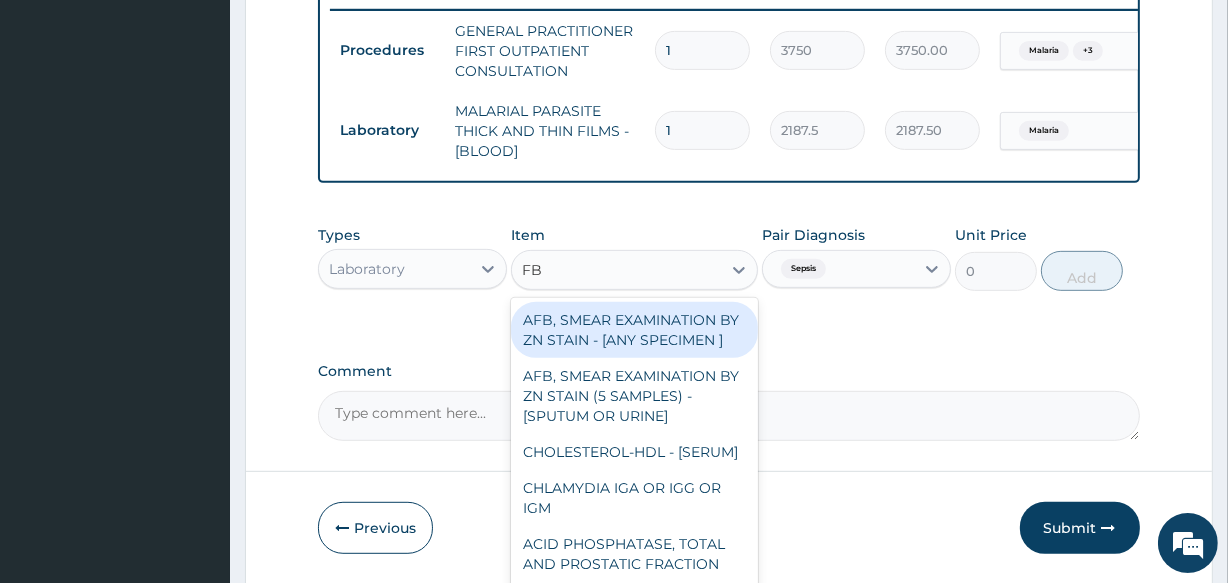 type on "FBC" 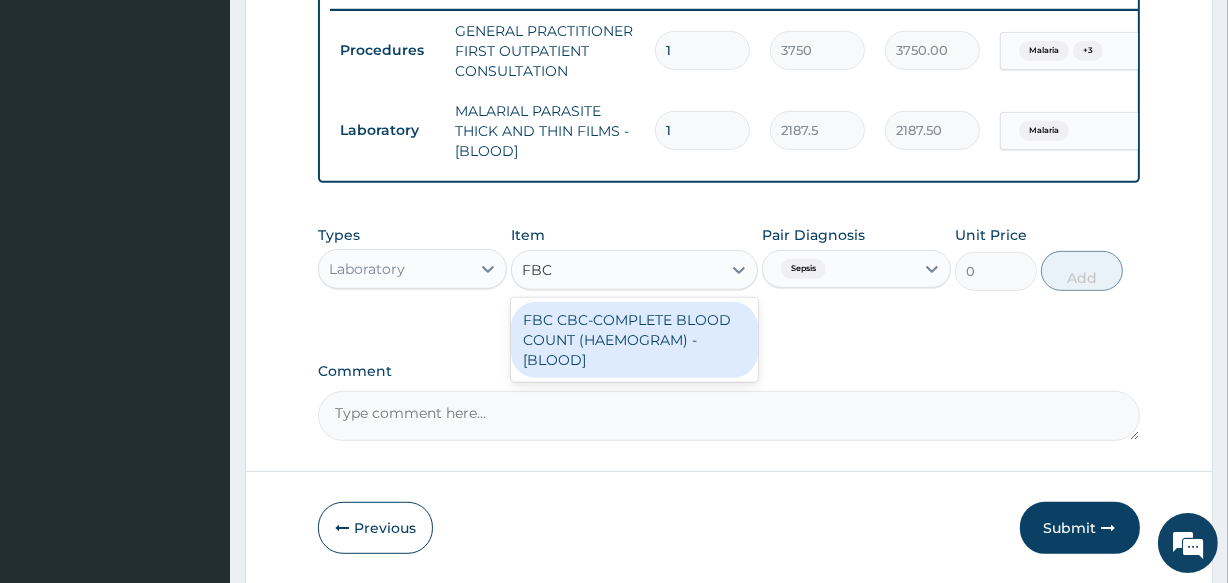click on "FBC CBC-COMPLETE BLOOD COUNT (HAEMOGRAM) - [BLOOD]" at bounding box center (634, 340) 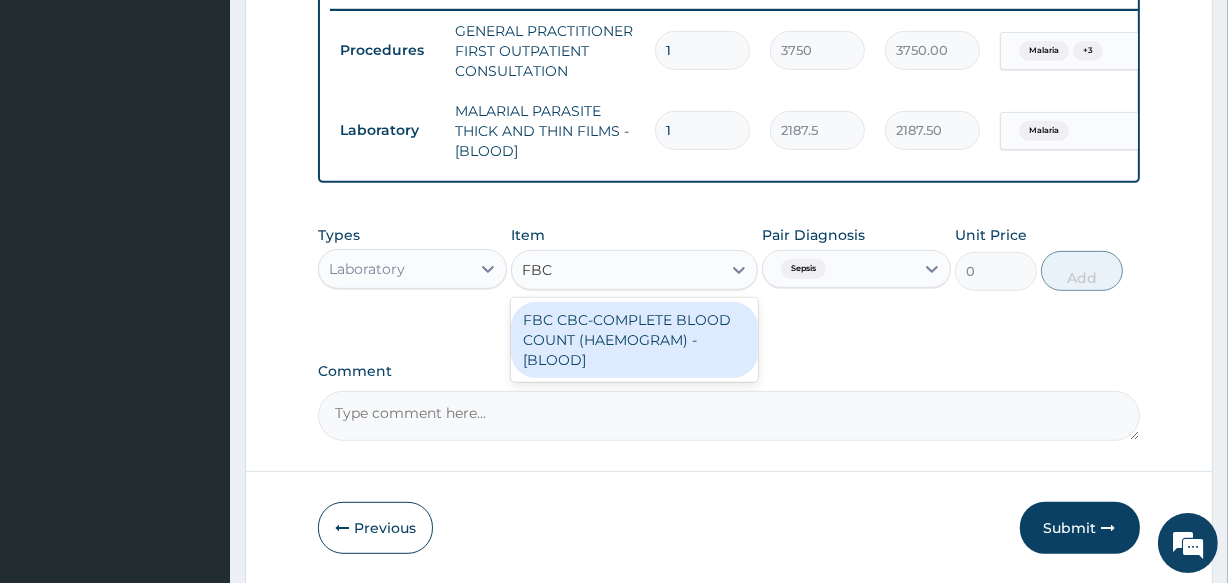 type 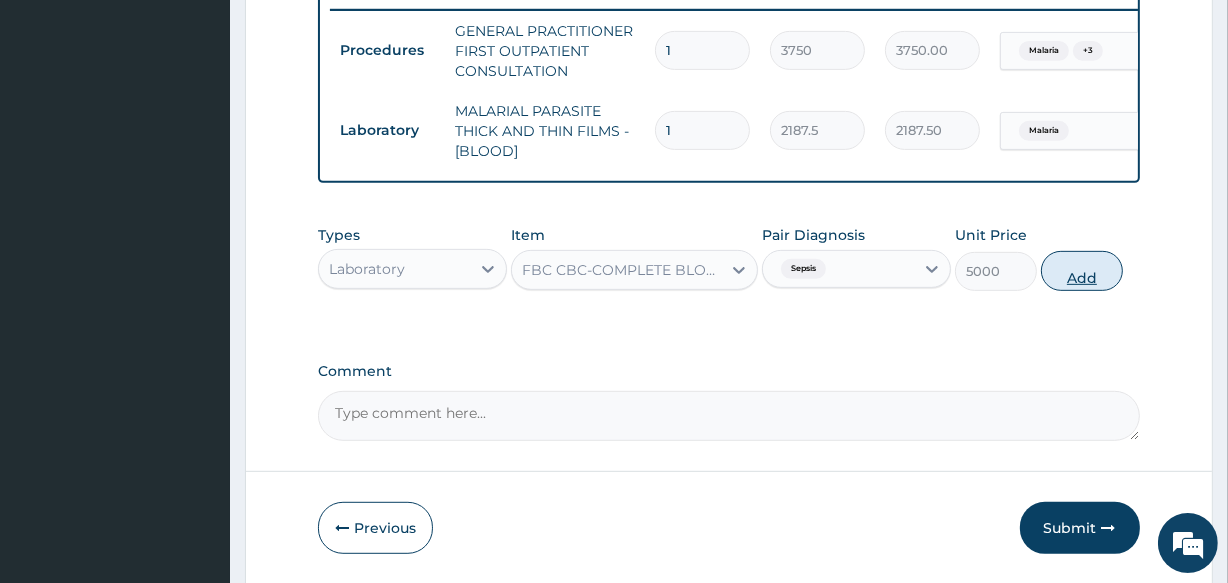 click on "Add" at bounding box center [1082, 271] 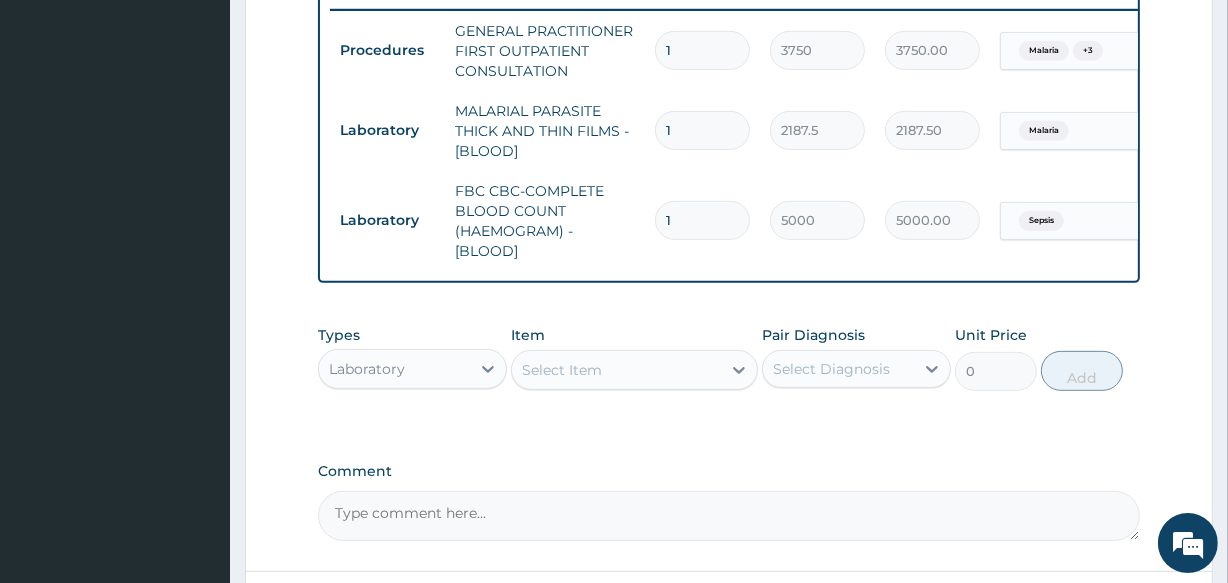 click on "Select Diagnosis" at bounding box center (838, 369) 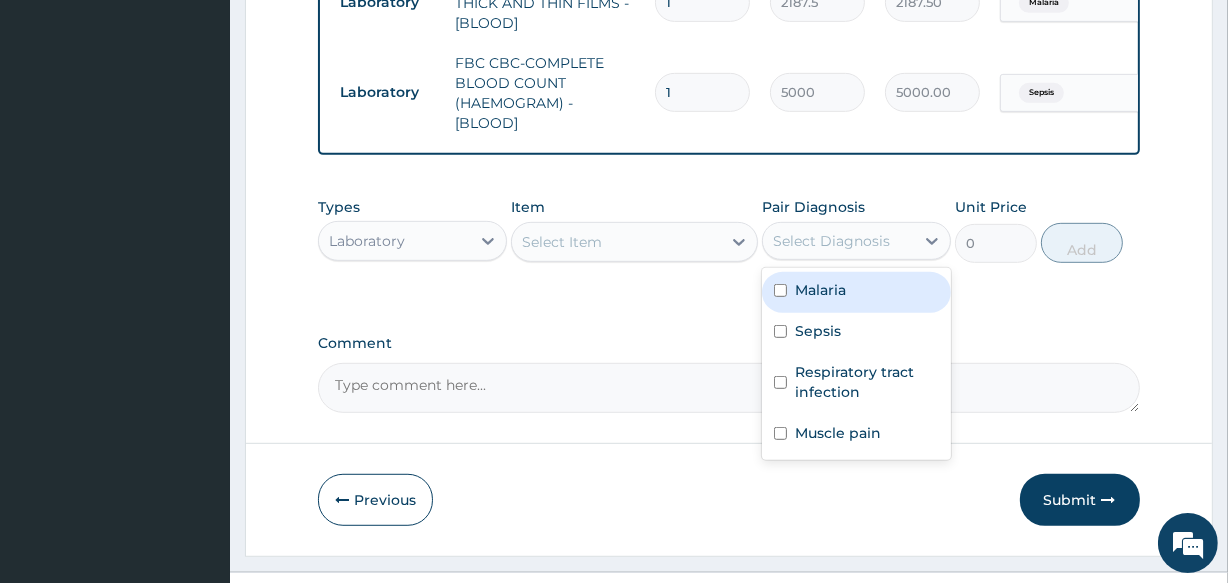 scroll, scrollTop: 967, scrollLeft: 0, axis: vertical 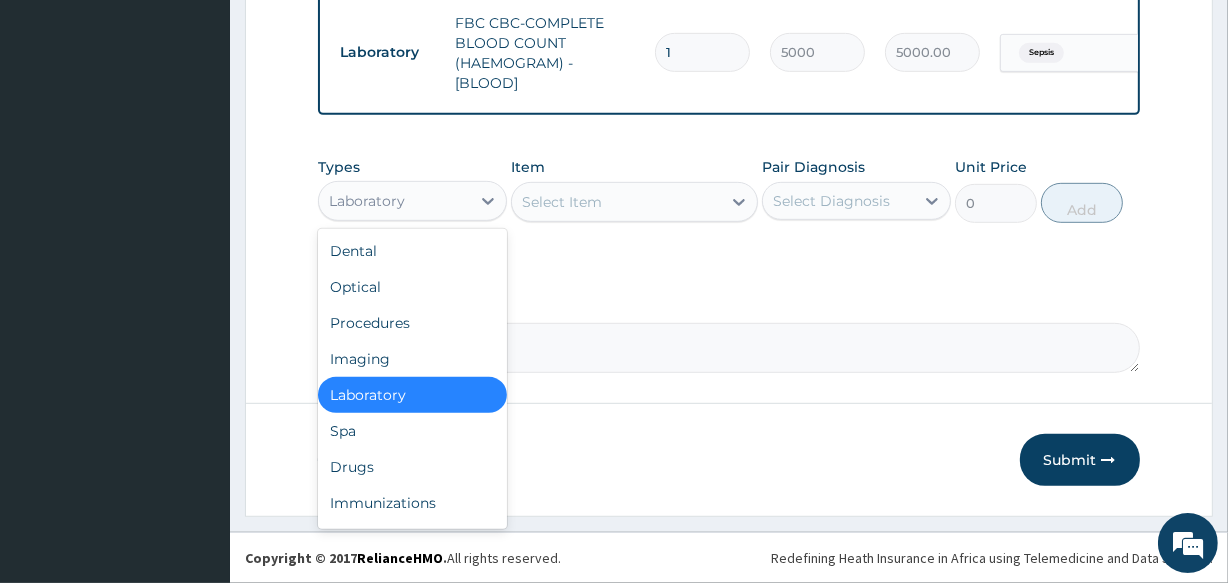click on "Laboratory" at bounding box center [394, 201] 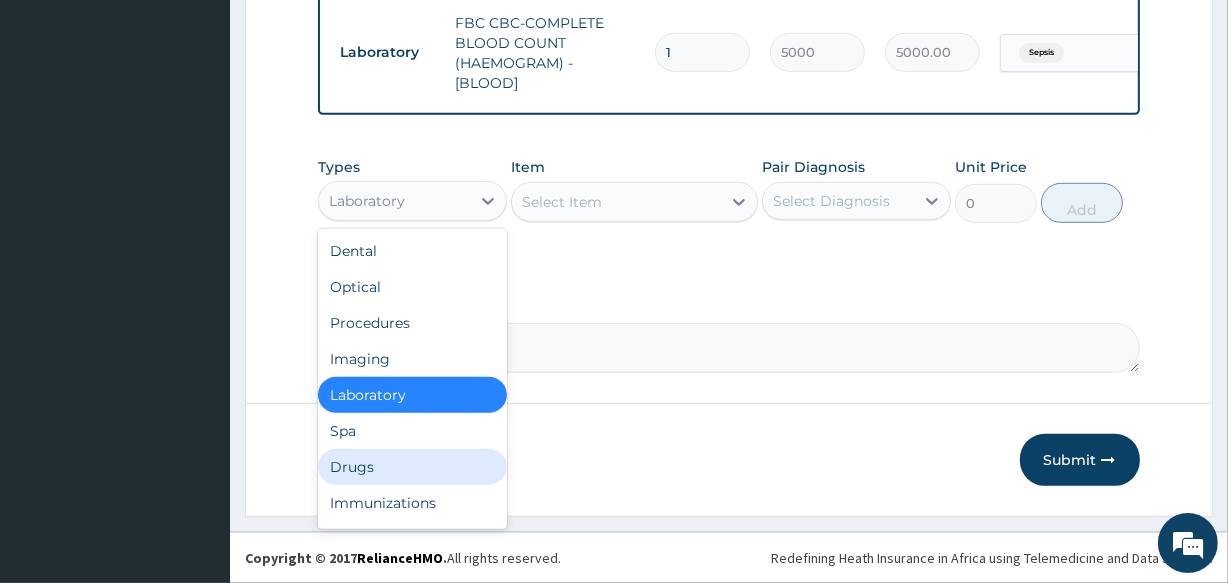 drag, startPoint x: 404, startPoint y: 469, endPoint x: 736, endPoint y: 291, distance: 376.7068 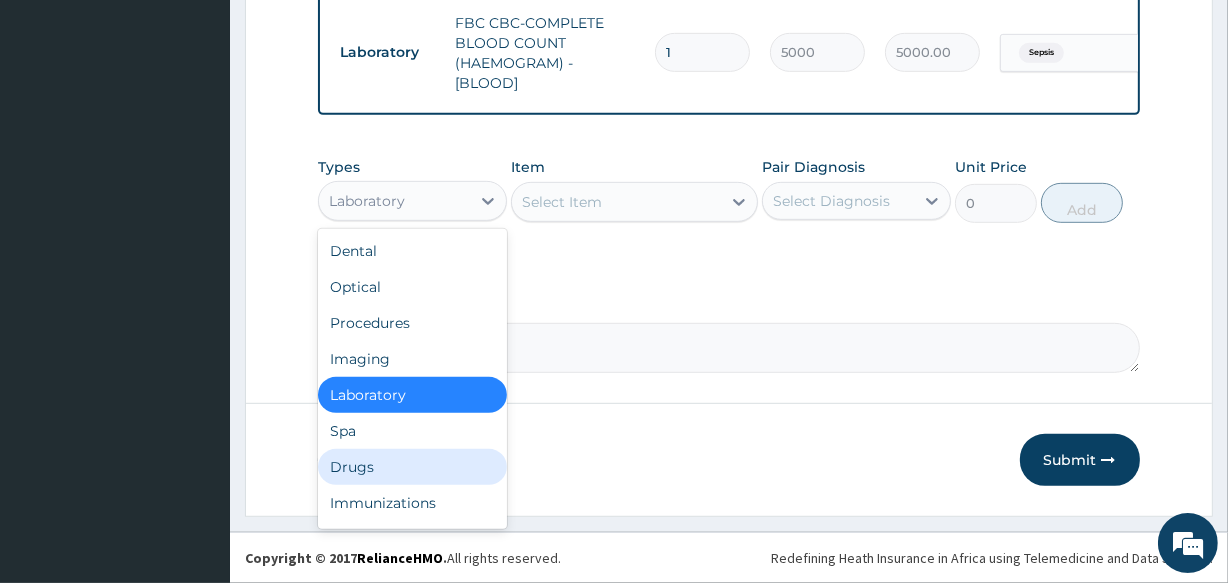 click on "Drugs" at bounding box center [412, 467] 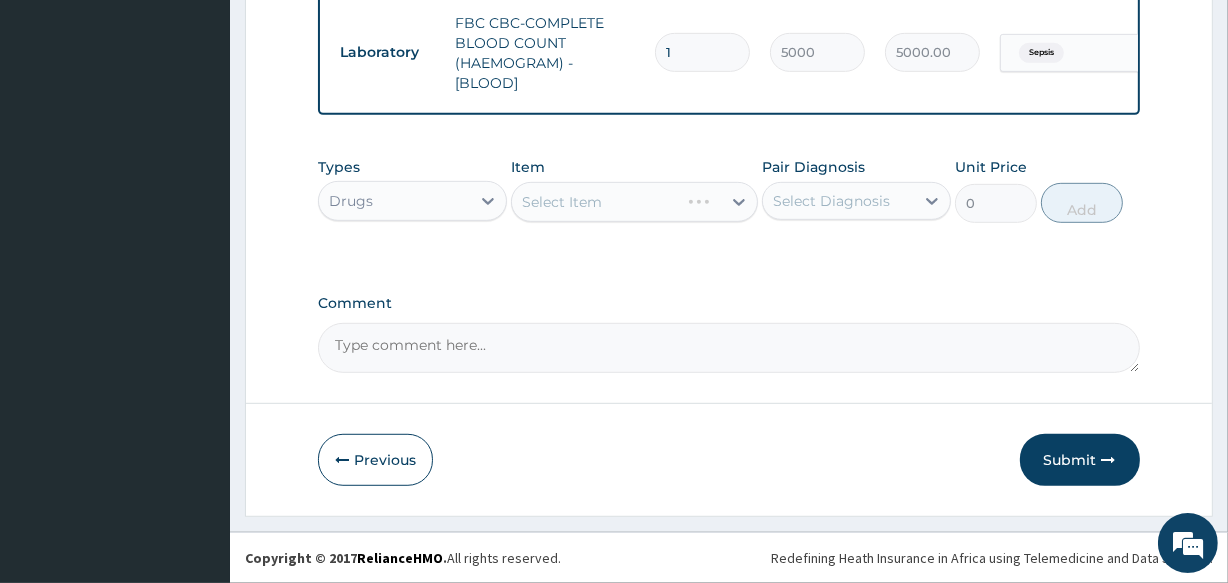 click on "Select Diagnosis" at bounding box center (831, 201) 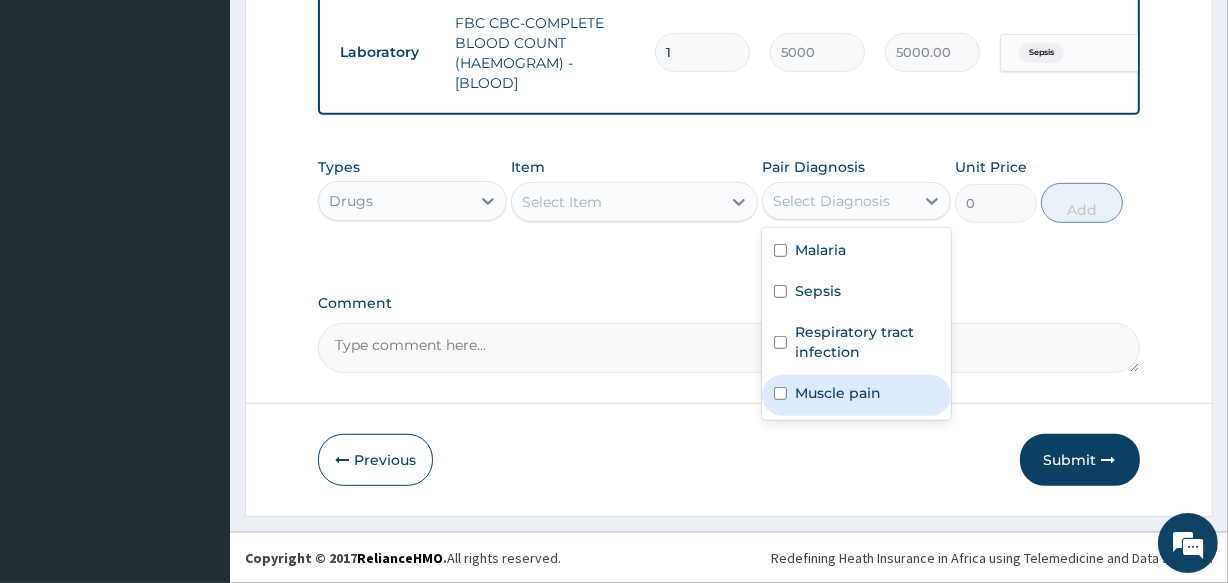 click on "Muscle pain" at bounding box center [838, 393] 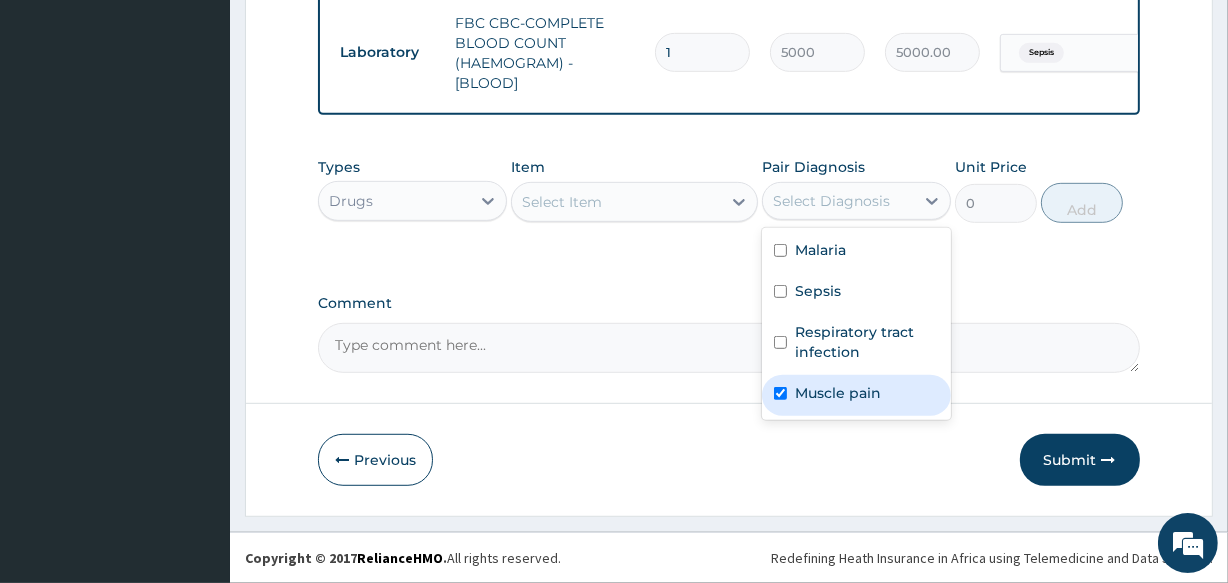checkbox on "true" 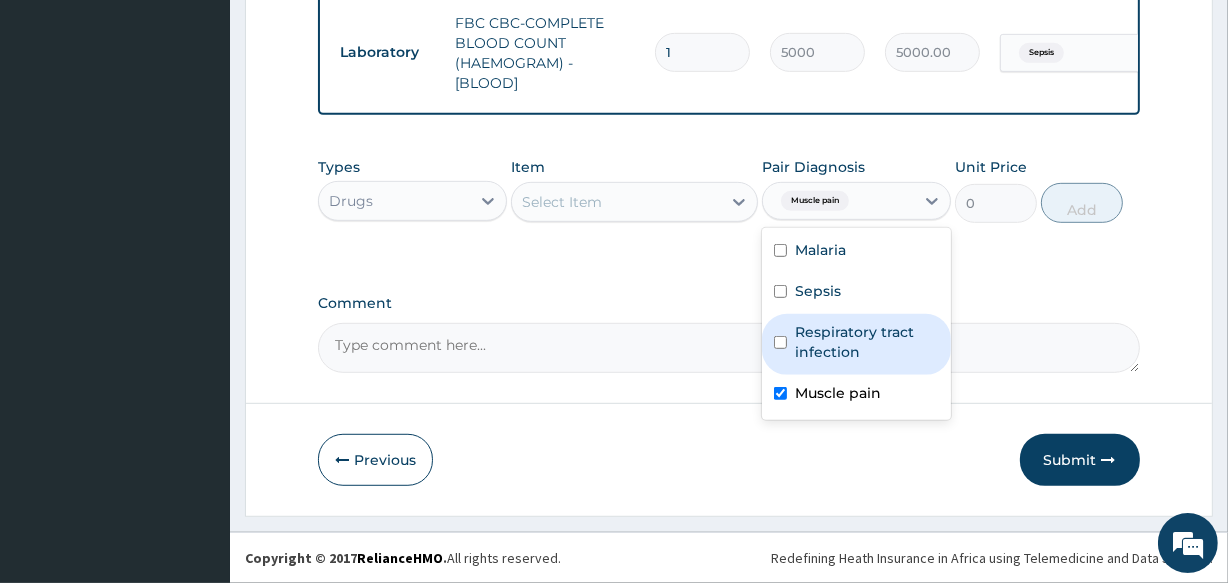 click on "Select Item" at bounding box center [616, 202] 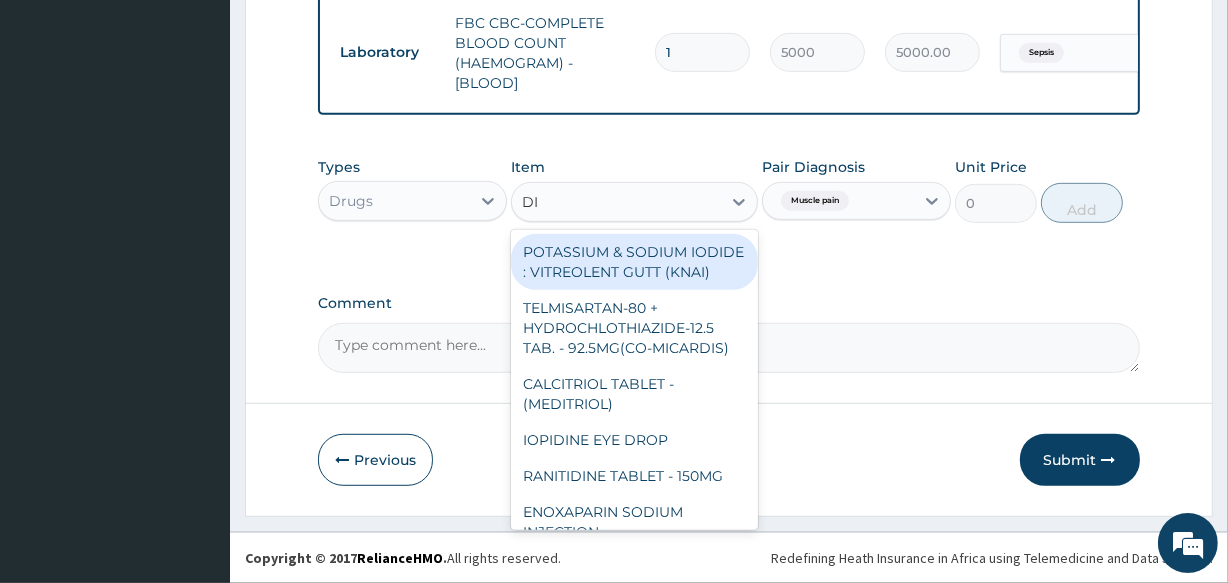 type on "DIC" 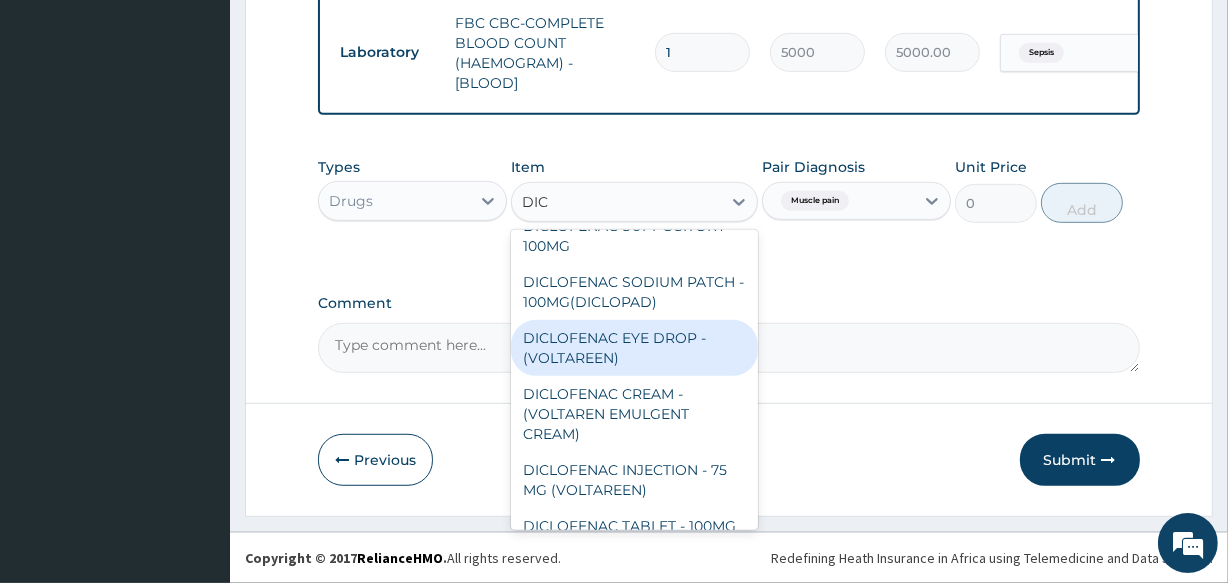 scroll, scrollTop: 363, scrollLeft: 0, axis: vertical 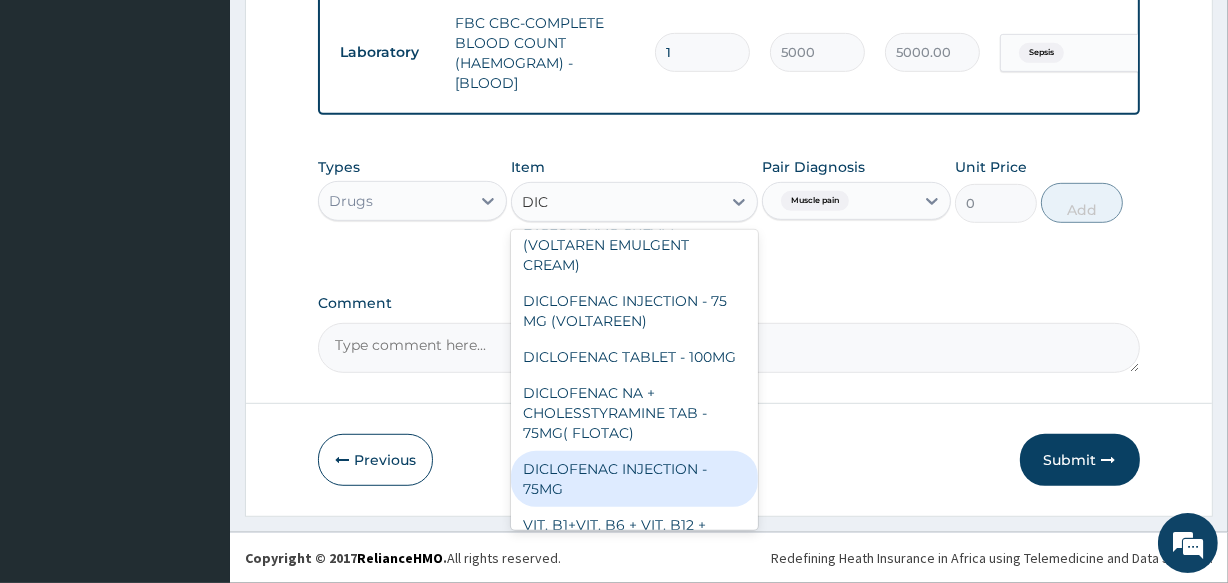 click on "DICLOFENAC INJECTION - 75MG" at bounding box center [634, 479] 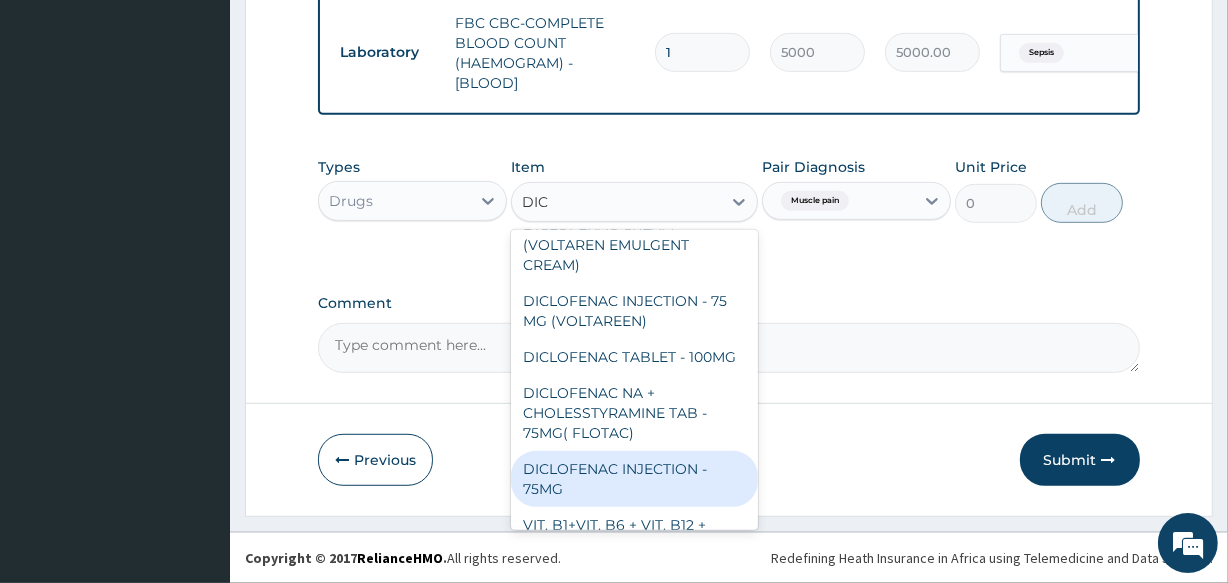 type 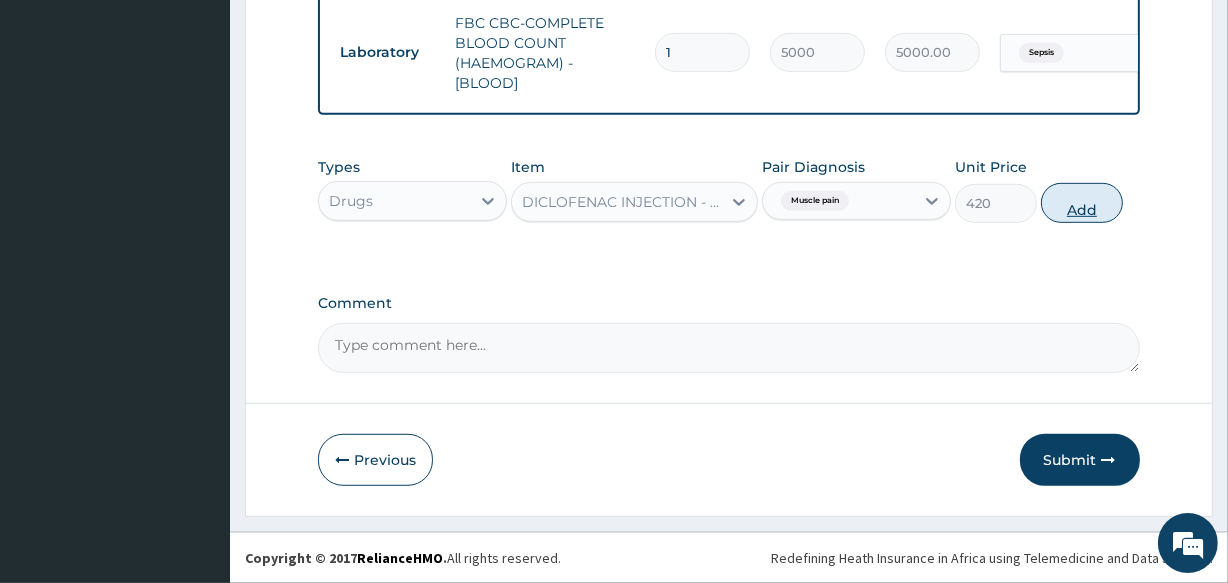 click on "Add" at bounding box center [1082, 203] 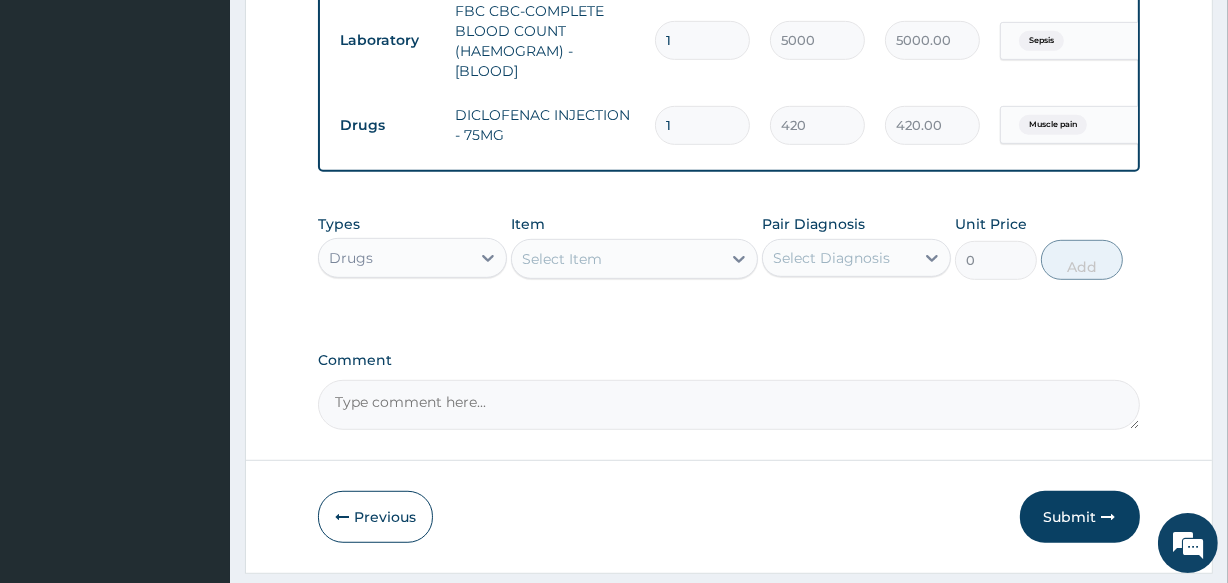 click on "Types Drugs Item Select Item Pair Diagnosis Select Diagnosis Unit Price 0 Add" at bounding box center (728, 247) 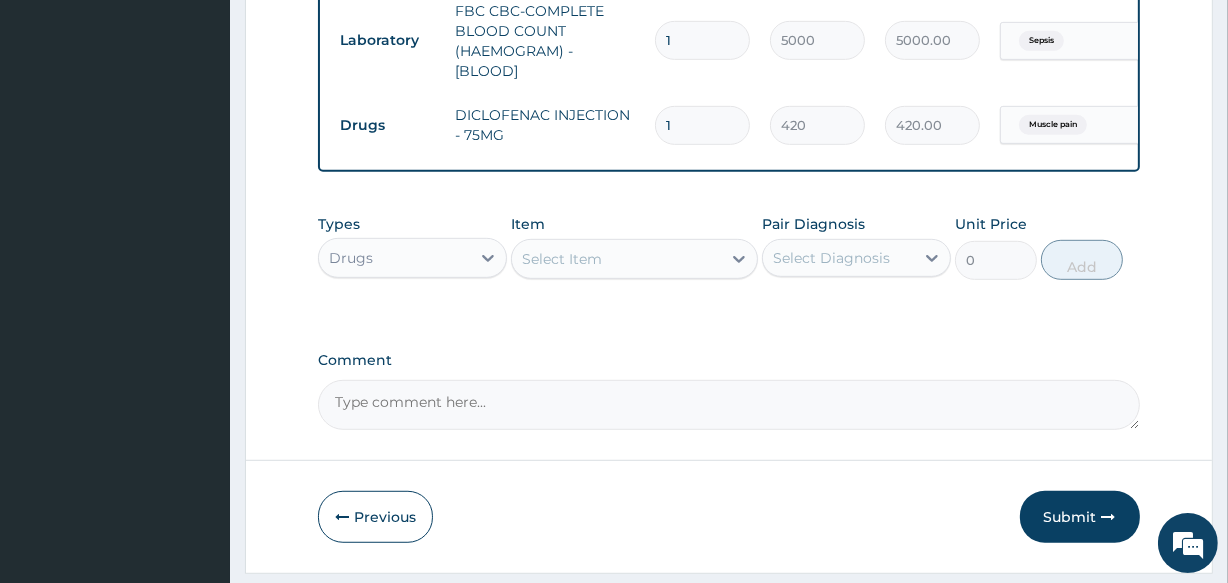click on "Select Diagnosis" at bounding box center [831, 258] 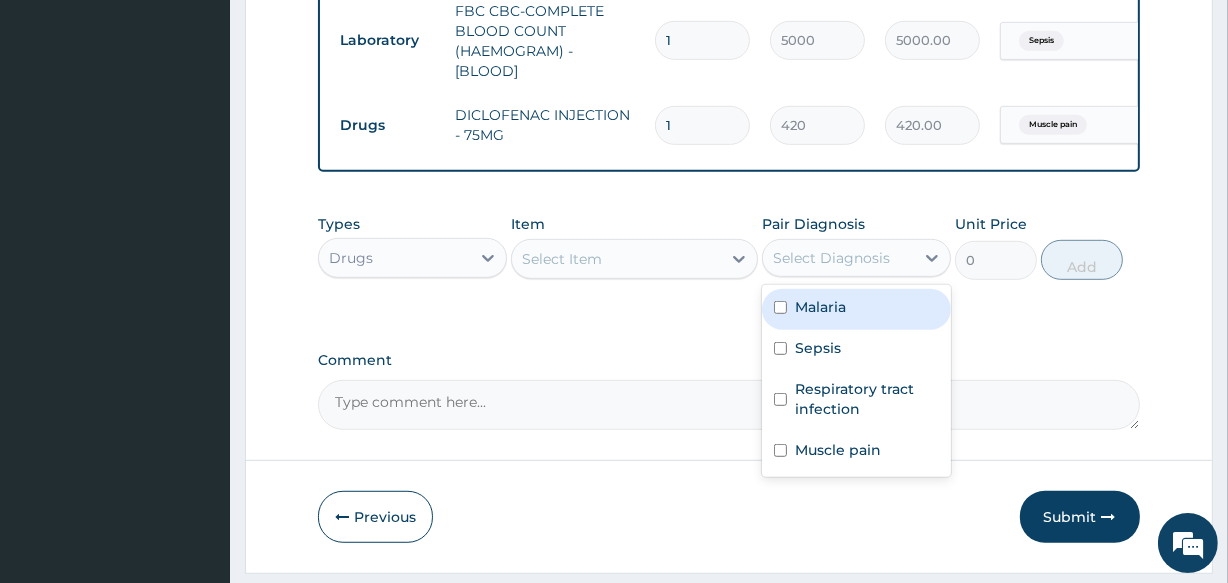 scroll, scrollTop: 1036, scrollLeft: 0, axis: vertical 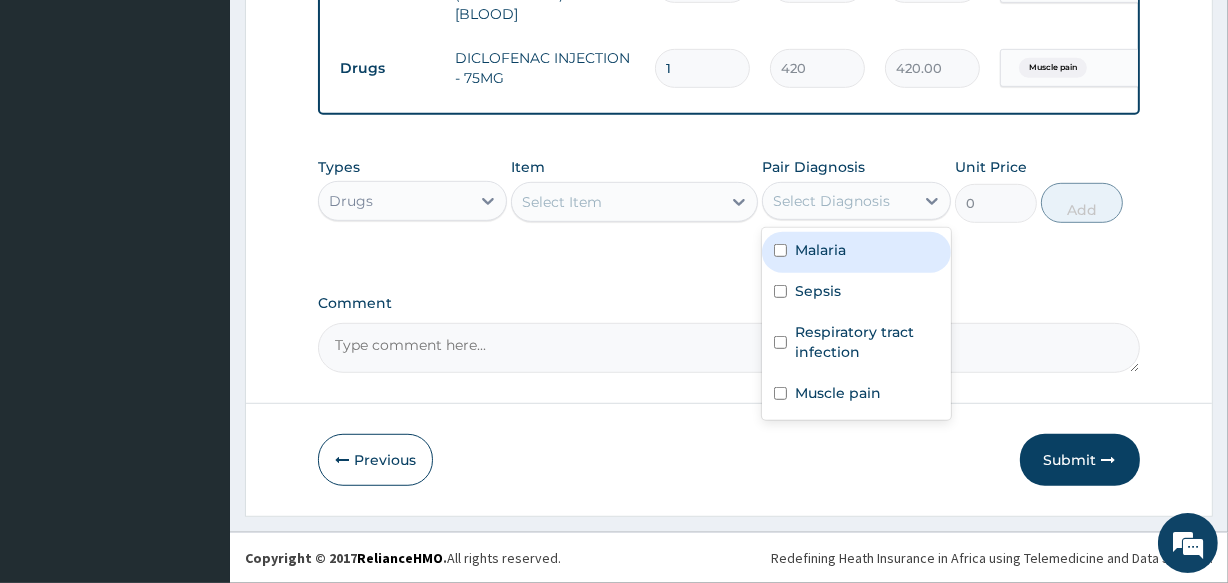 click on "Malaria" at bounding box center [820, 250] 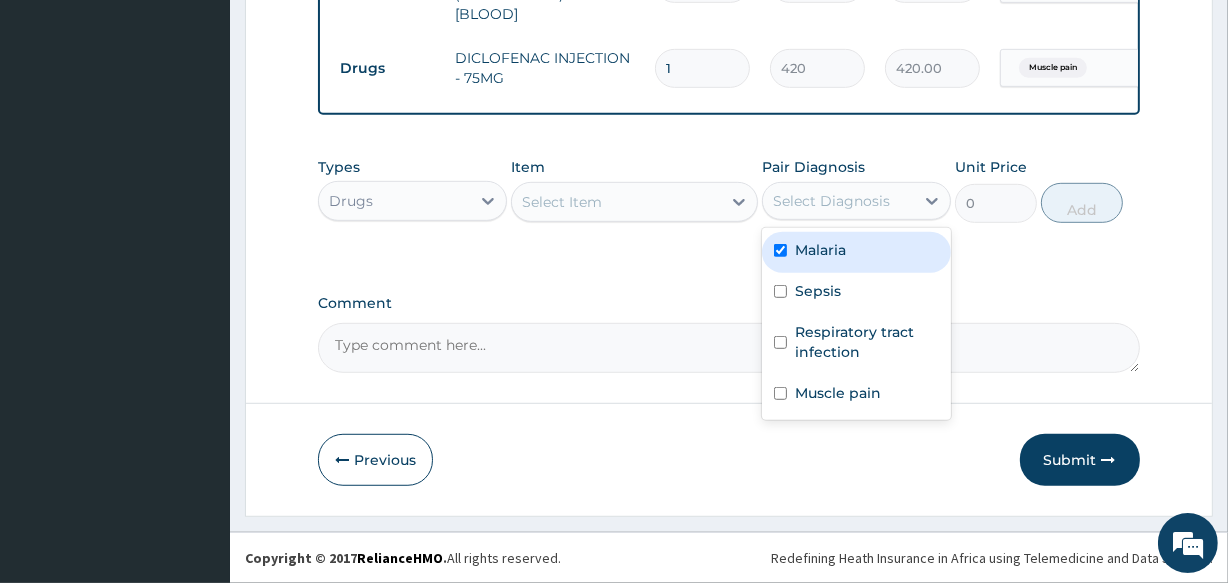 checkbox on "true" 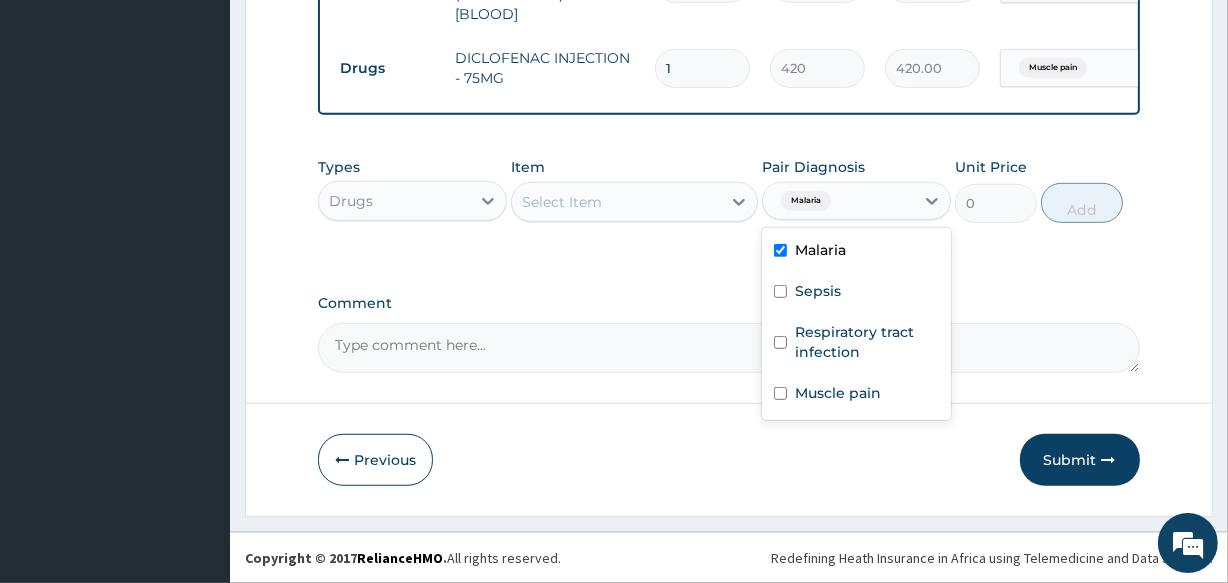 click on "Select Item" at bounding box center [616, 202] 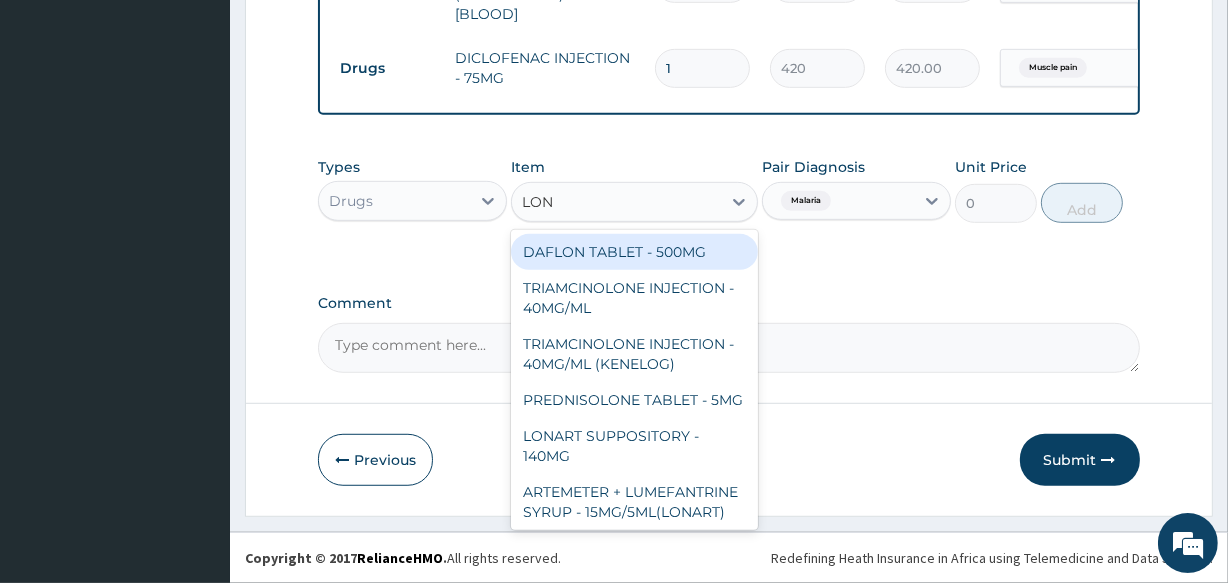 type on "LONA" 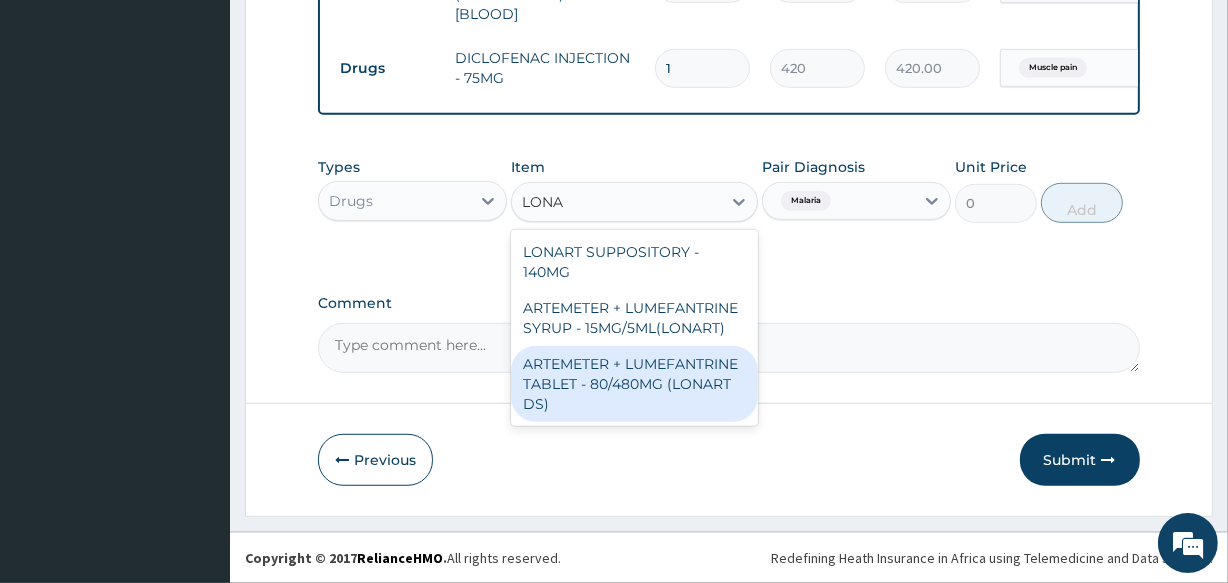 click on "ARTEMETER + LUMEFANTRINE TABLET -  80/480MG (LONART DS)" at bounding box center (634, 384) 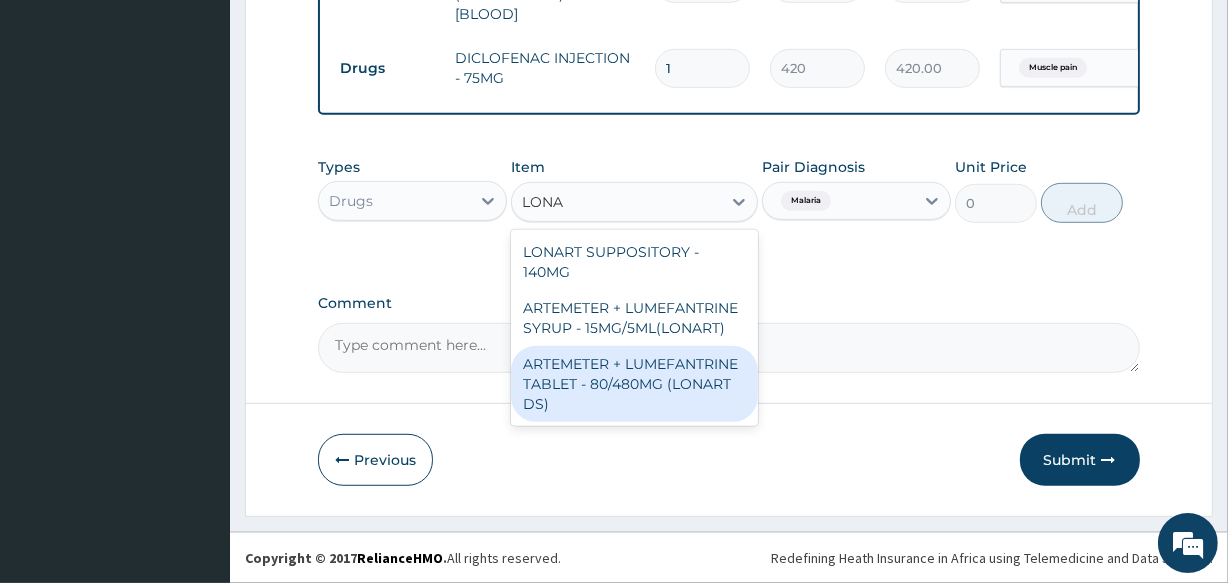 type 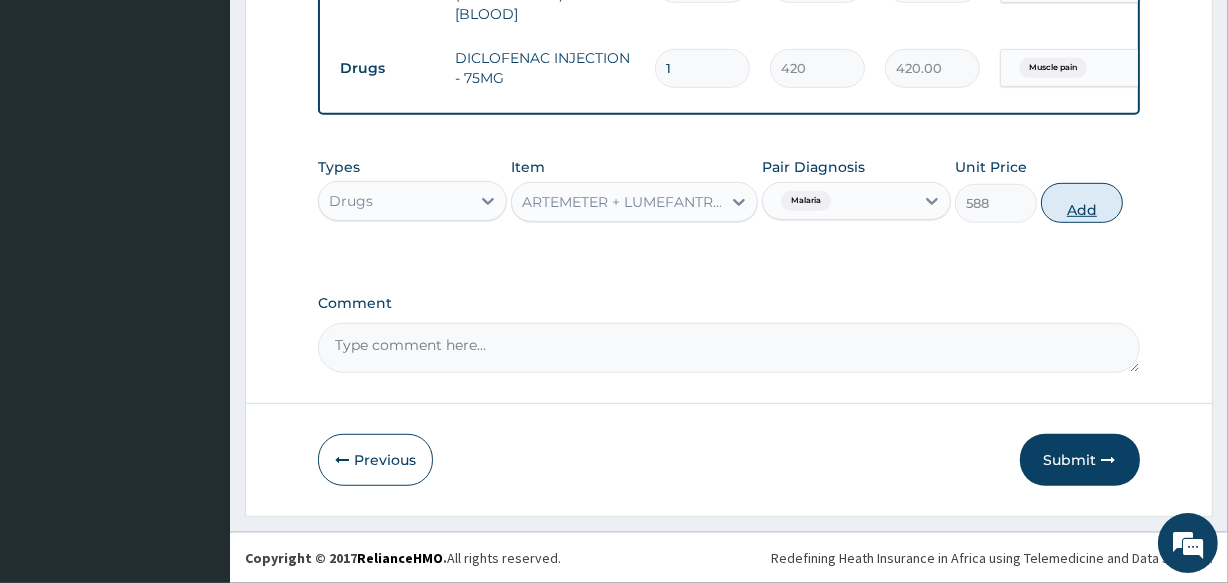 click on "Add" at bounding box center [1082, 203] 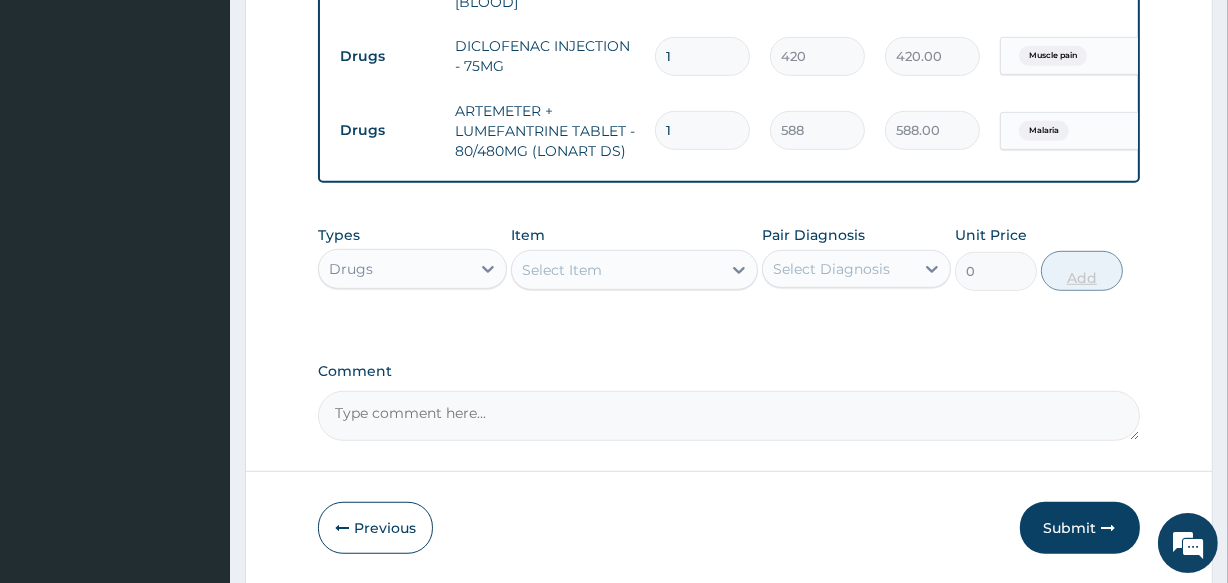 type 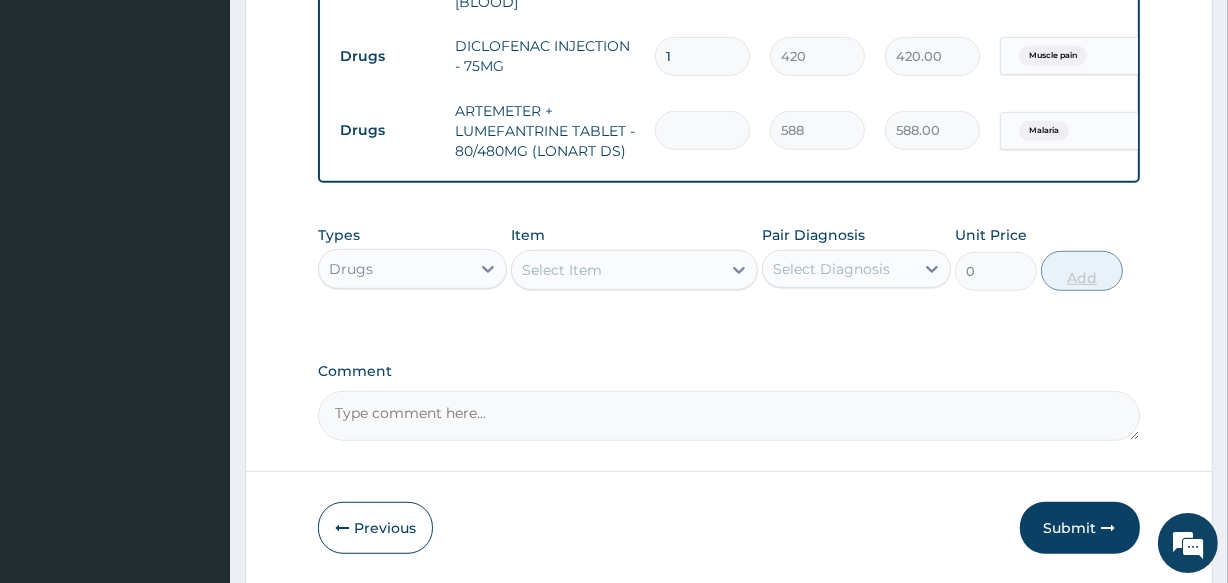 type on "0.00" 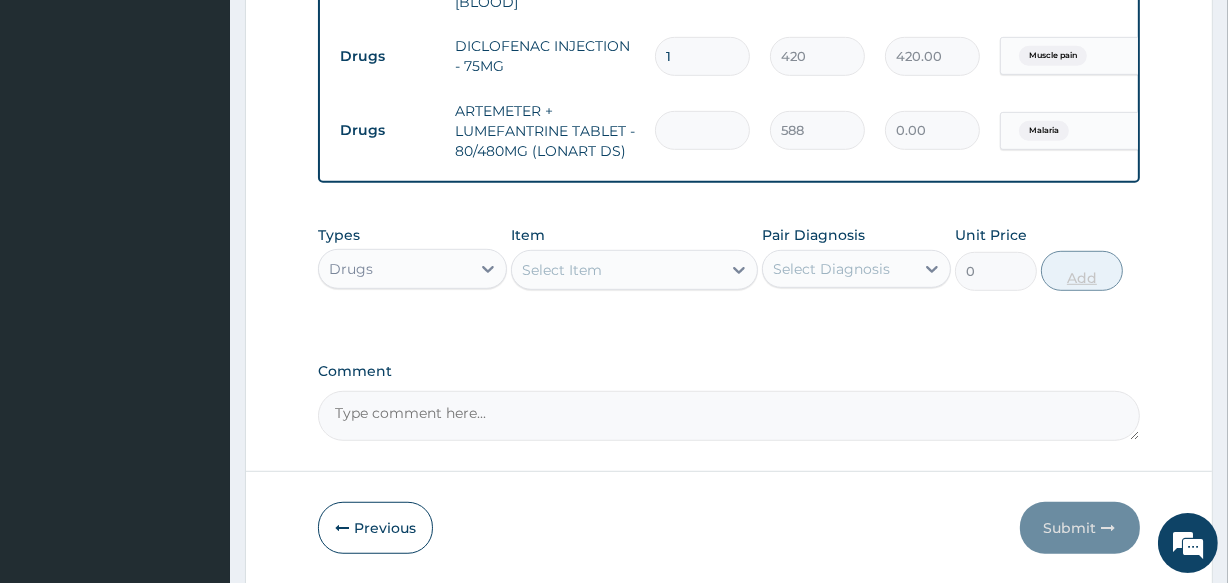 type on "6" 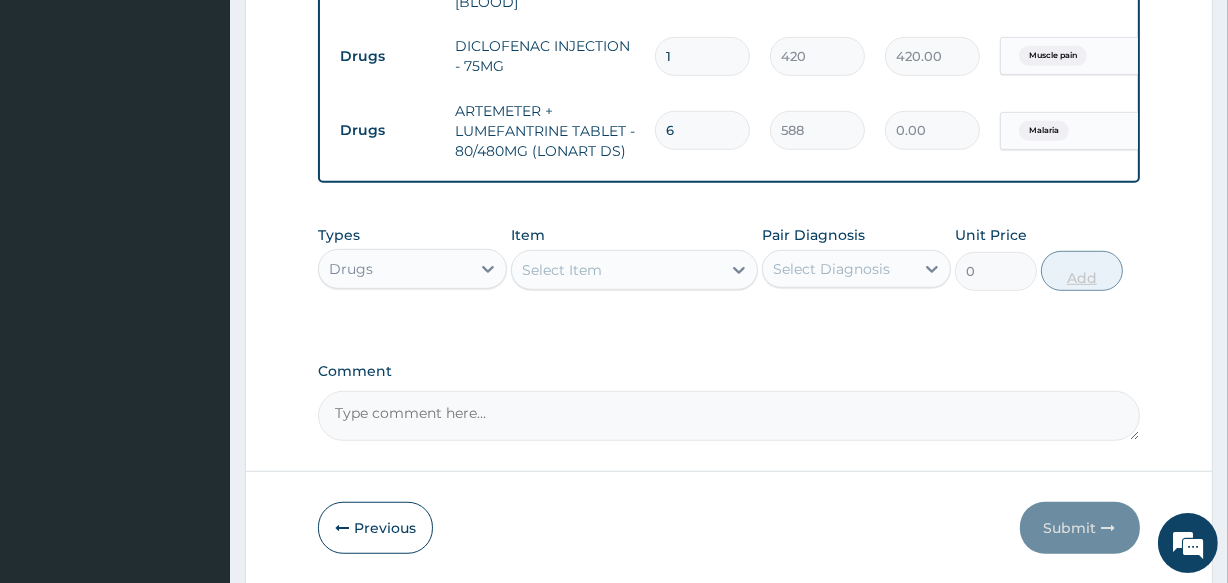 type on "3528.00" 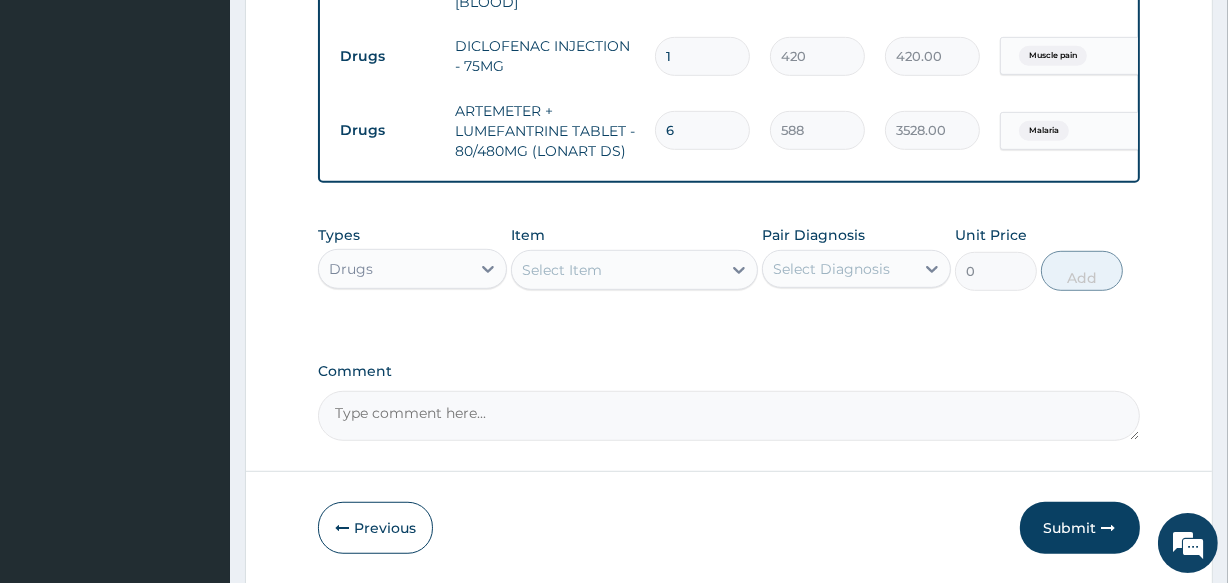 type on "6" 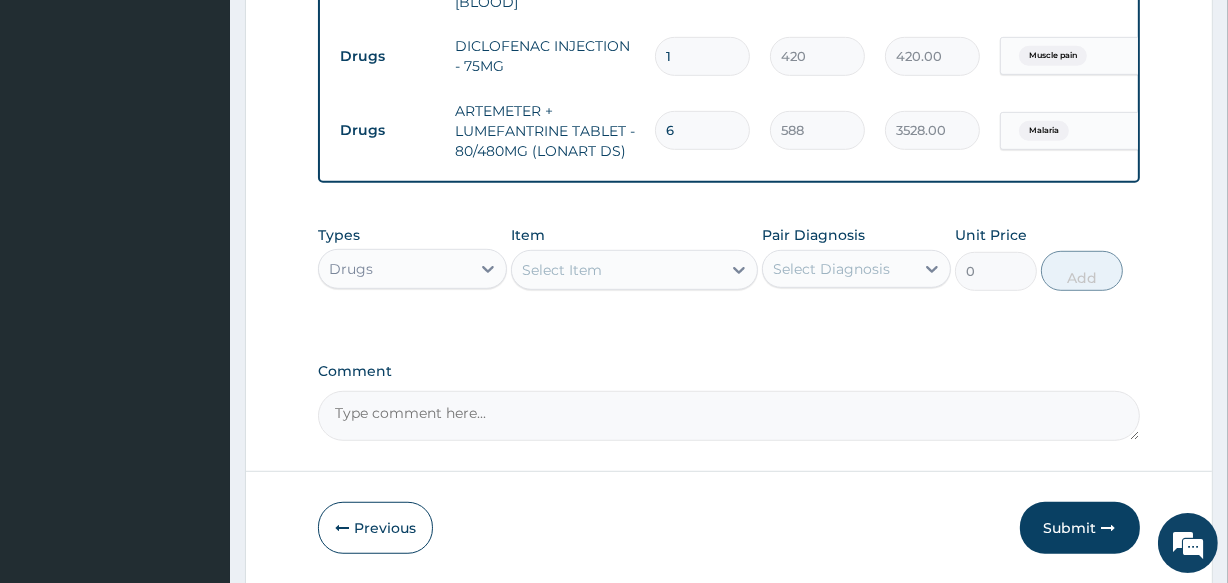 click on "Select Diagnosis" at bounding box center (838, 269) 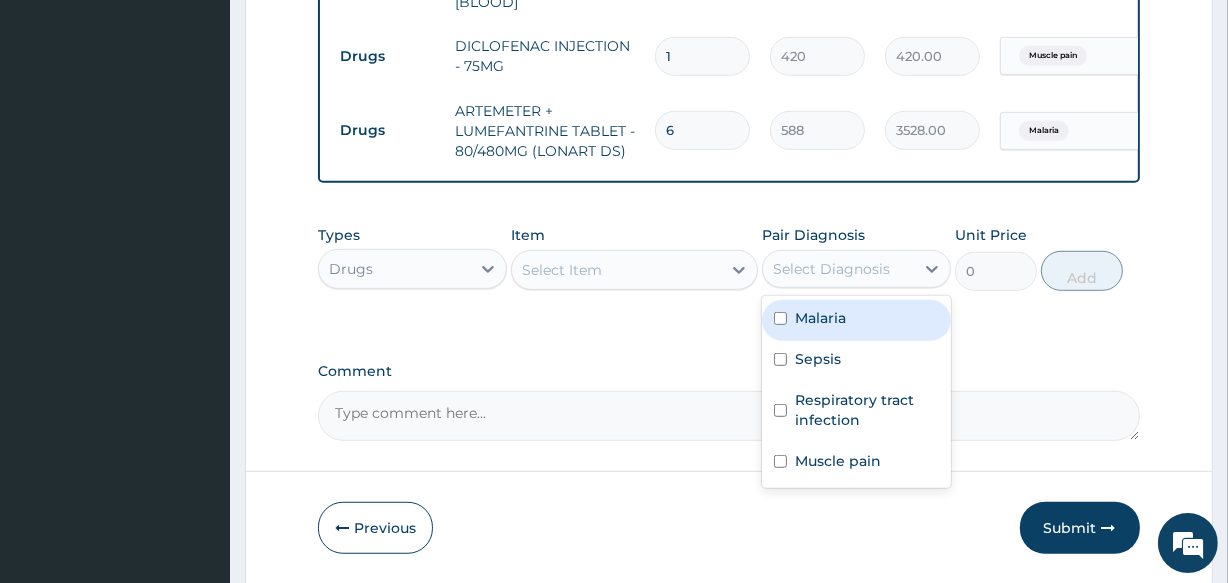 click on "Malaria" at bounding box center (820, 318) 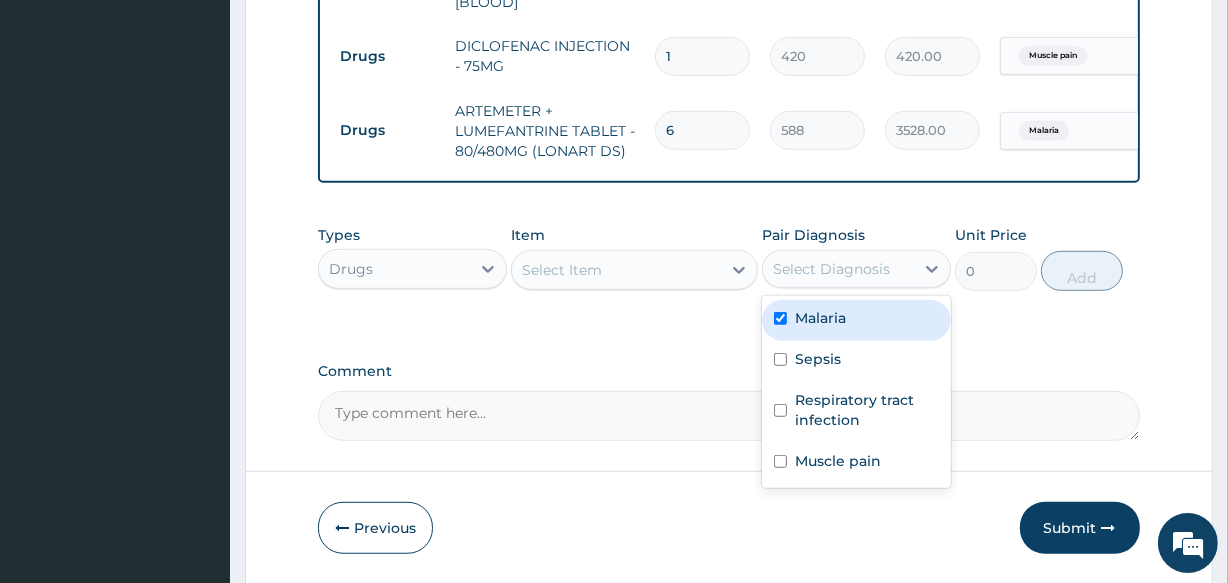 checkbox on "true" 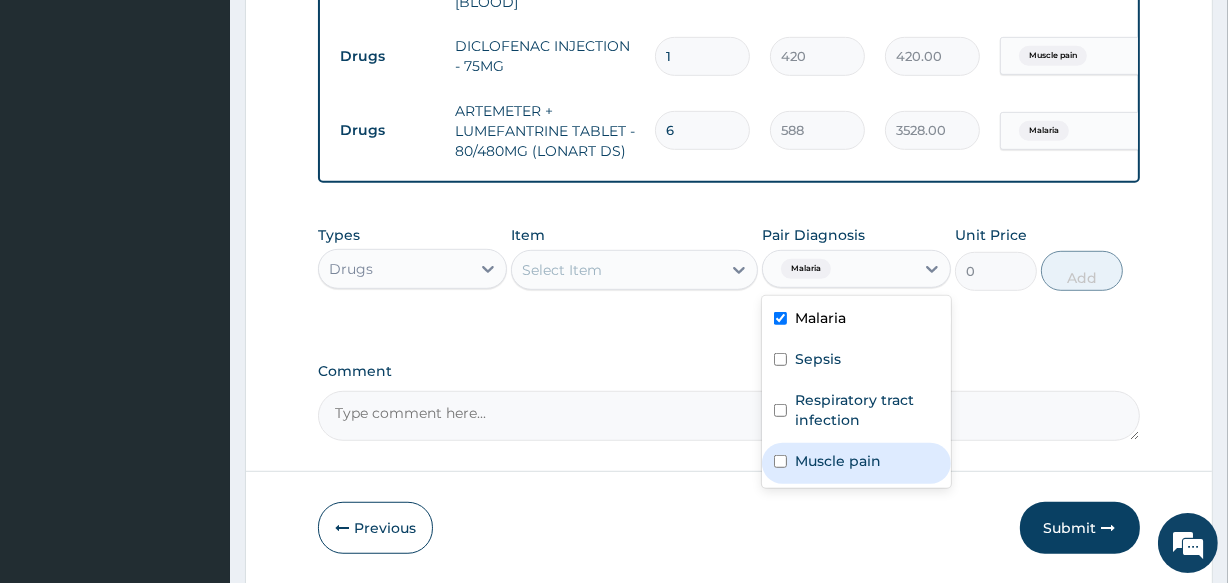 click on "Muscle pain" at bounding box center [838, 461] 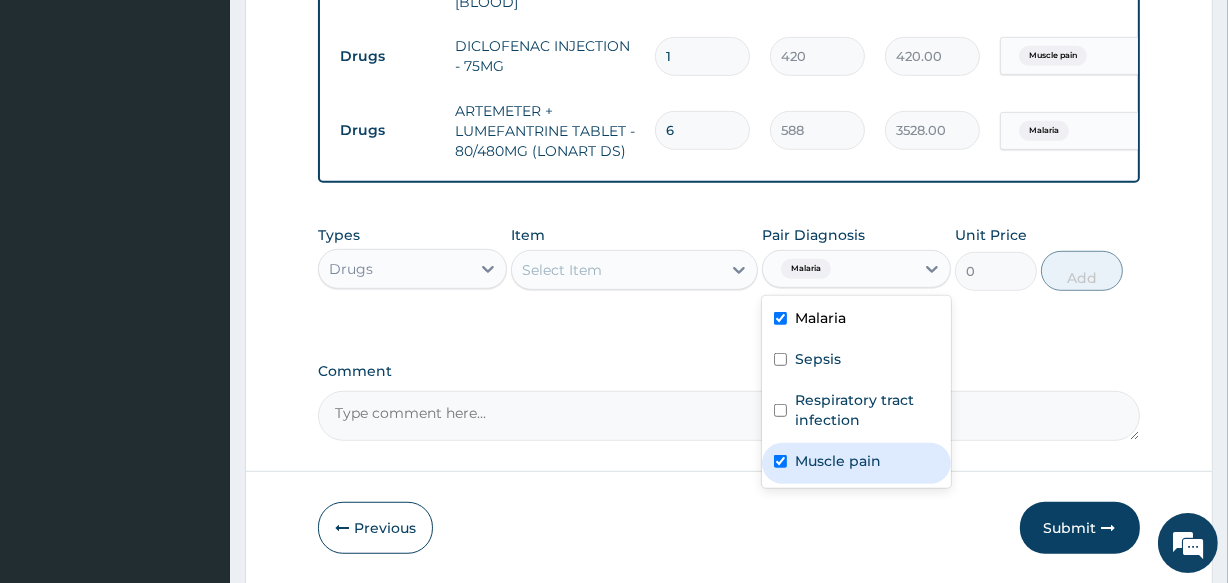 checkbox on "true" 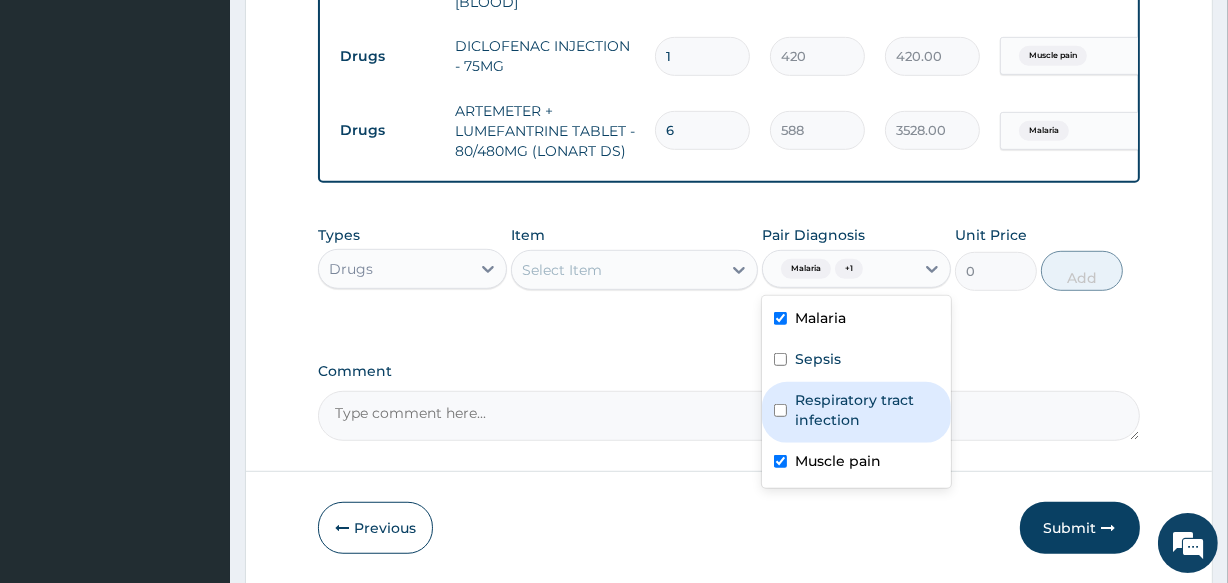 click on "Select Item" at bounding box center [616, 270] 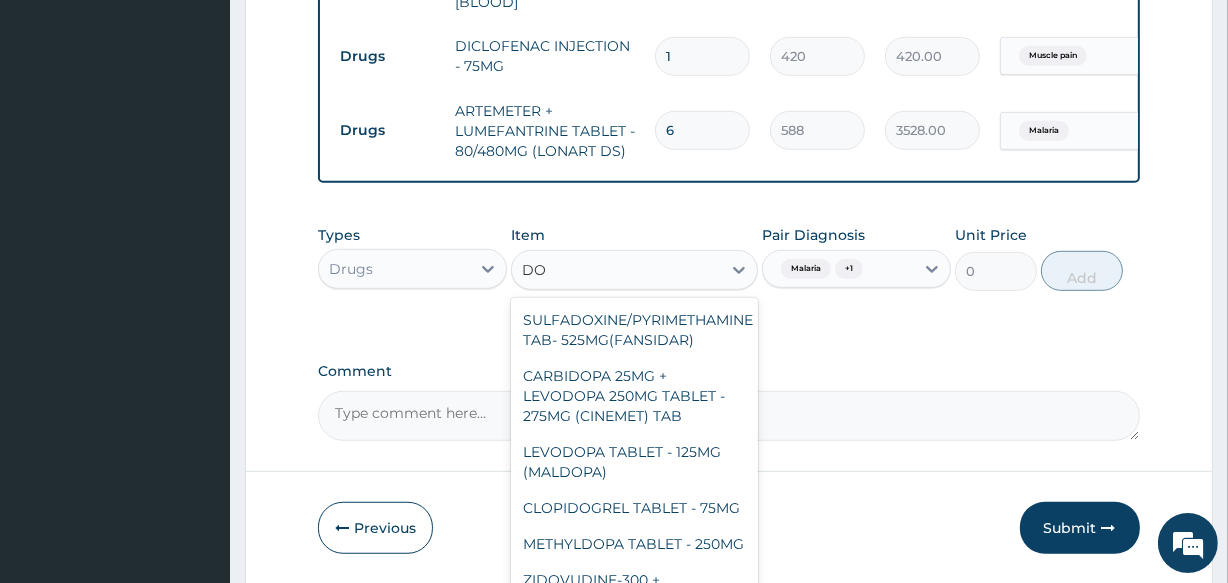 type on "D" 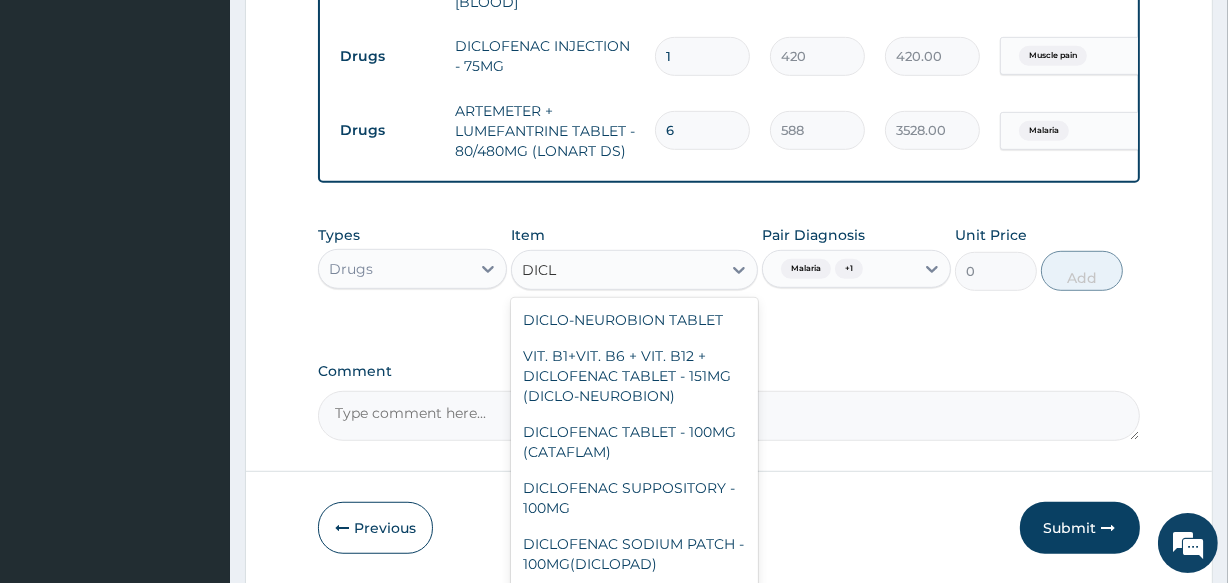 scroll, scrollTop: 1116, scrollLeft: 0, axis: vertical 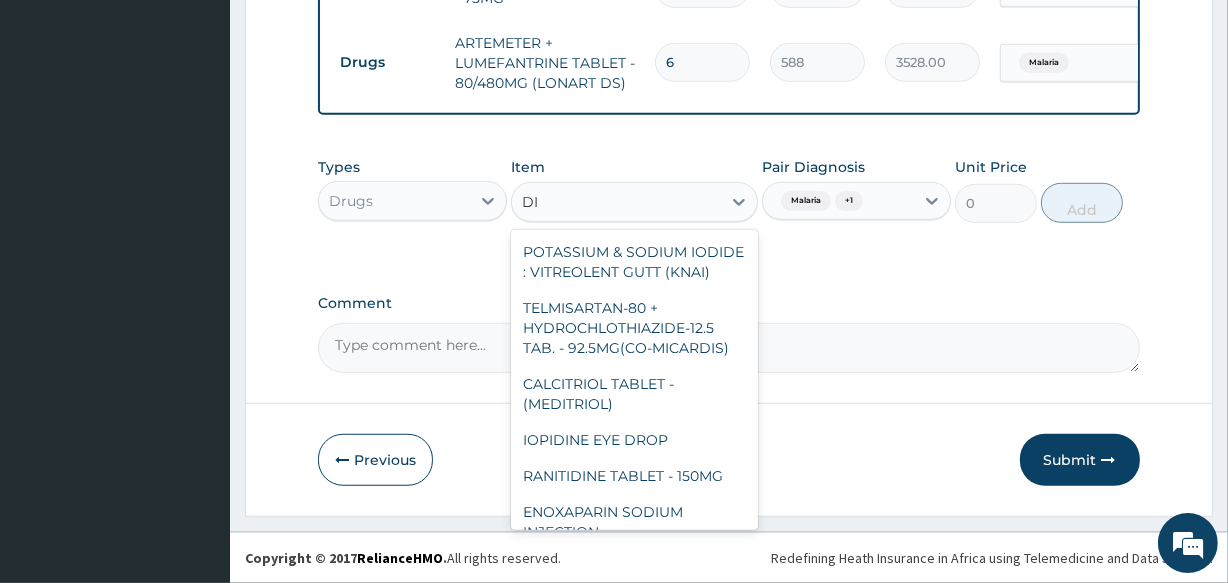 type on "D" 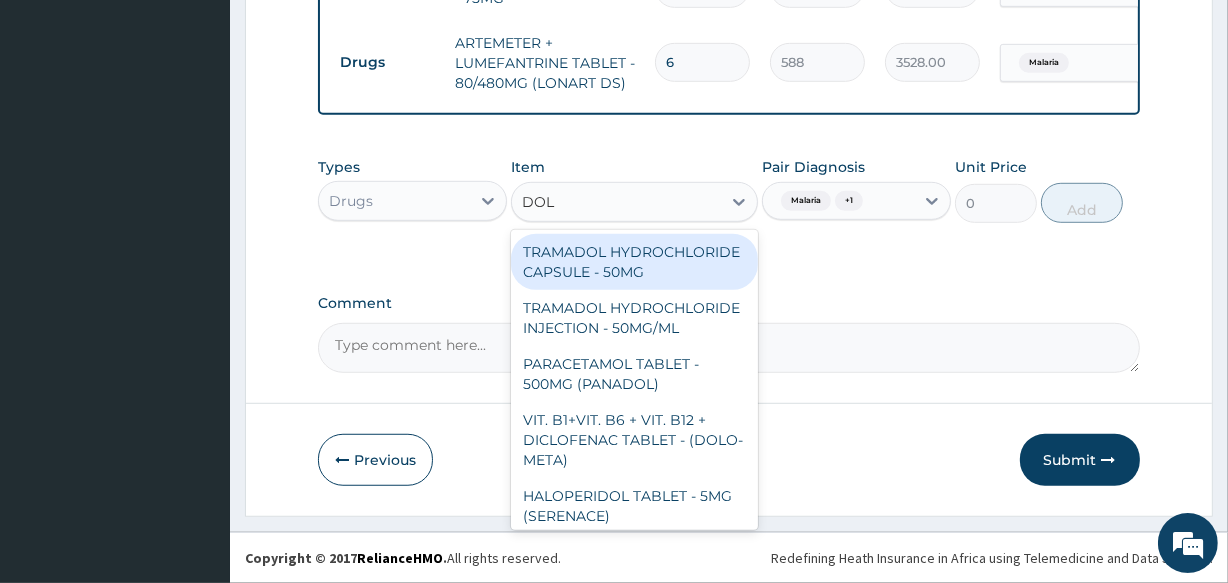 type on "DOLO" 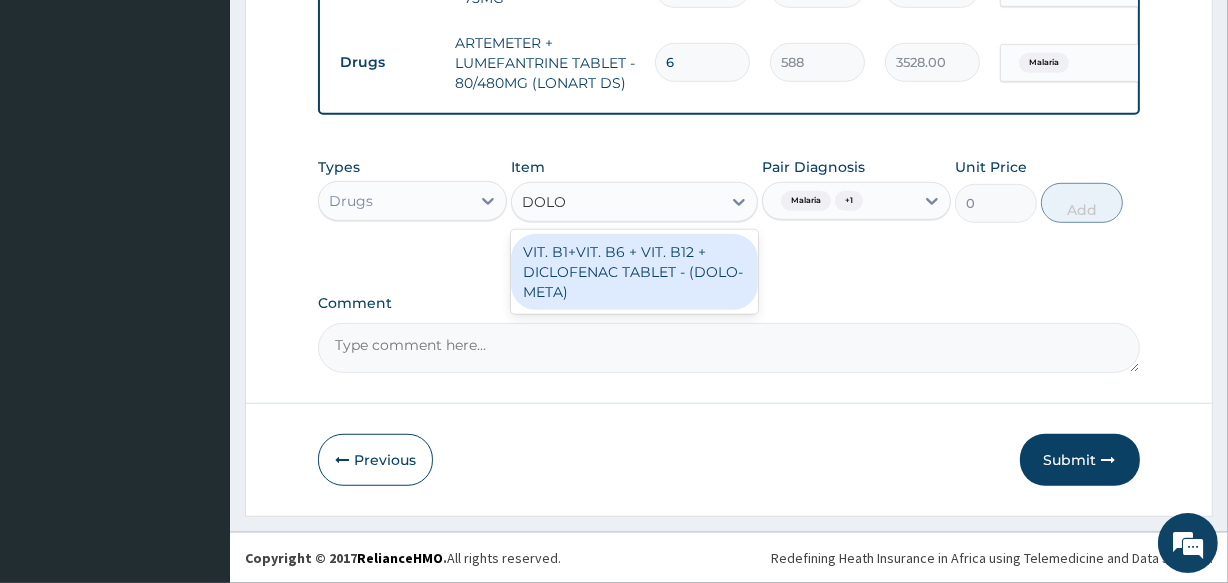 click on "VIT. B1+VIT. B6 + VIT. B12 + DICLOFENAC TABLET - (DOLO-META)" at bounding box center (634, 272) 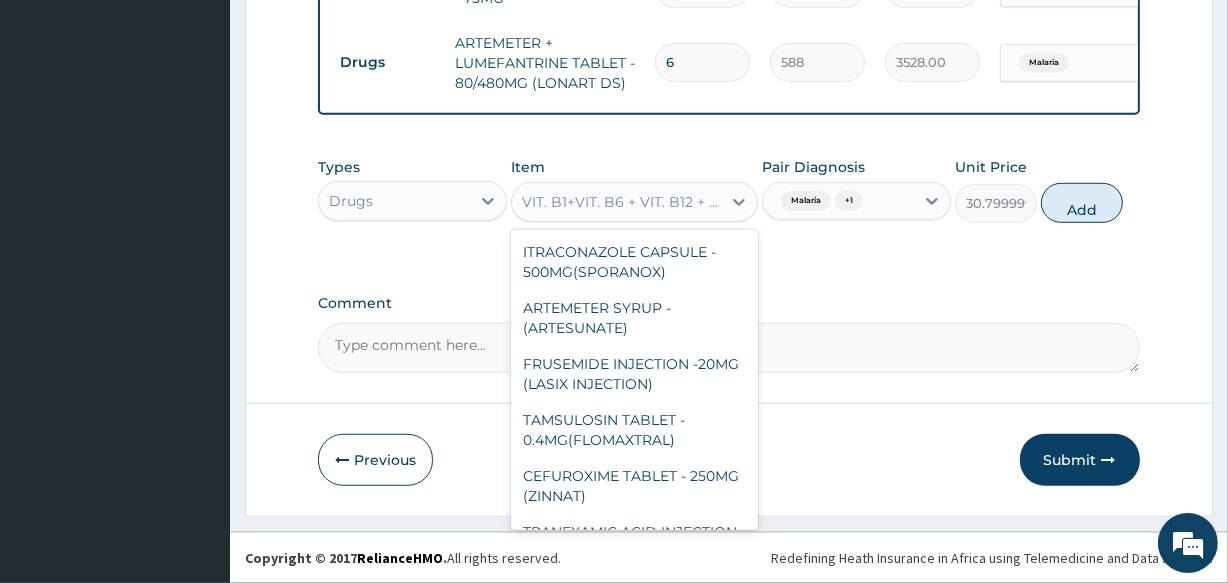 click on "VIT. B1+VIT. B6 + VIT. B12 + DICLOFENAC TABLET - (DOLO-META)" at bounding box center [622, 202] 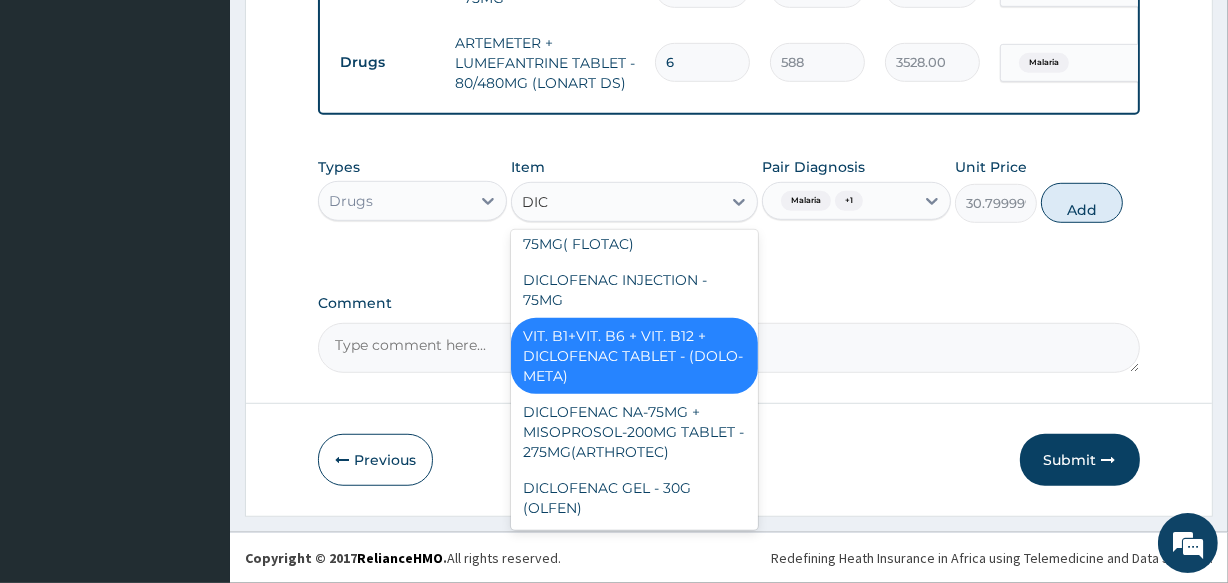 scroll, scrollTop: 591, scrollLeft: 0, axis: vertical 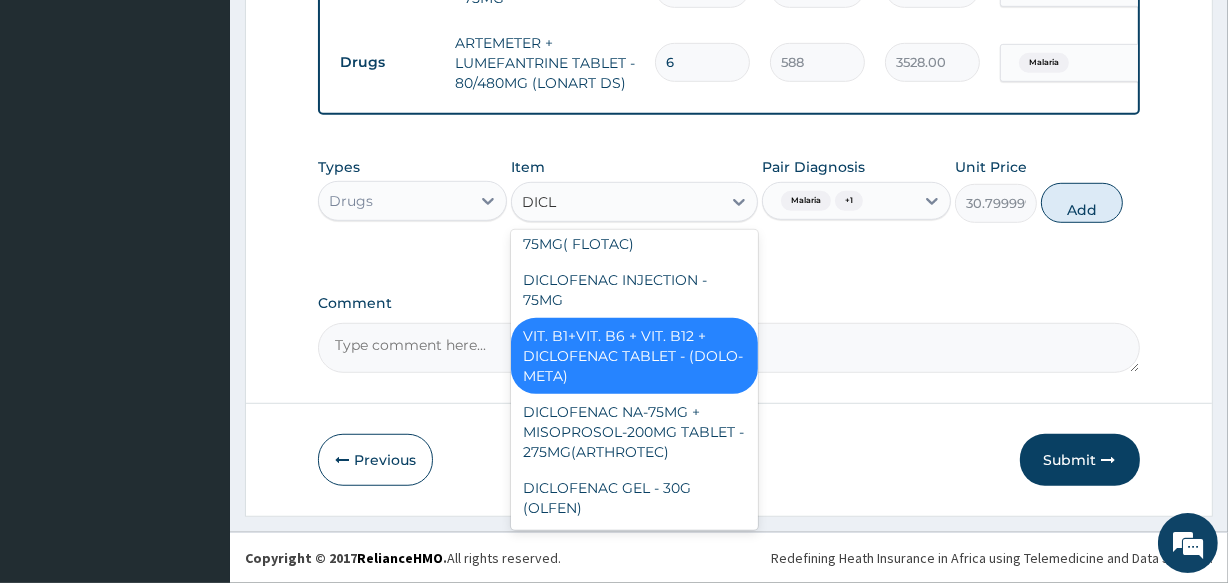 type on "DICLO" 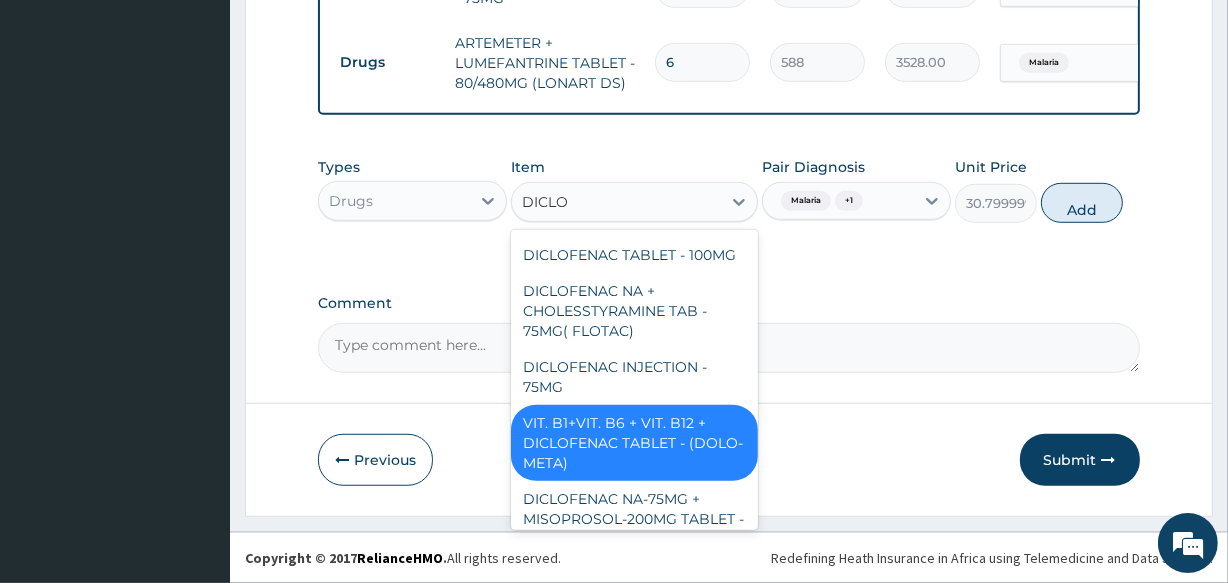 scroll, scrollTop: 410, scrollLeft: 0, axis: vertical 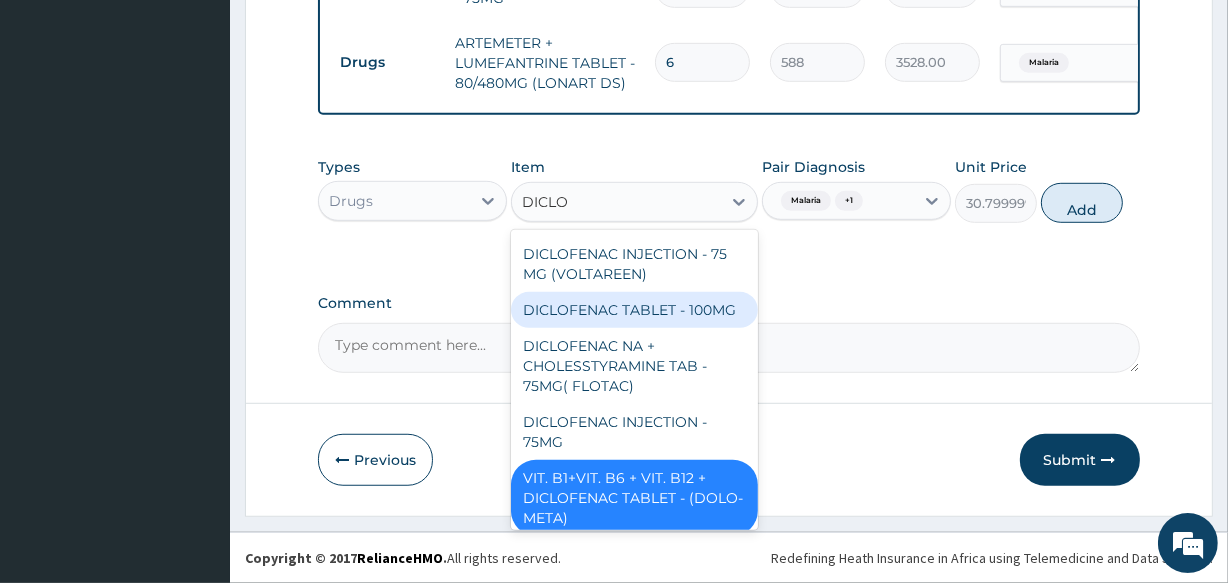 click on "DICLOFENAC TABLET - 100MG" at bounding box center (634, 310) 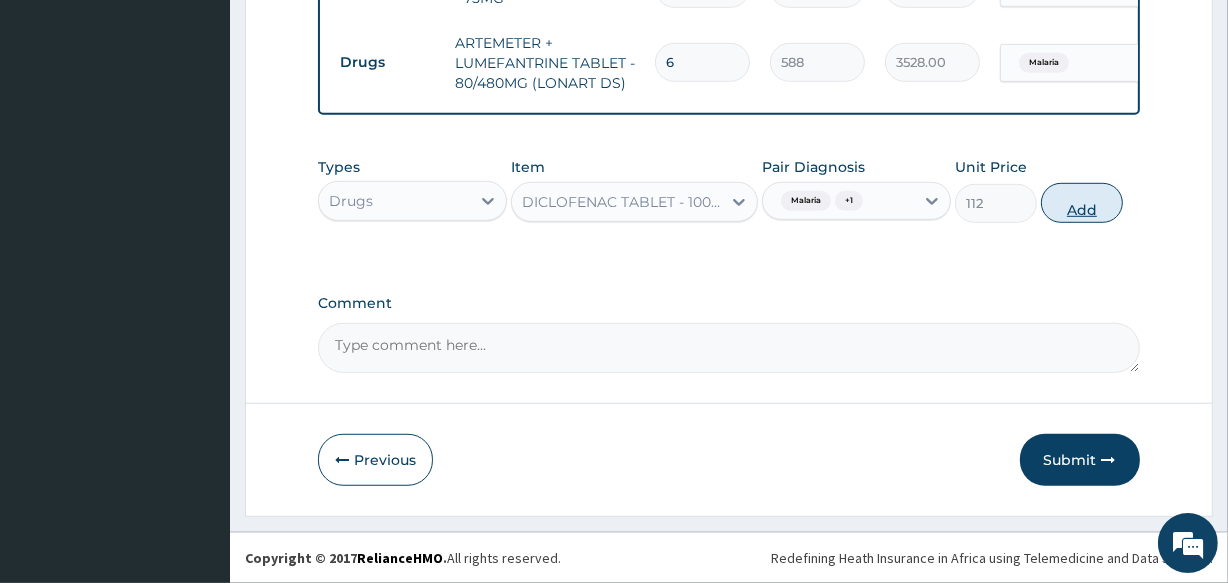 click on "Add" at bounding box center (1082, 203) 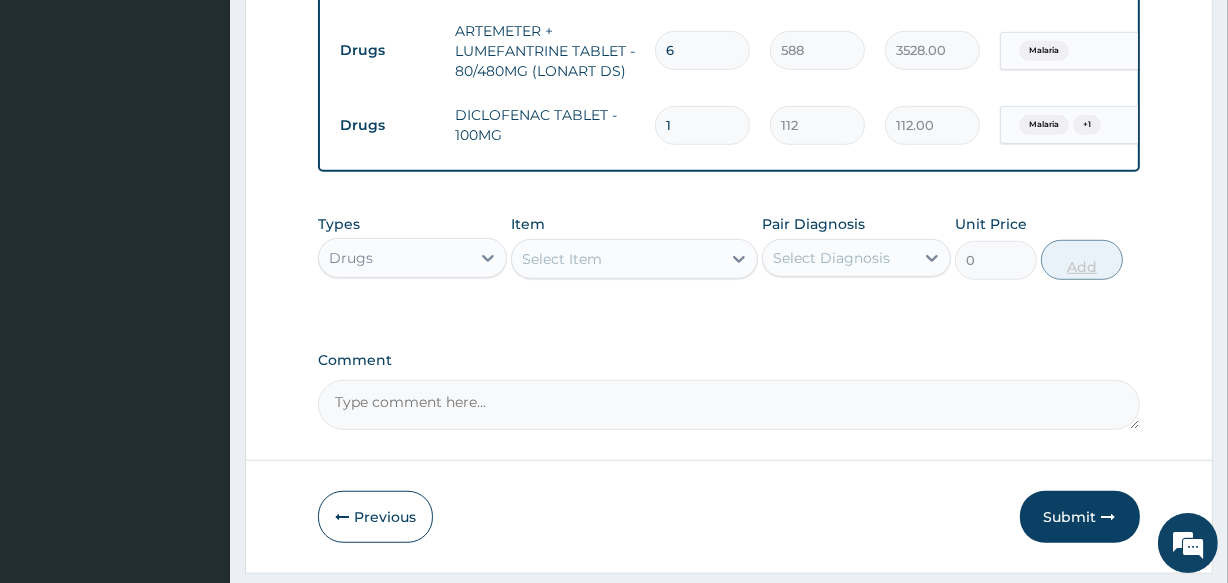 type 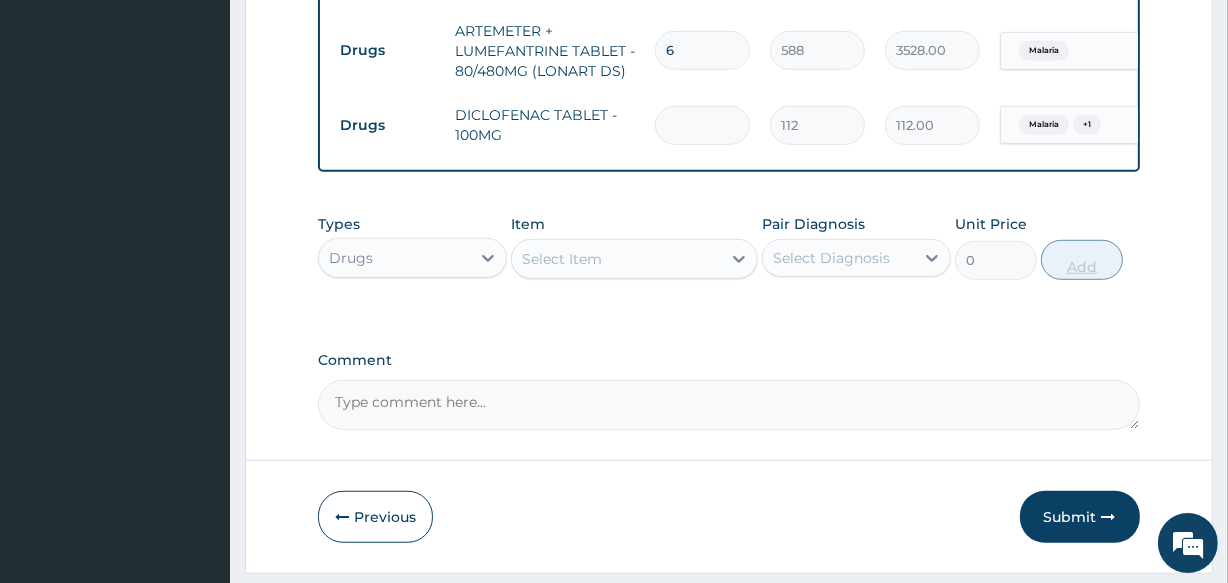 type on "0.00" 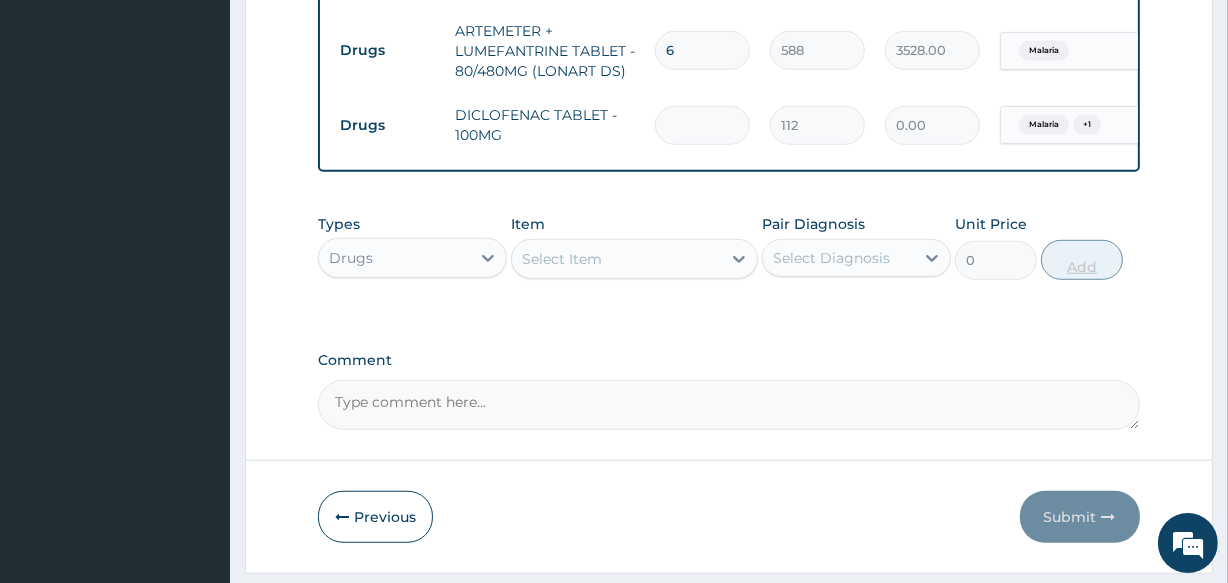 type on "6" 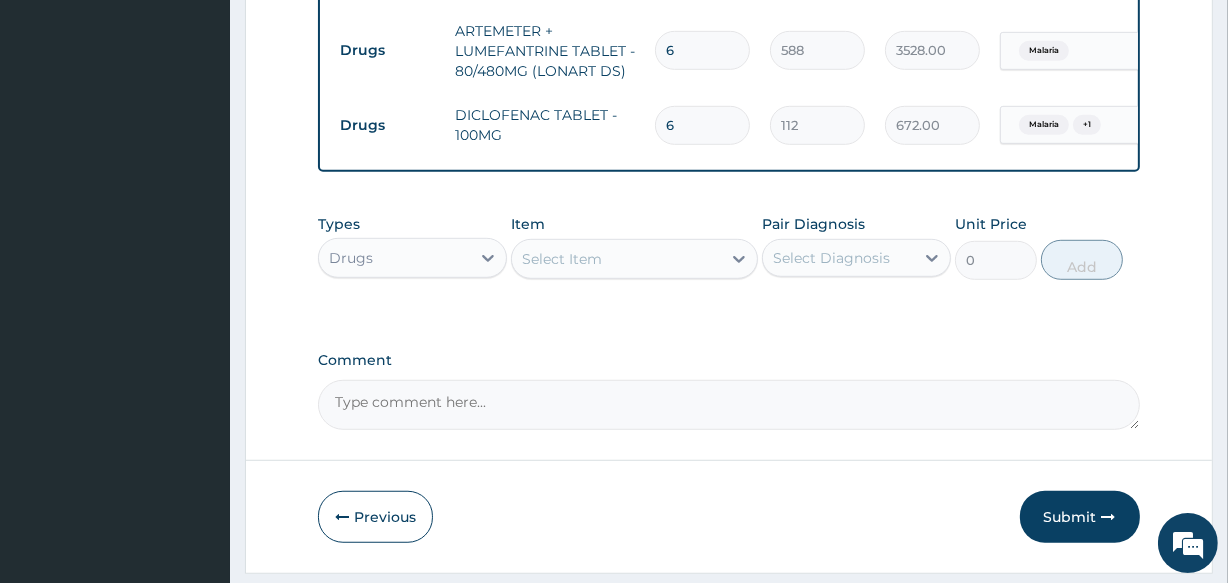 type on "6" 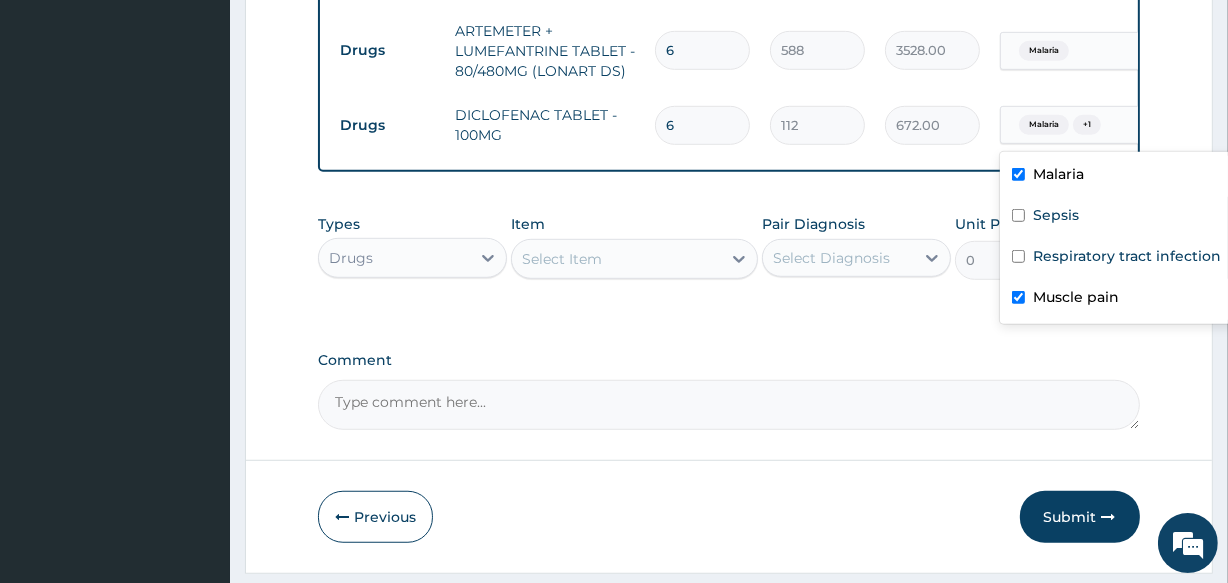 click on "Malaria" at bounding box center [1044, 125] 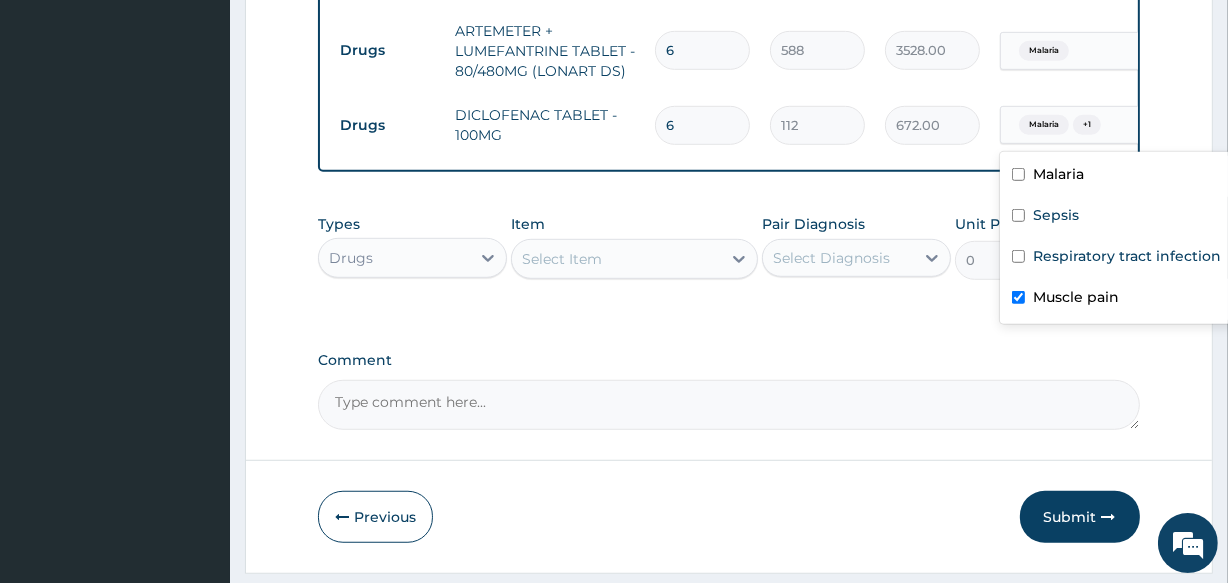 checkbox on "false" 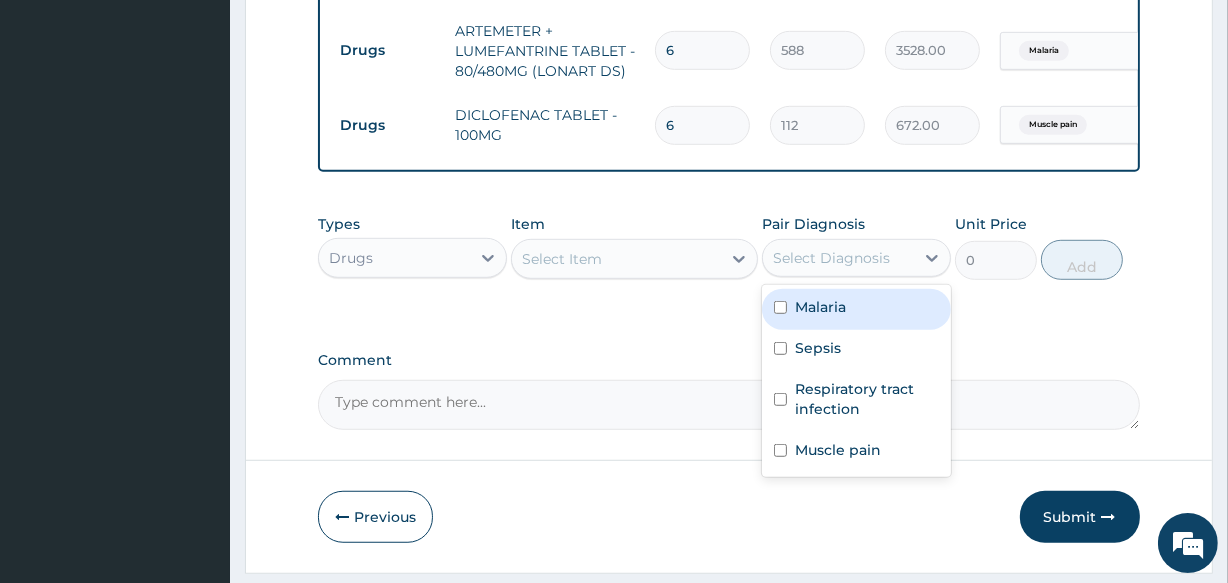 click on "Select Diagnosis" at bounding box center (838, 258) 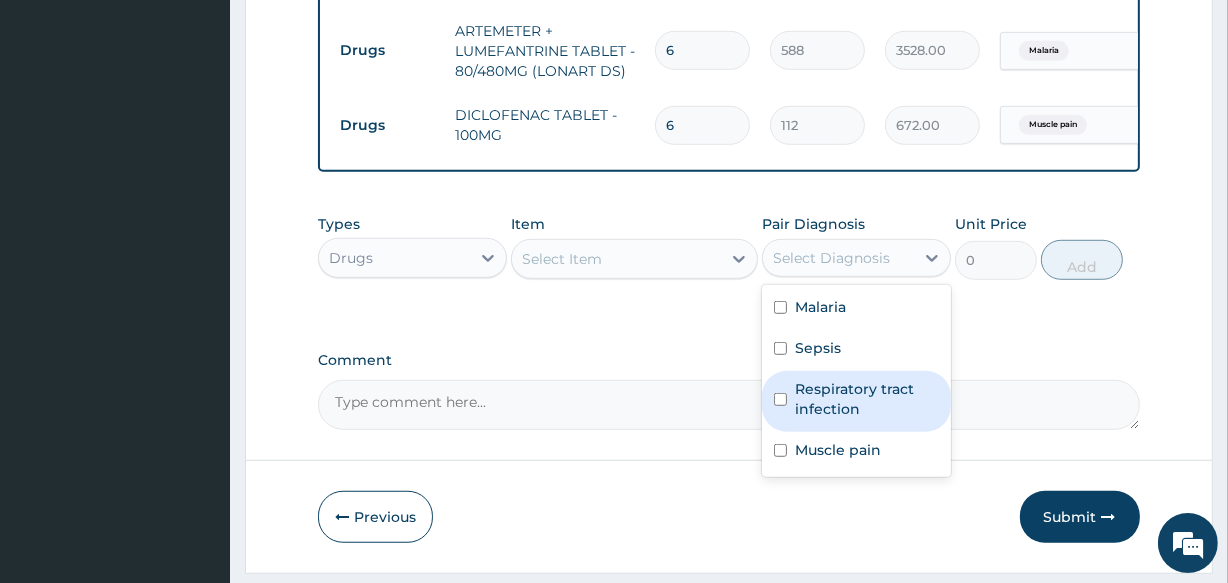 click on "Respiratory tract infection" at bounding box center (867, 399) 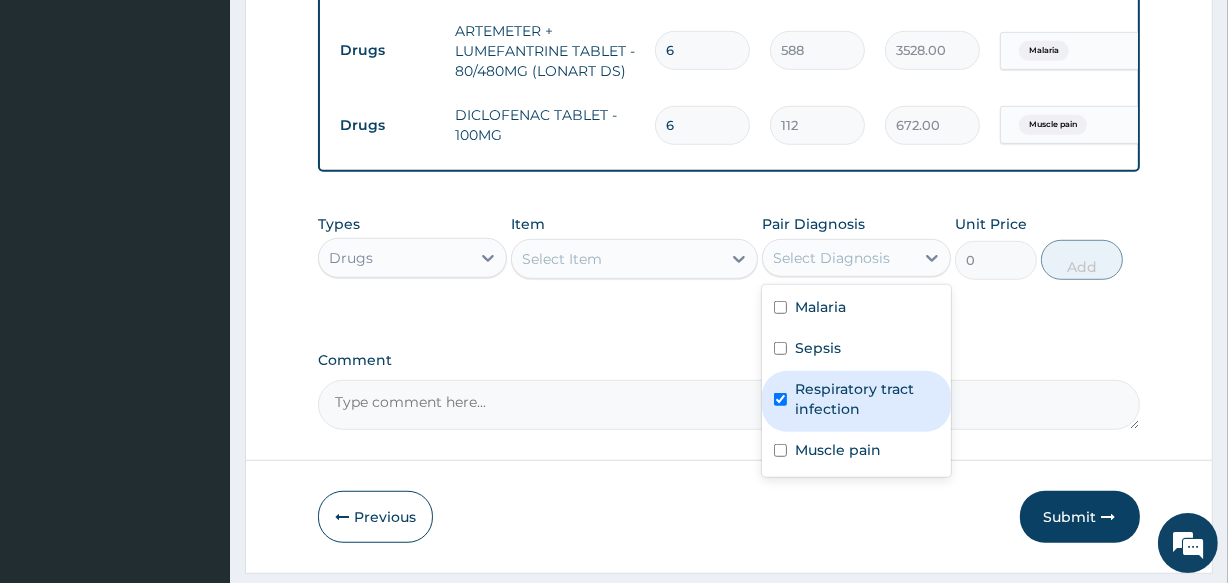 checkbox on "true" 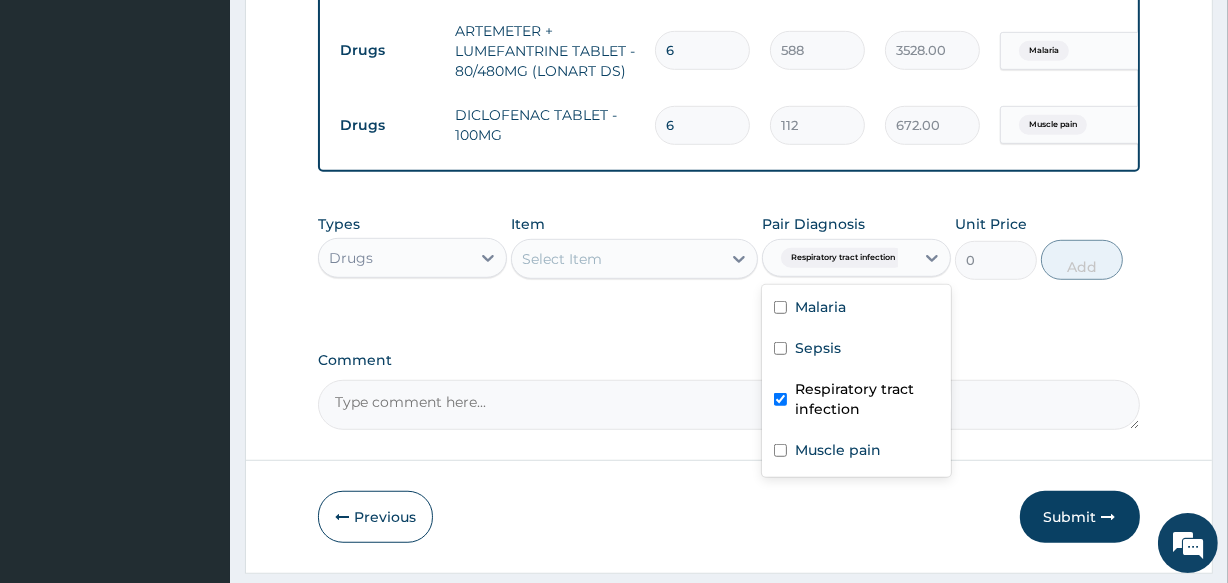 click on "Select Item" at bounding box center [616, 259] 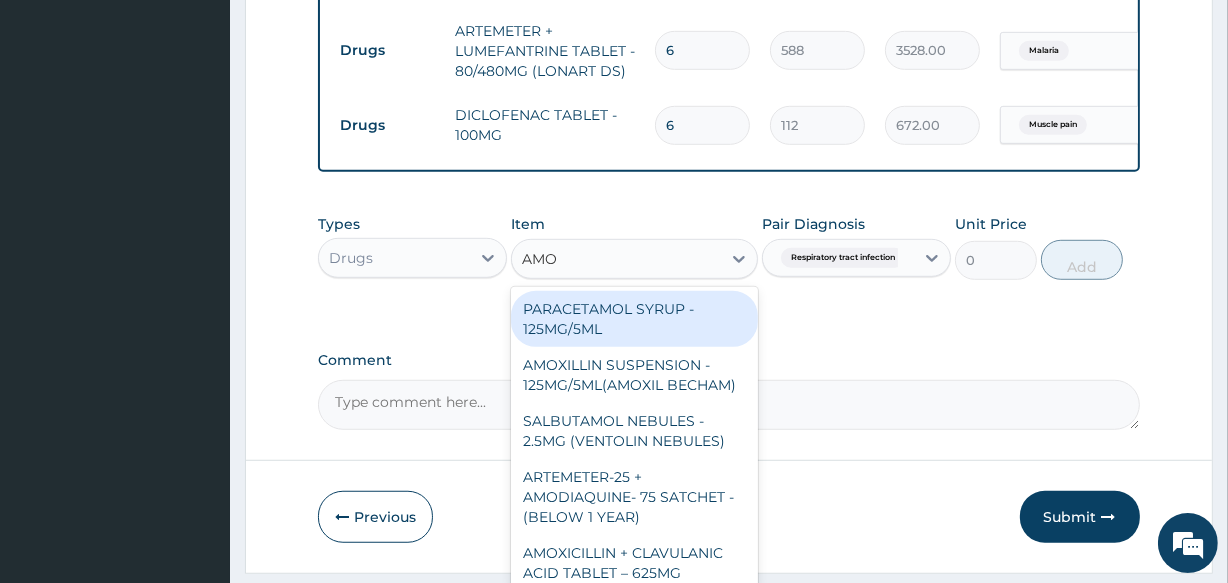 type on "AMOX" 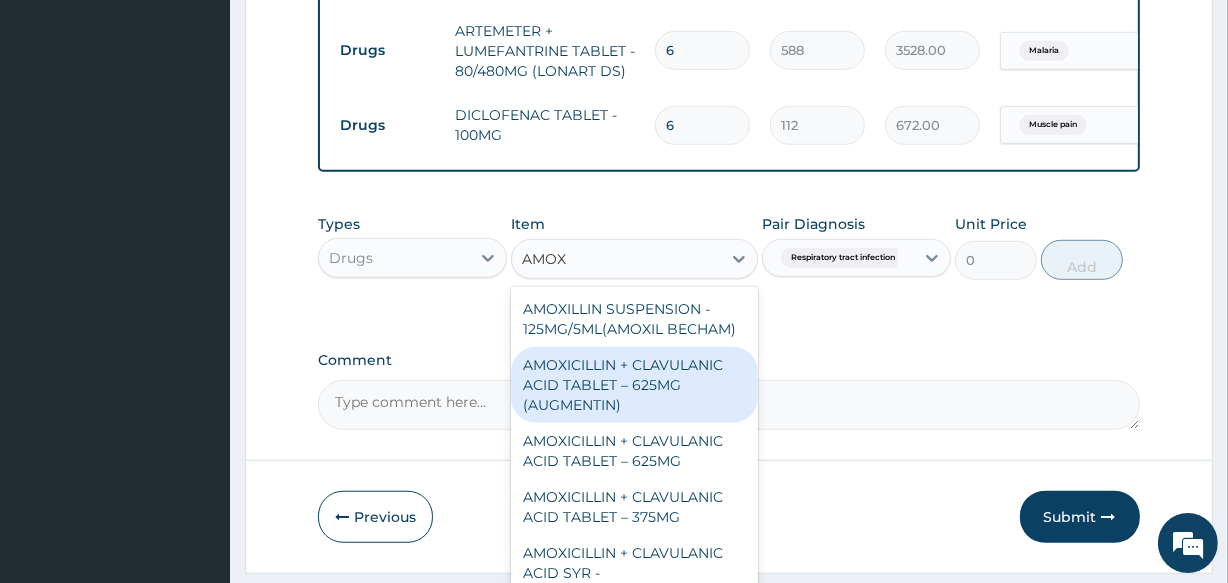 click on "AMOXICILLIN + CLAVULANIC ACID TABLET – 625MG (AUGMENTIN)" at bounding box center [634, 385] 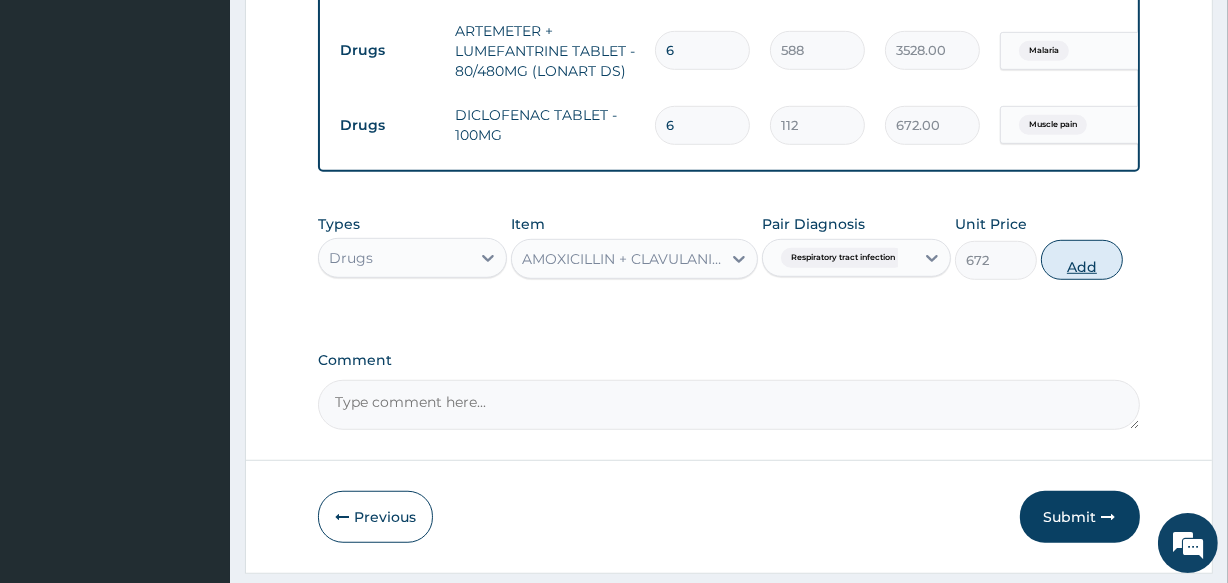 click on "Add" at bounding box center [1082, 260] 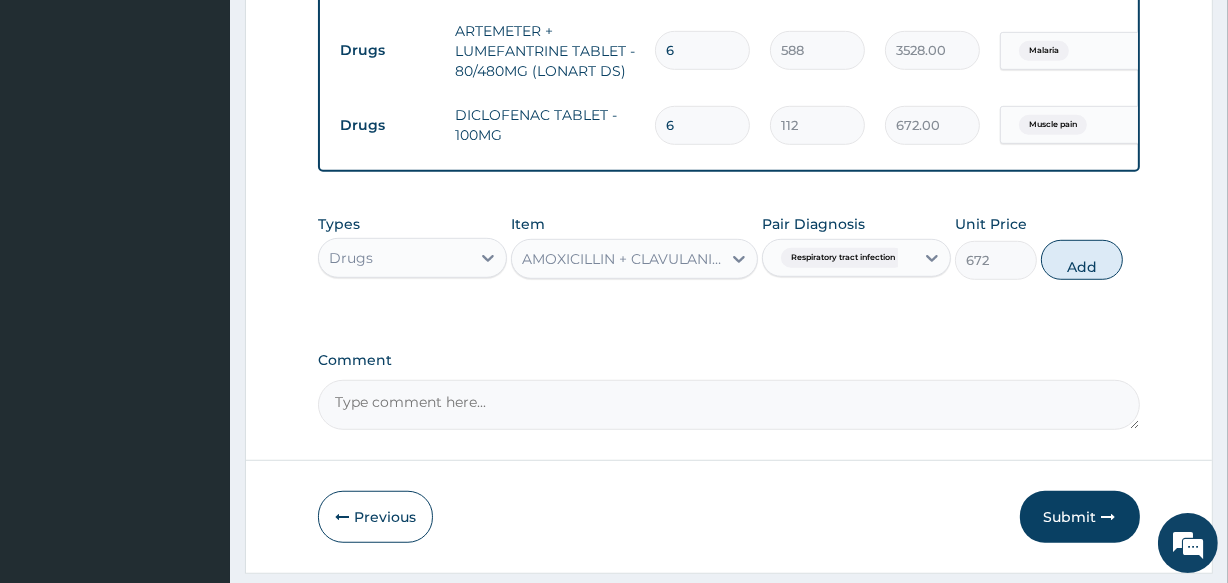 type on "0" 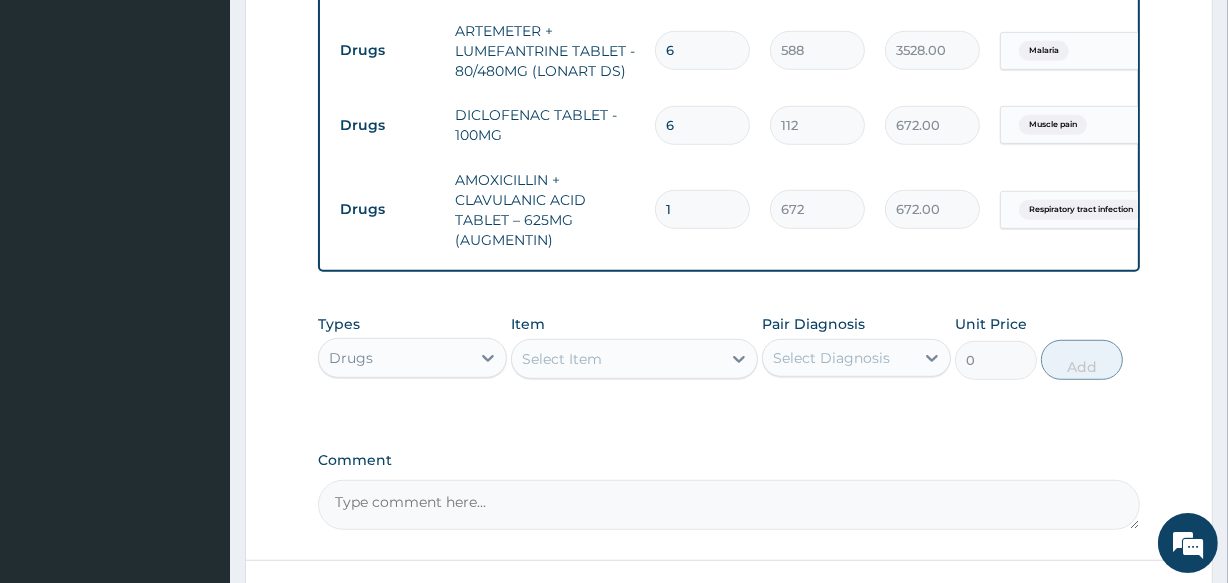 type on "14" 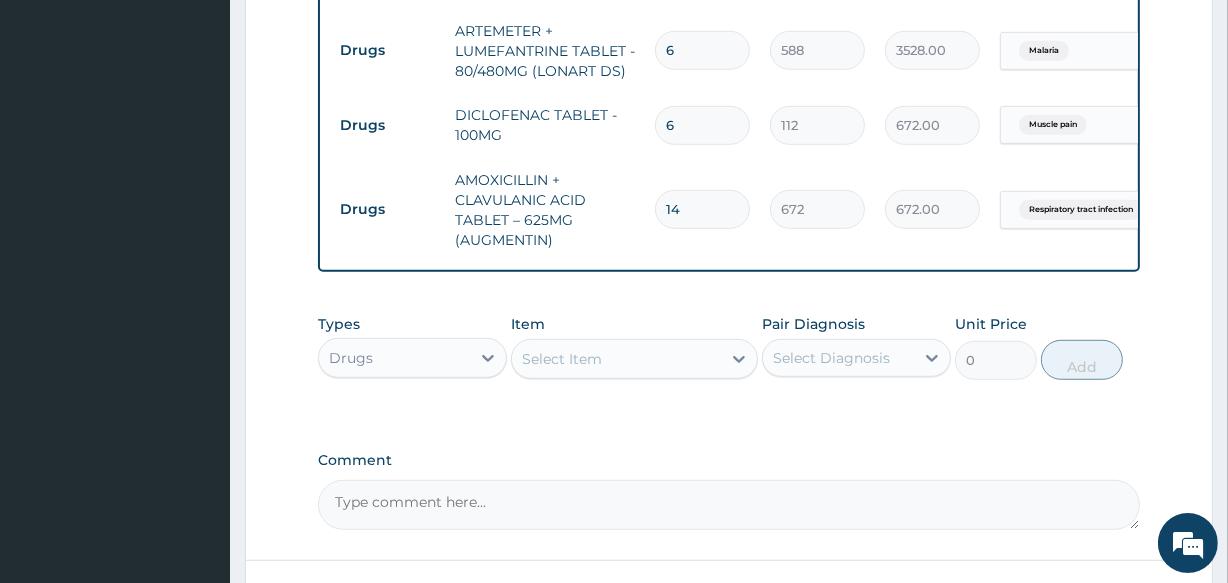 type on "9408.00" 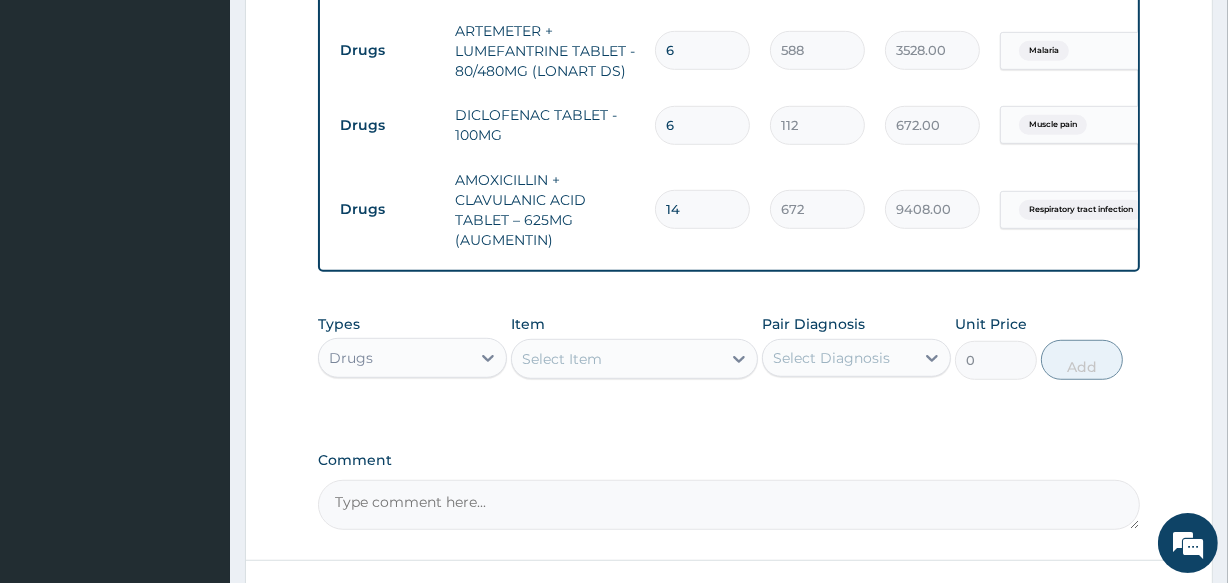 type on "14" 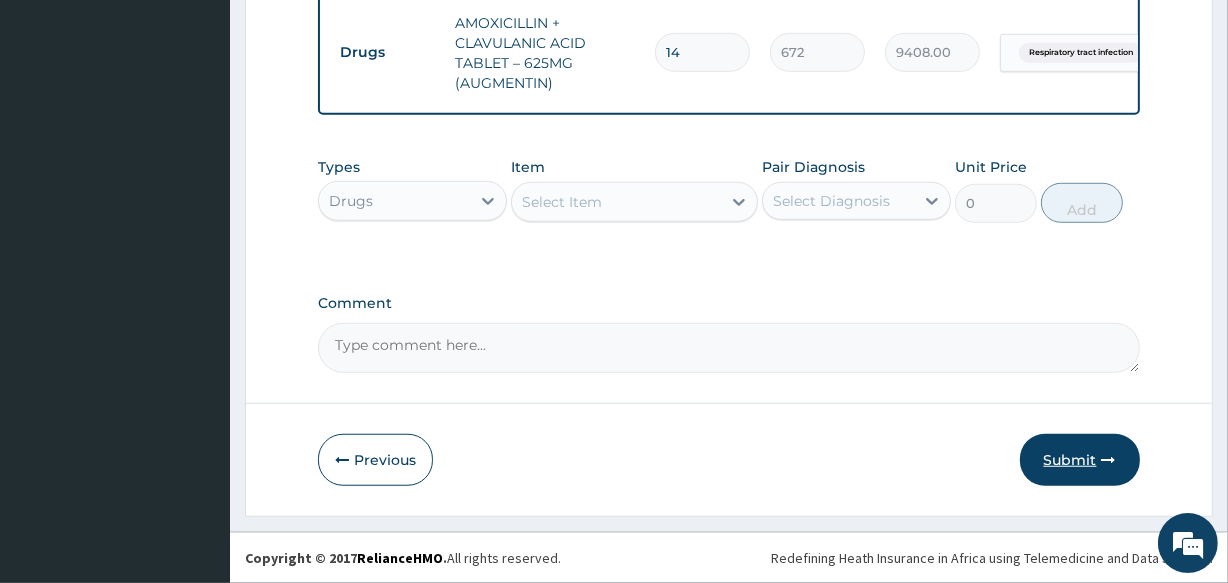 click on "Submit" at bounding box center (1080, 460) 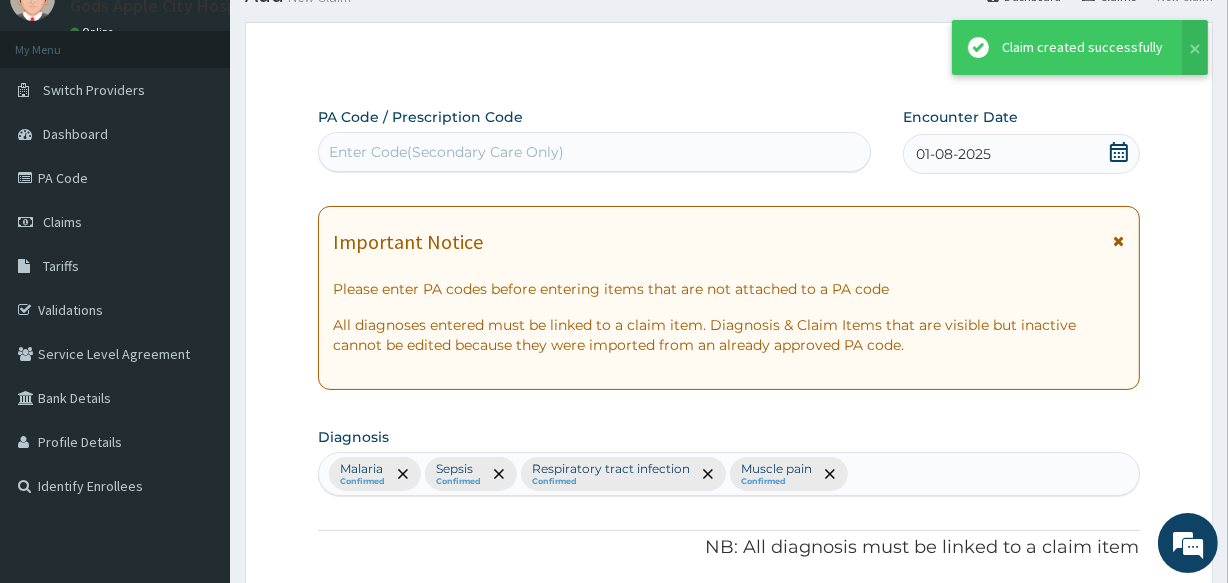 scroll, scrollTop: 1286, scrollLeft: 0, axis: vertical 